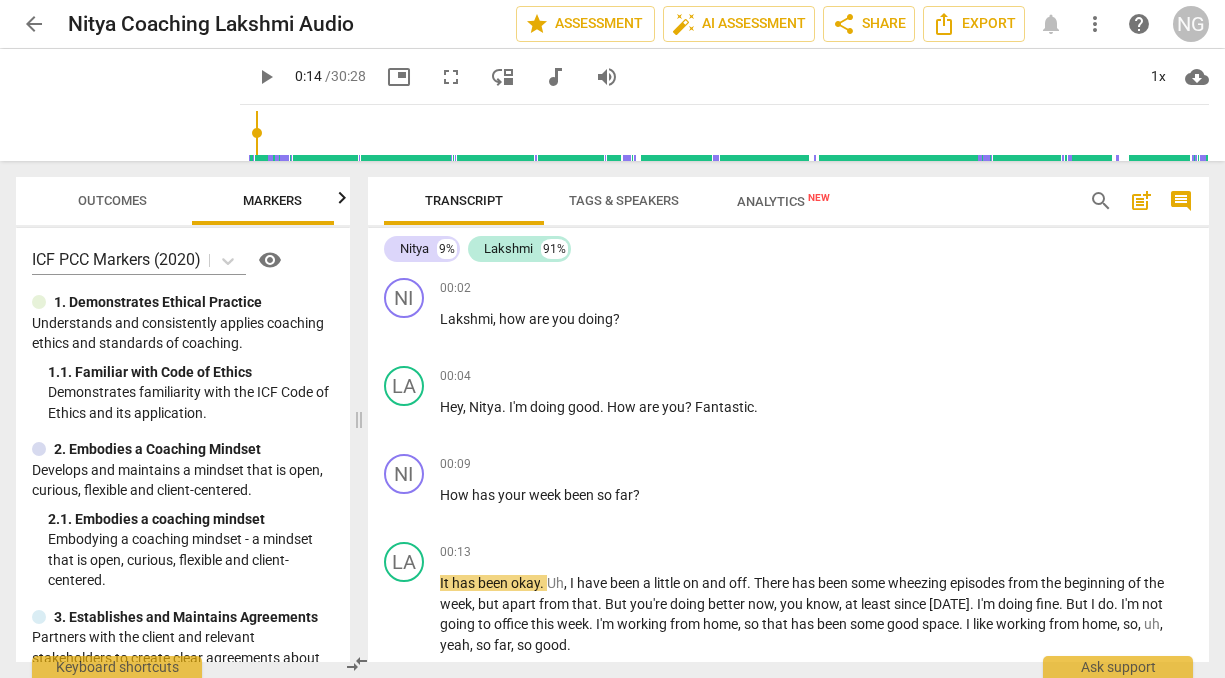 scroll, scrollTop: 0, scrollLeft: 0, axis: both 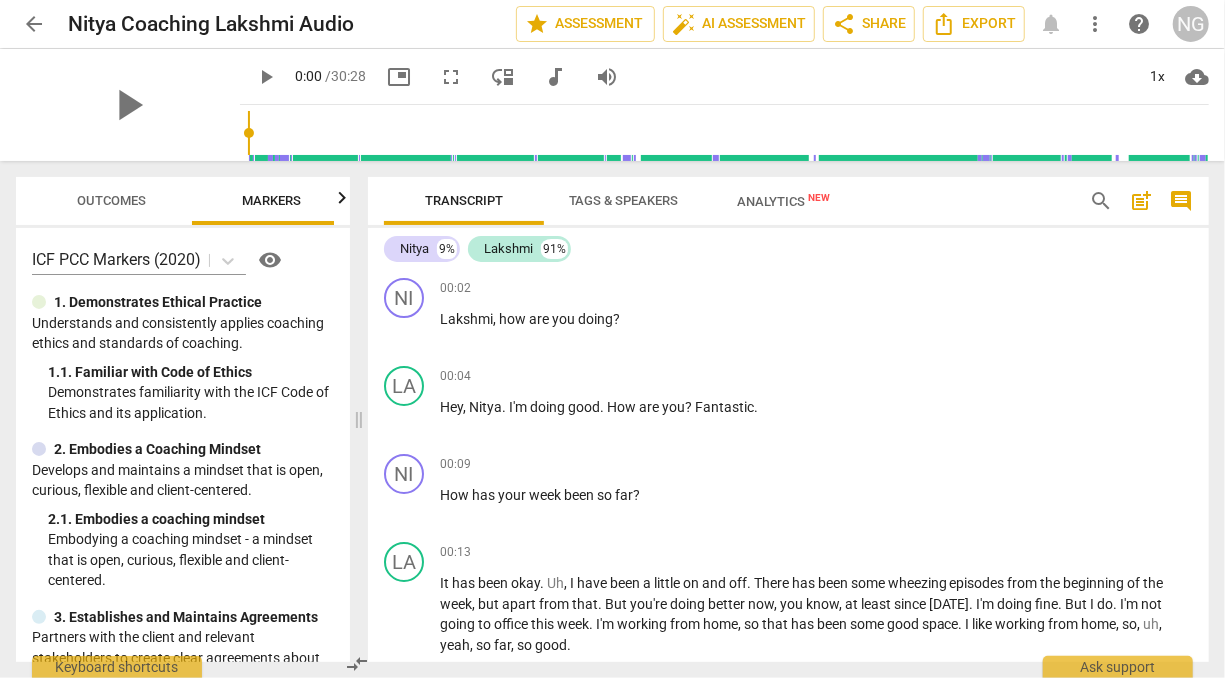 drag, startPoint x: 230, startPoint y: 130, endPoint x: 204, endPoint y: 130, distance: 26 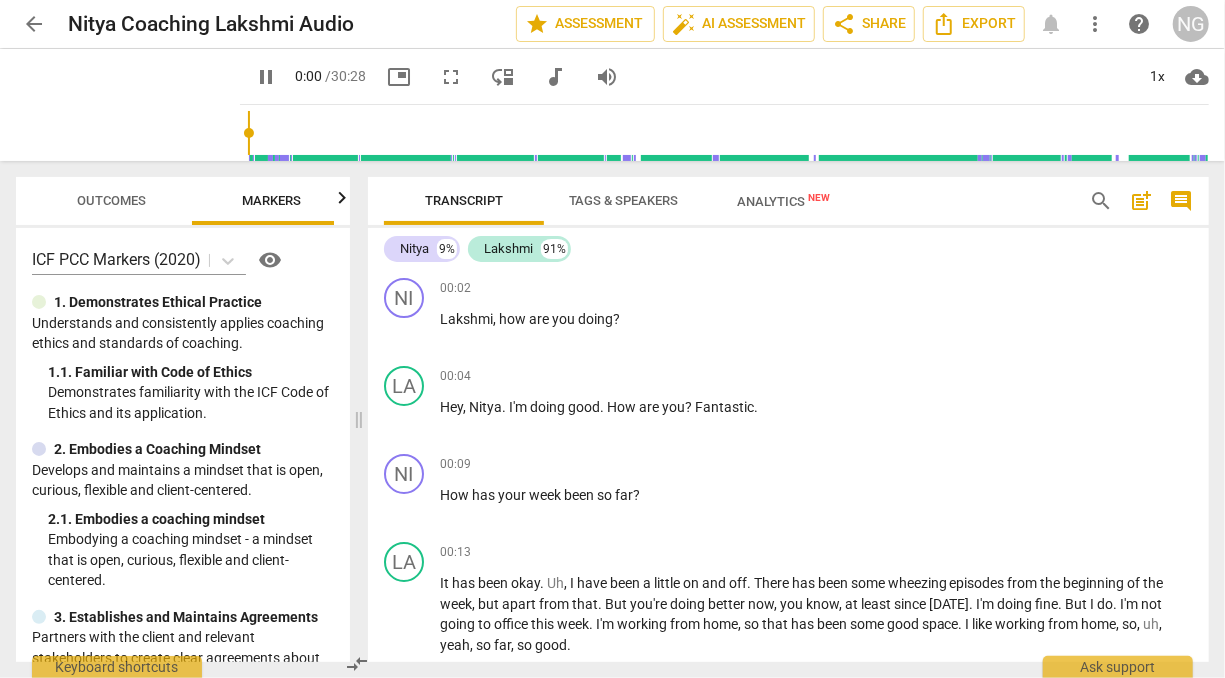 type on "0" 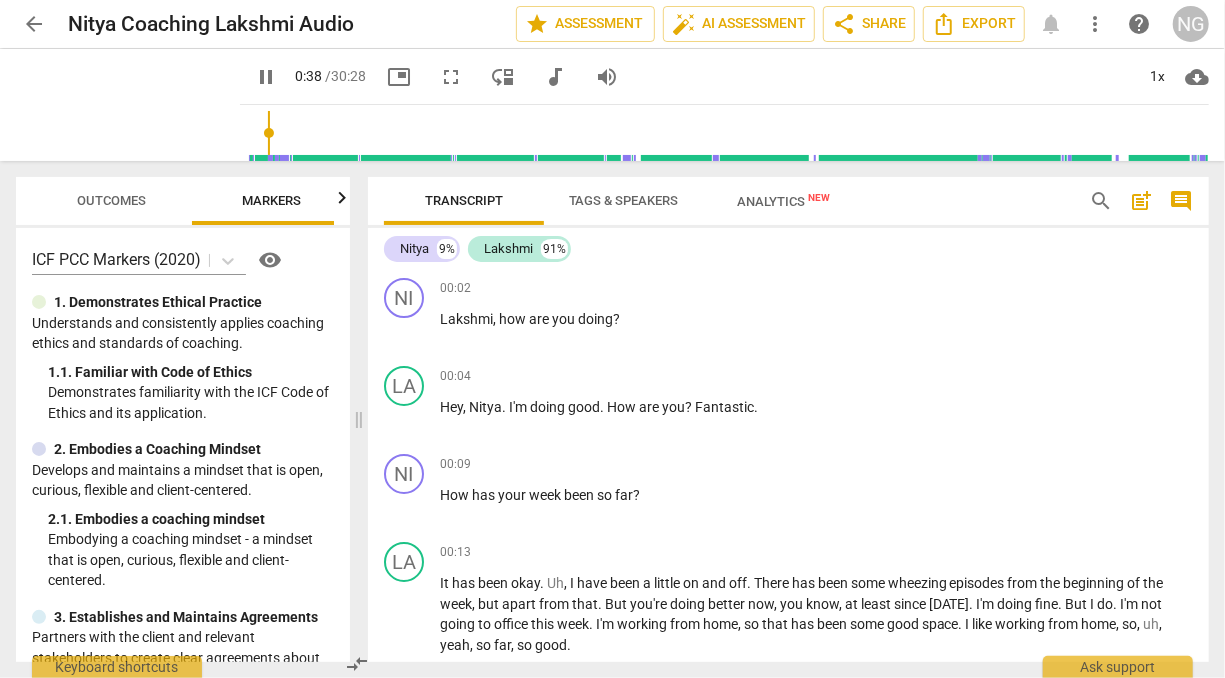 scroll, scrollTop: 433, scrollLeft: 0, axis: vertical 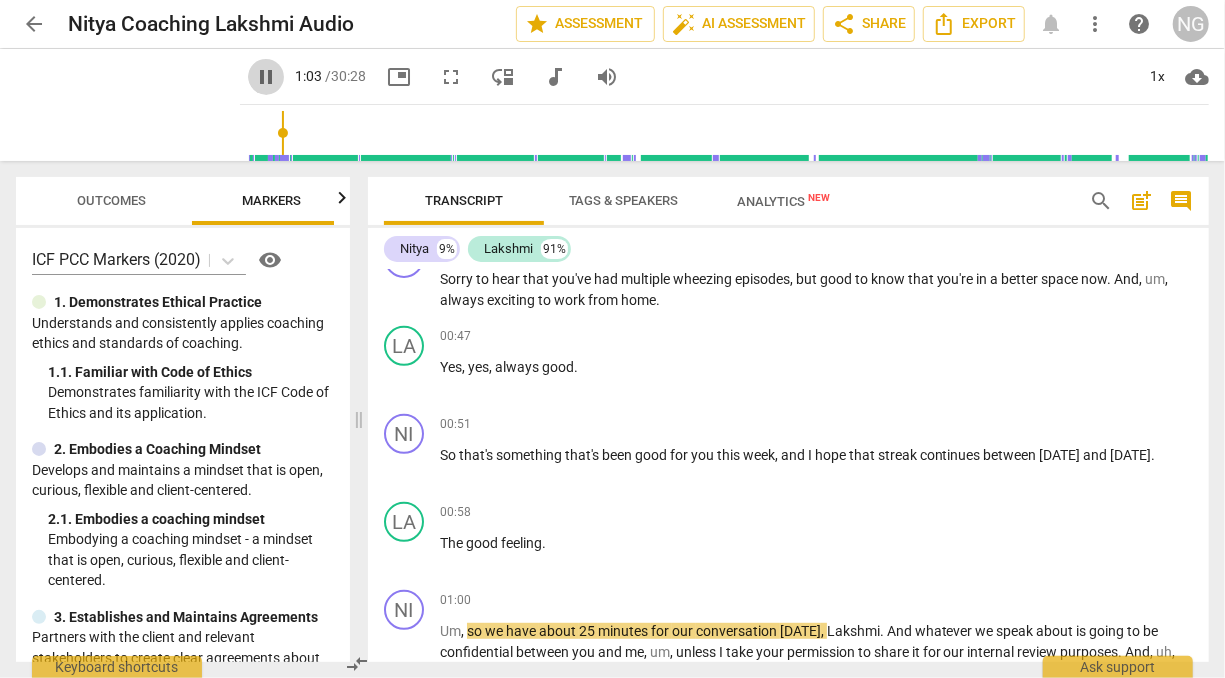 click on "pause" at bounding box center (266, 77) 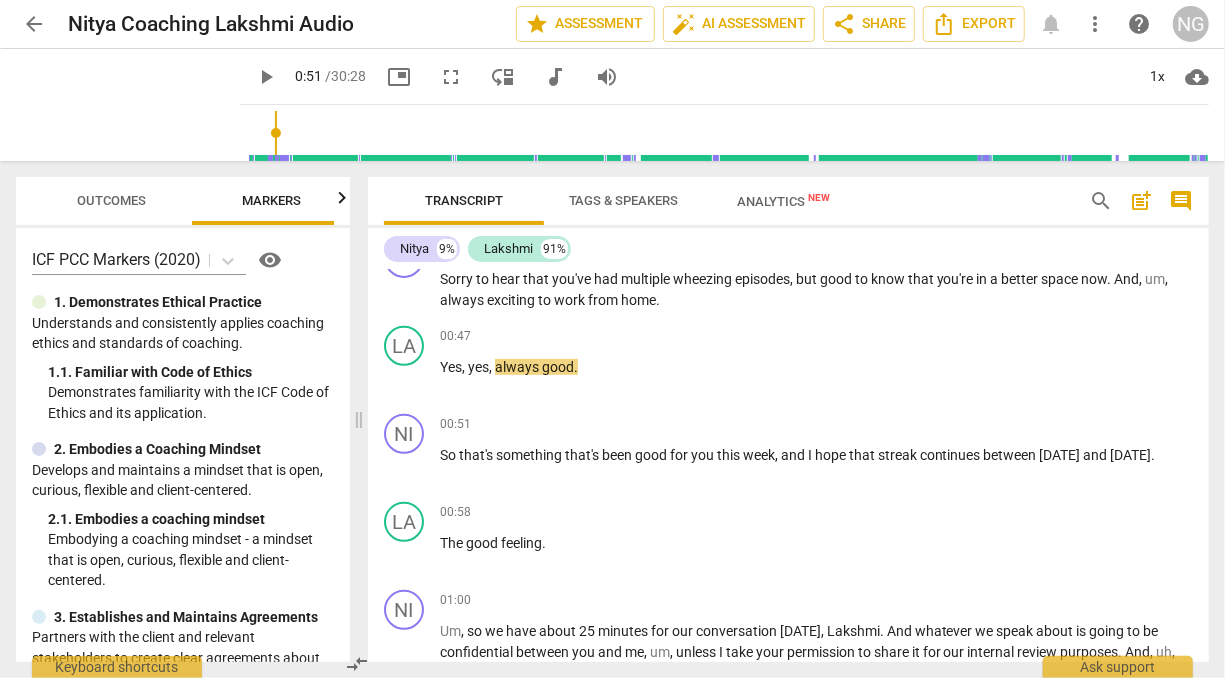 click at bounding box center [728, 133] 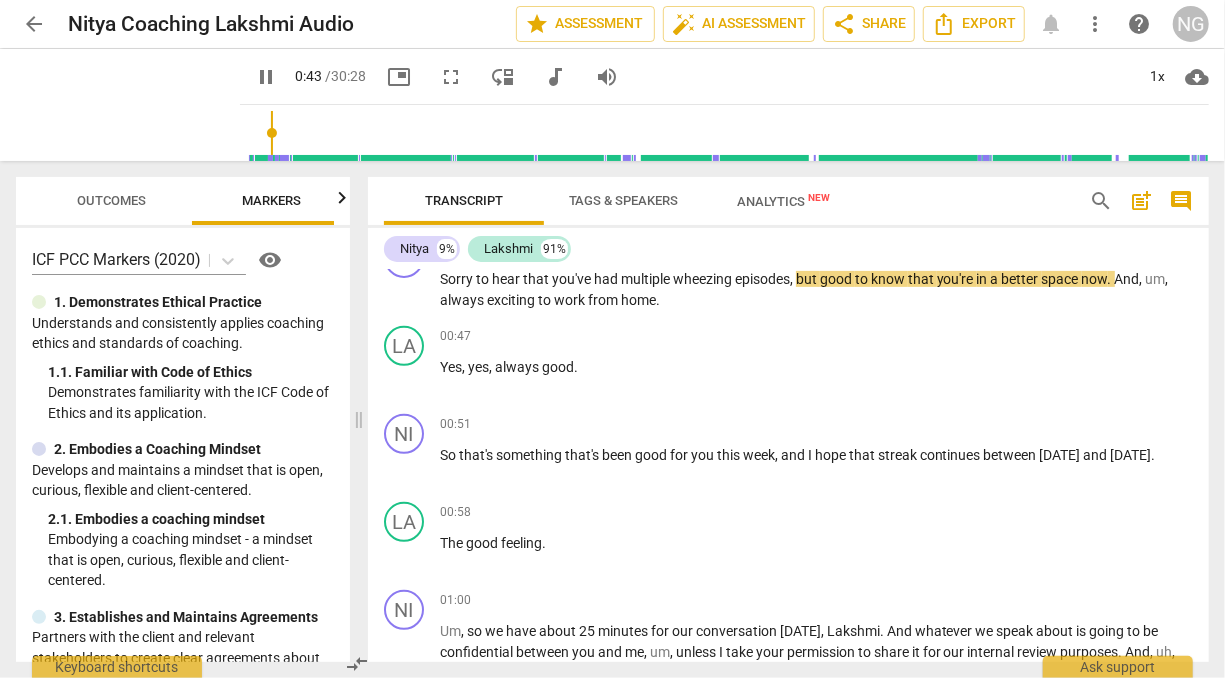 click at bounding box center [728, 133] 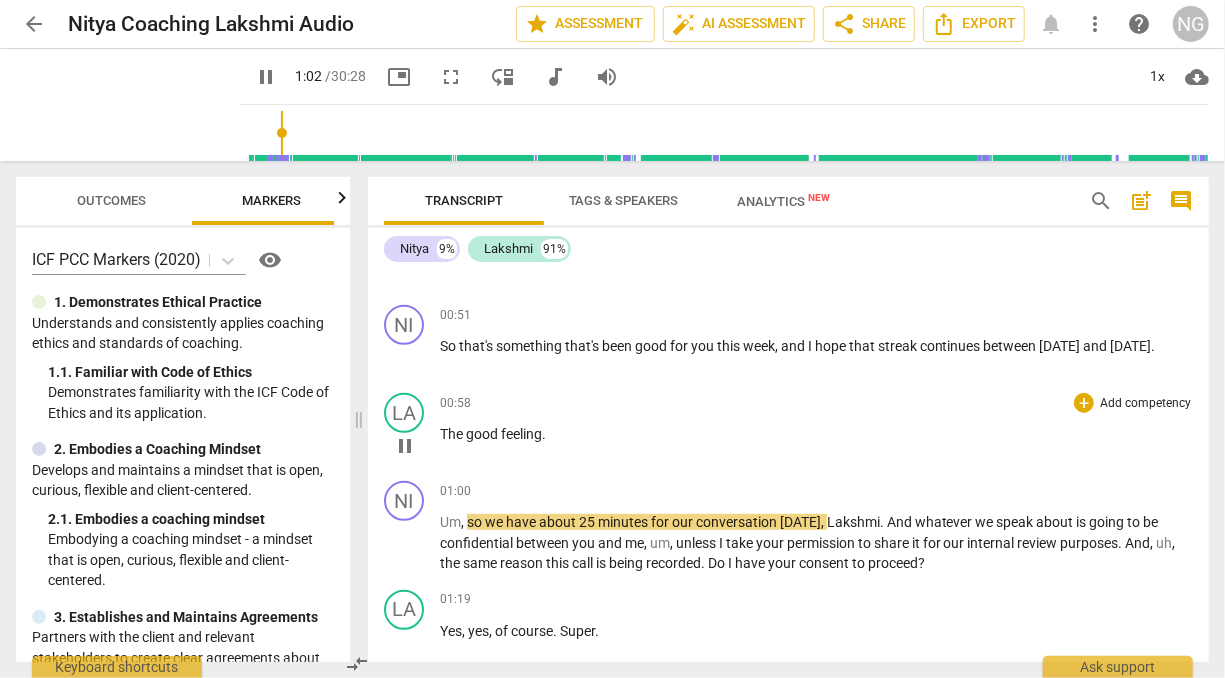 scroll, scrollTop: 547, scrollLeft: 0, axis: vertical 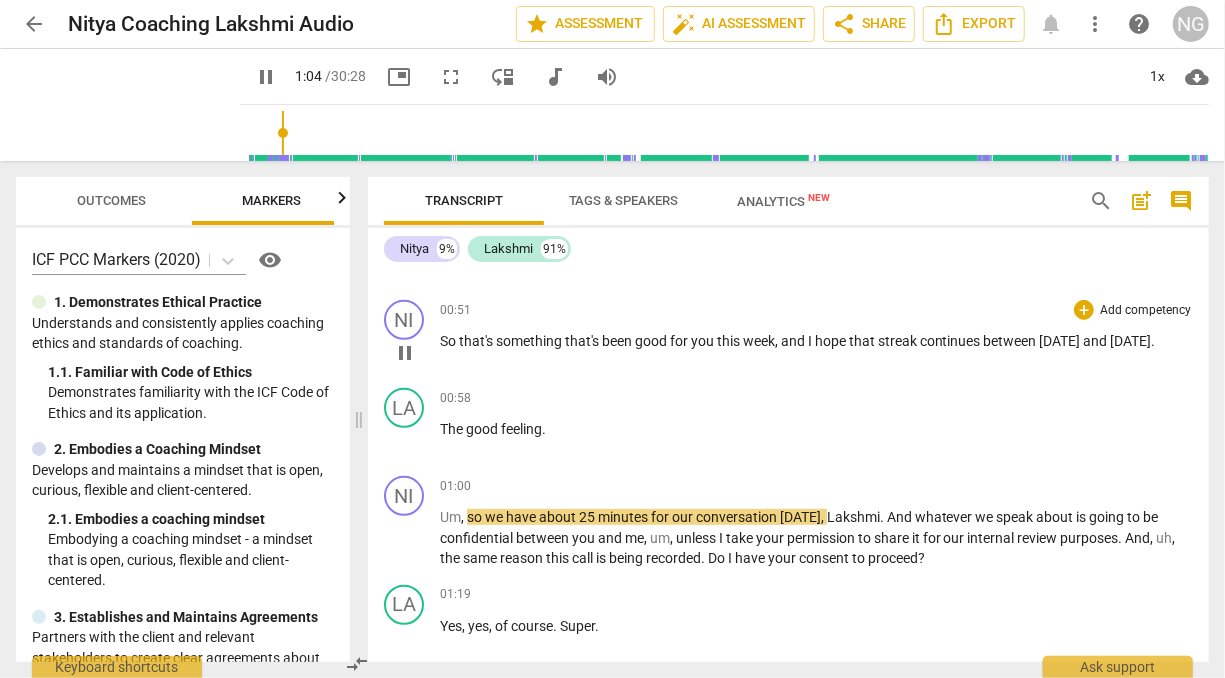 click on "So   that's   something   that's   been   good   for   you   this   week ,   and   I   hope   that   streak   continues   between   [DATE]   and   [DATE] ." at bounding box center [816, 341] 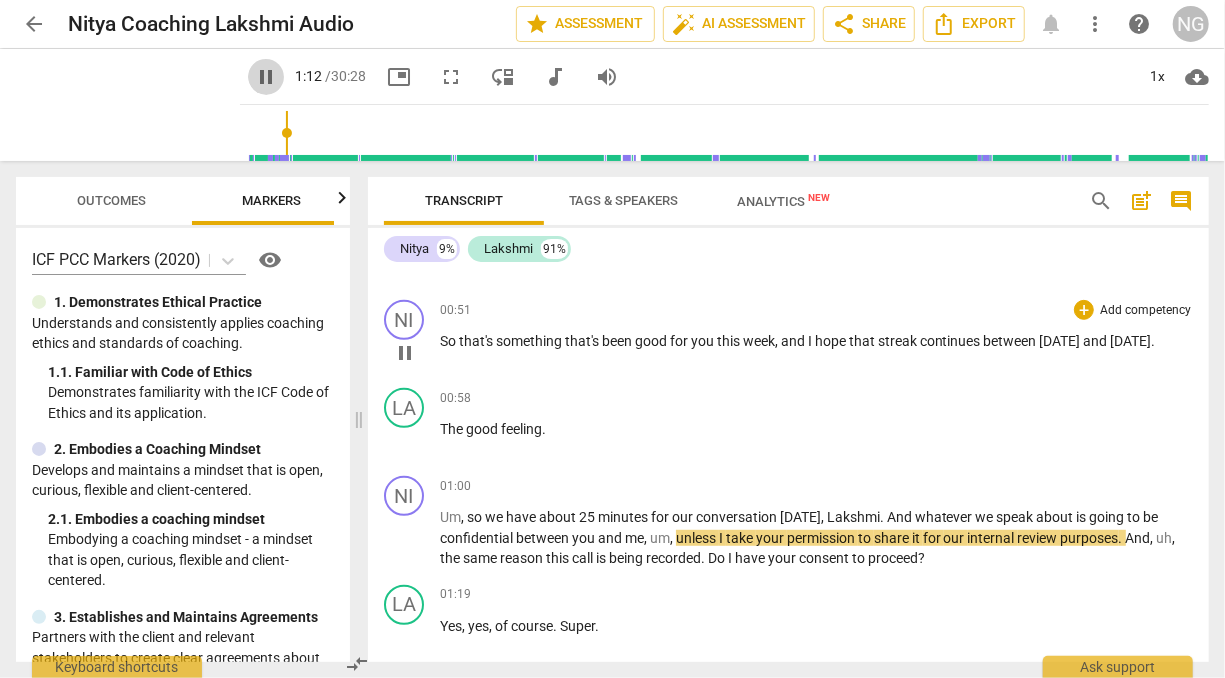 click on "pause" at bounding box center (266, 77) 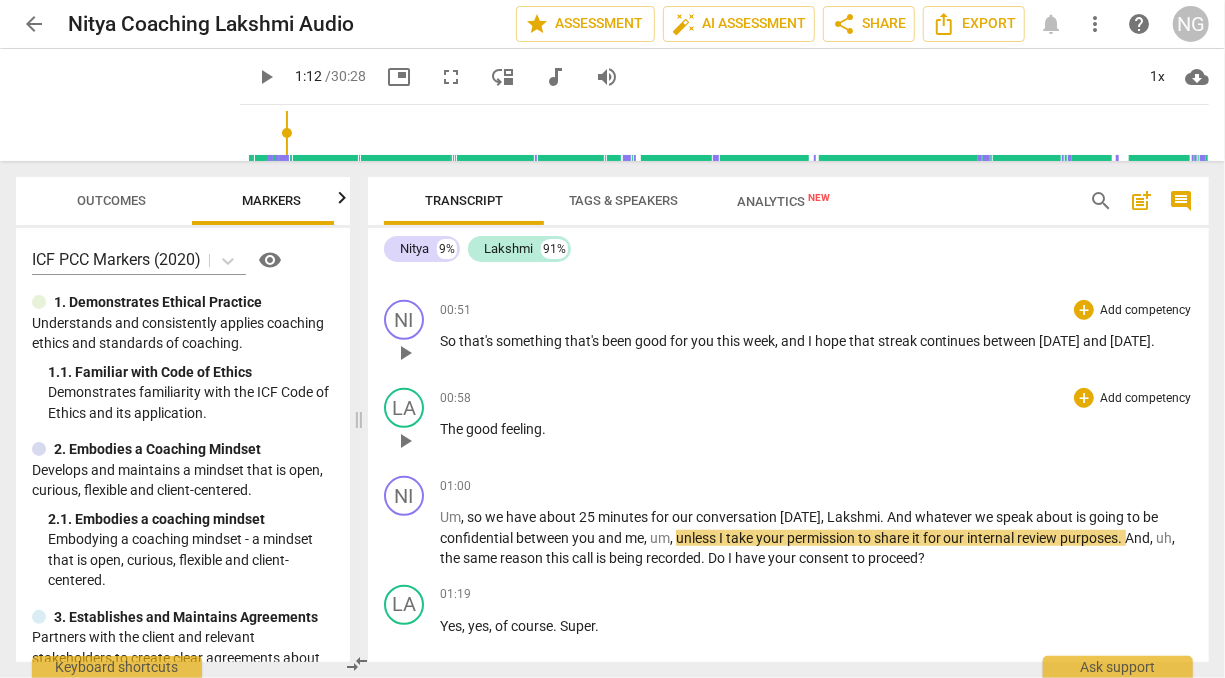 click on "play_arrow pause" at bounding box center (414, 441) 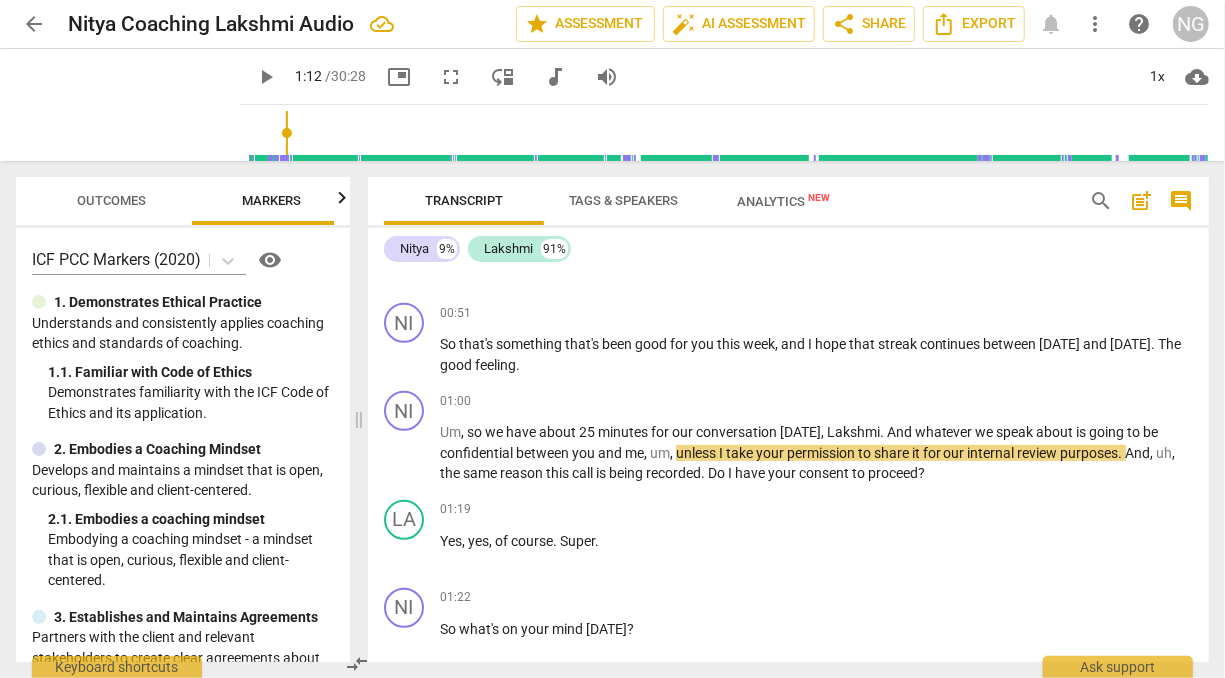 scroll, scrollTop: 547, scrollLeft: 0, axis: vertical 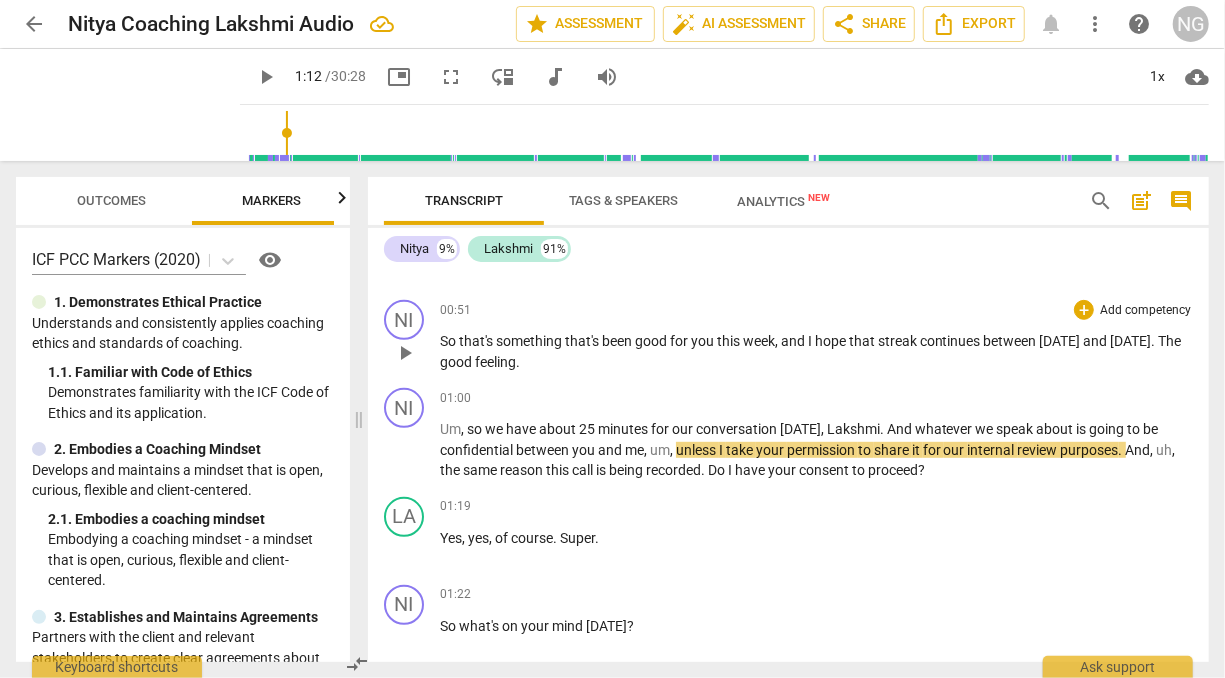 click on "So   that's   something   that's   been   good   for   you   this   week ,   and   I   hope   that   streak   continues   between   [DATE]   and   [DATE] .   The   good   feeling ." at bounding box center (816, 351) 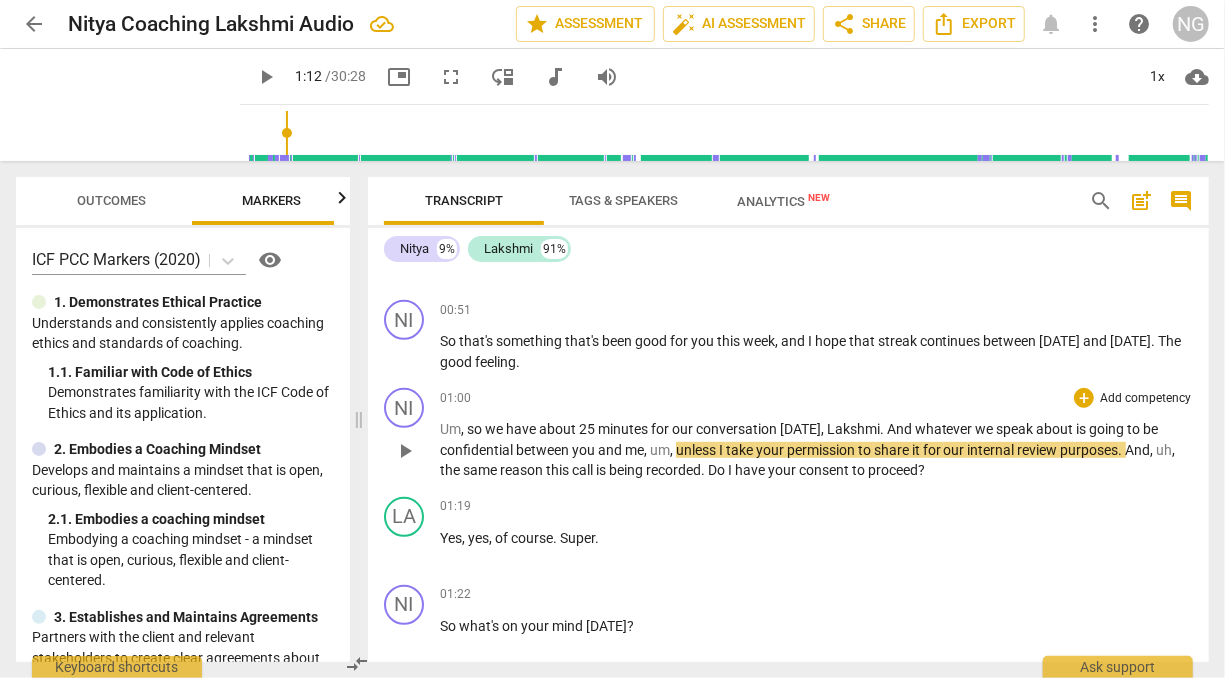 click on "confidential" at bounding box center (478, 450) 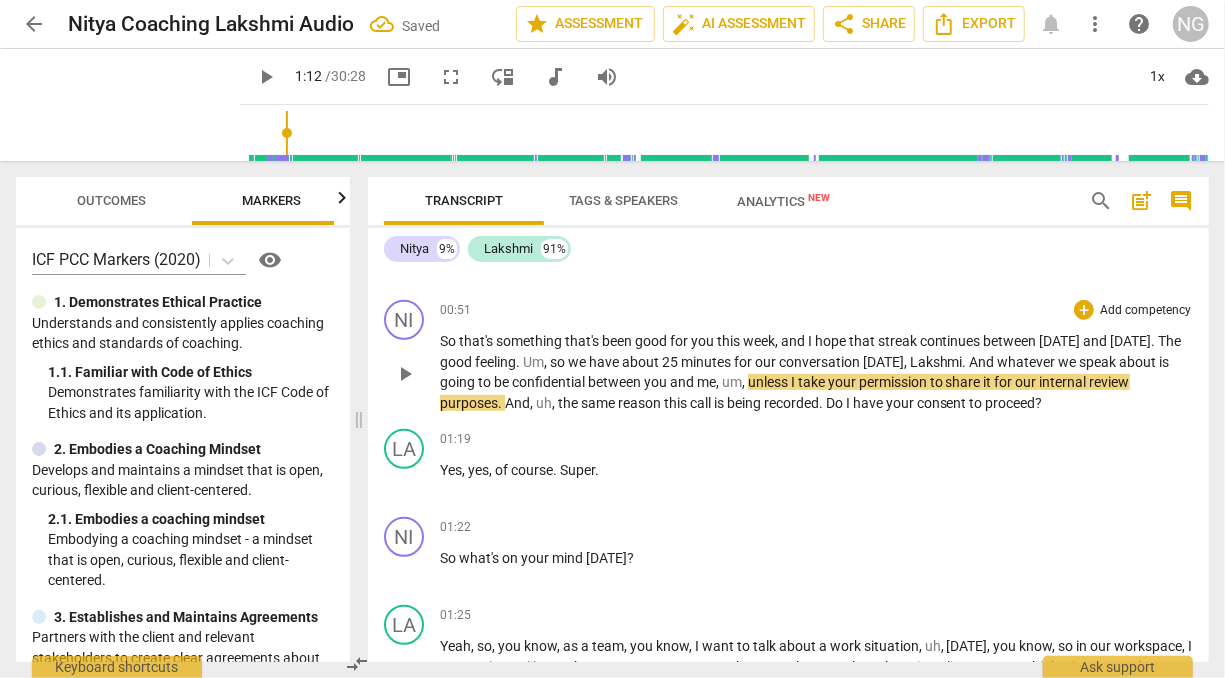 click on "that's" at bounding box center [477, 341] 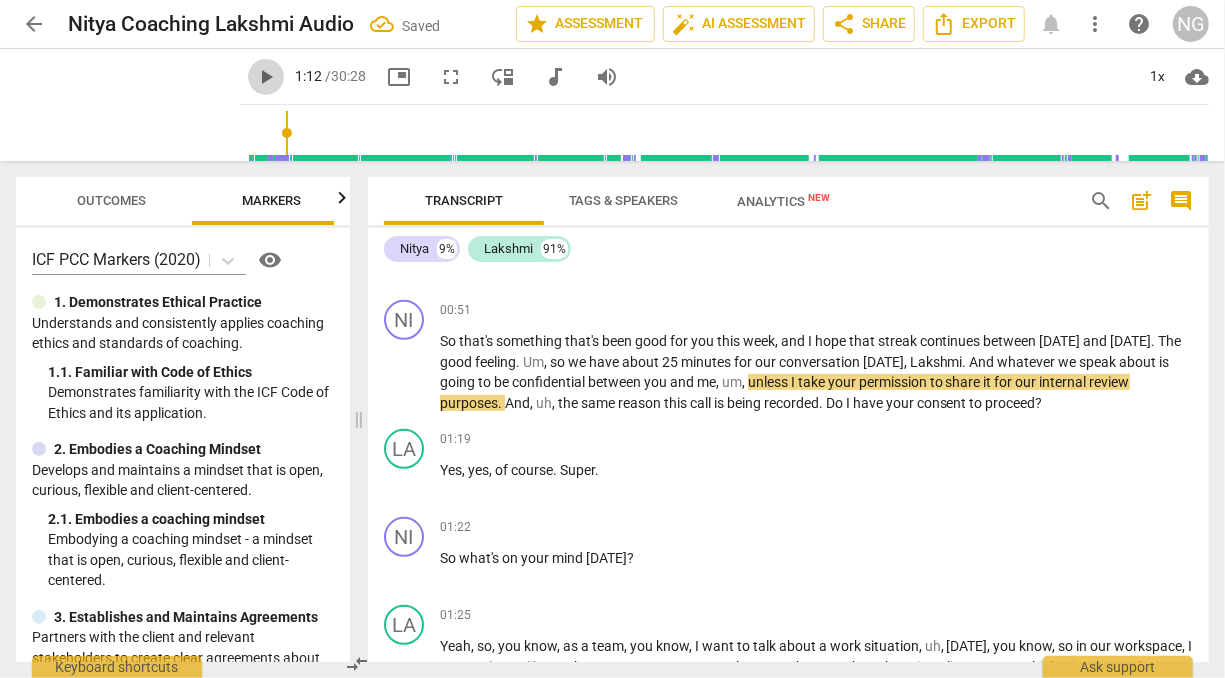 click on "play_arrow" at bounding box center (266, 77) 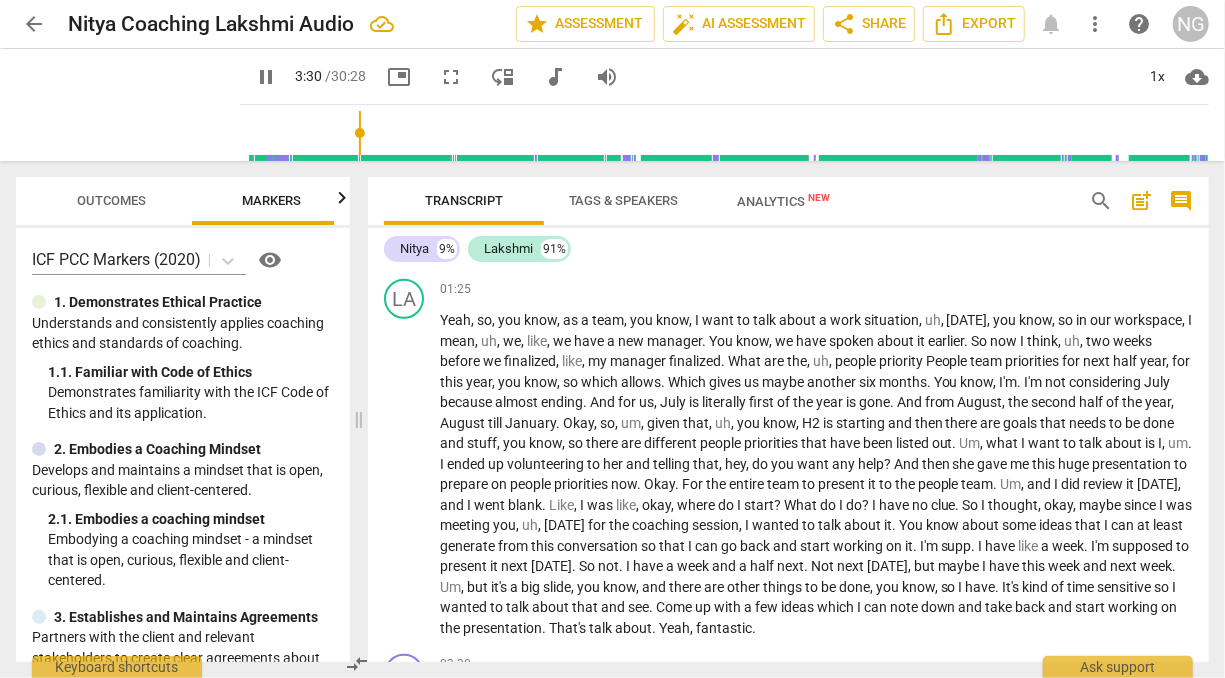scroll, scrollTop: 1289, scrollLeft: 0, axis: vertical 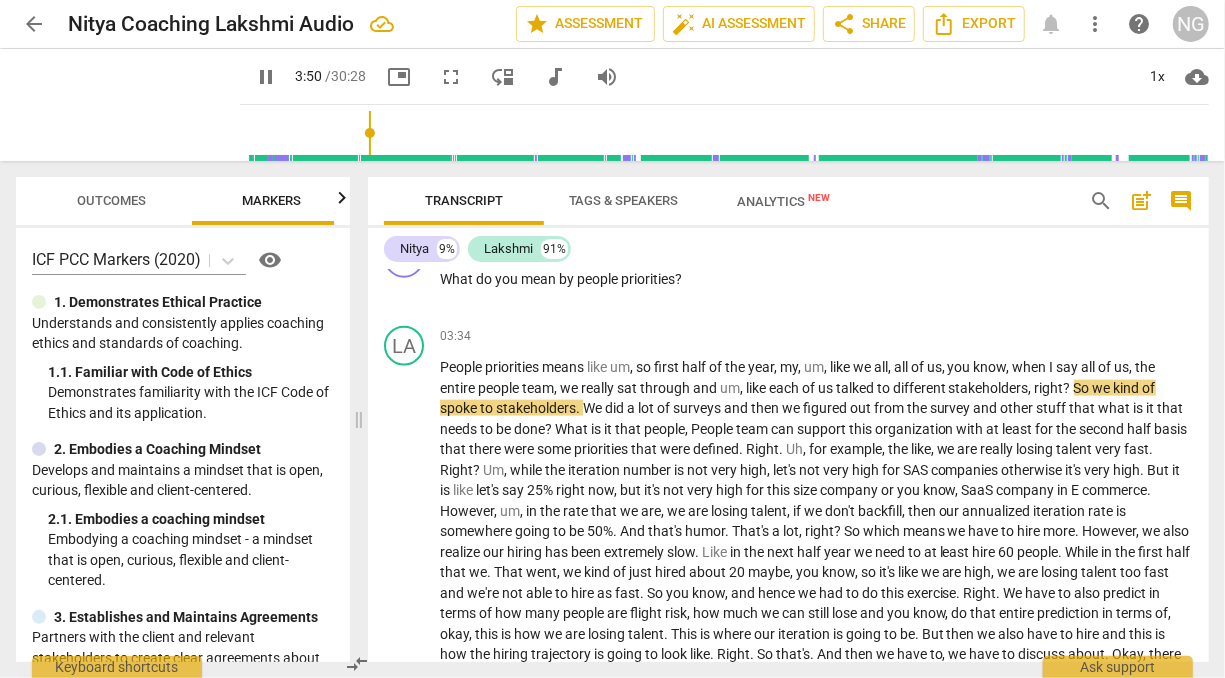click on "pause" at bounding box center [266, 77] 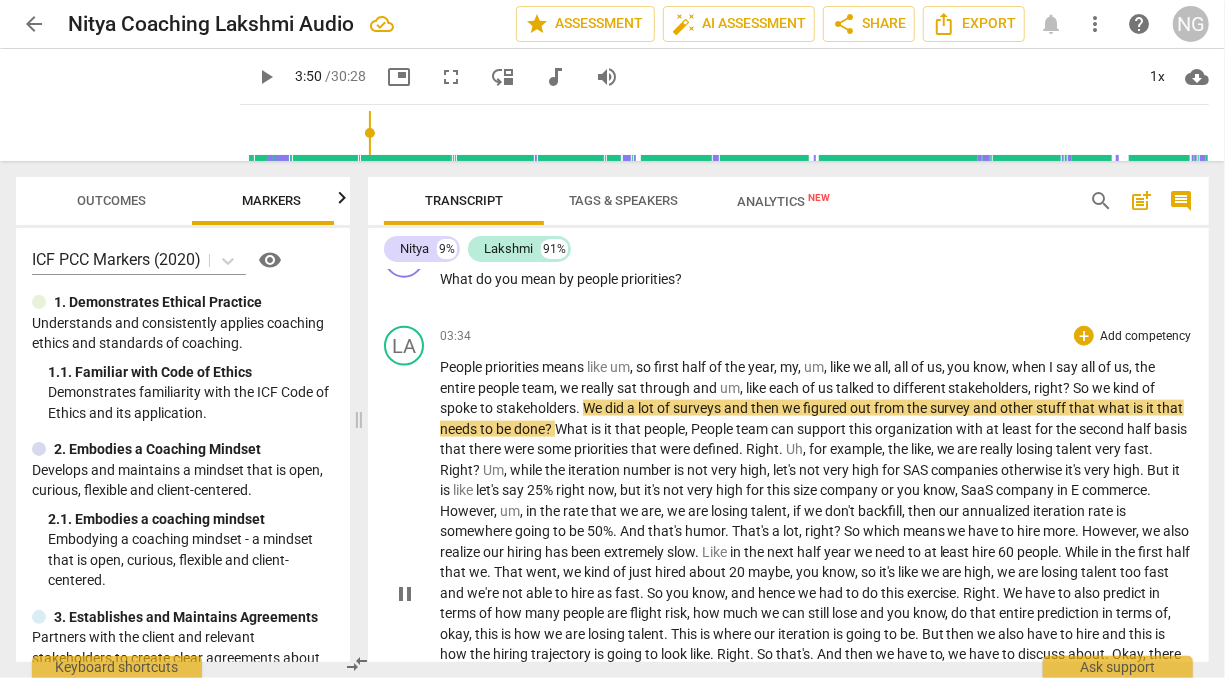 type on "231" 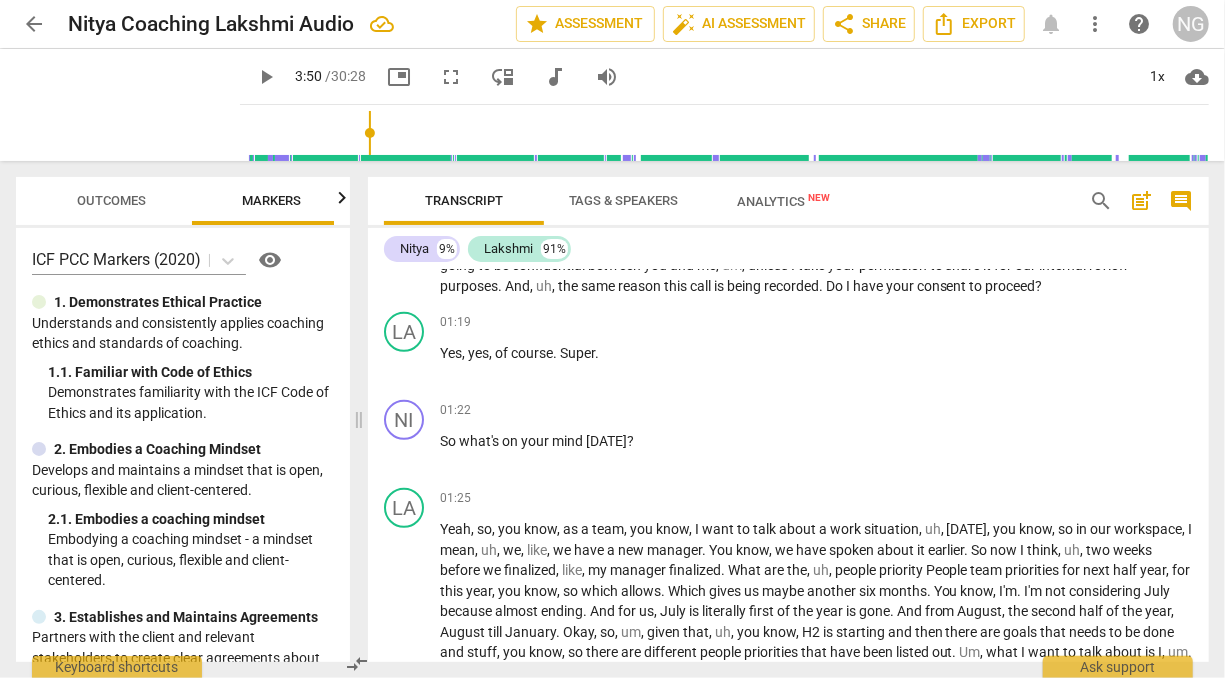 scroll, scrollTop: 665, scrollLeft: 0, axis: vertical 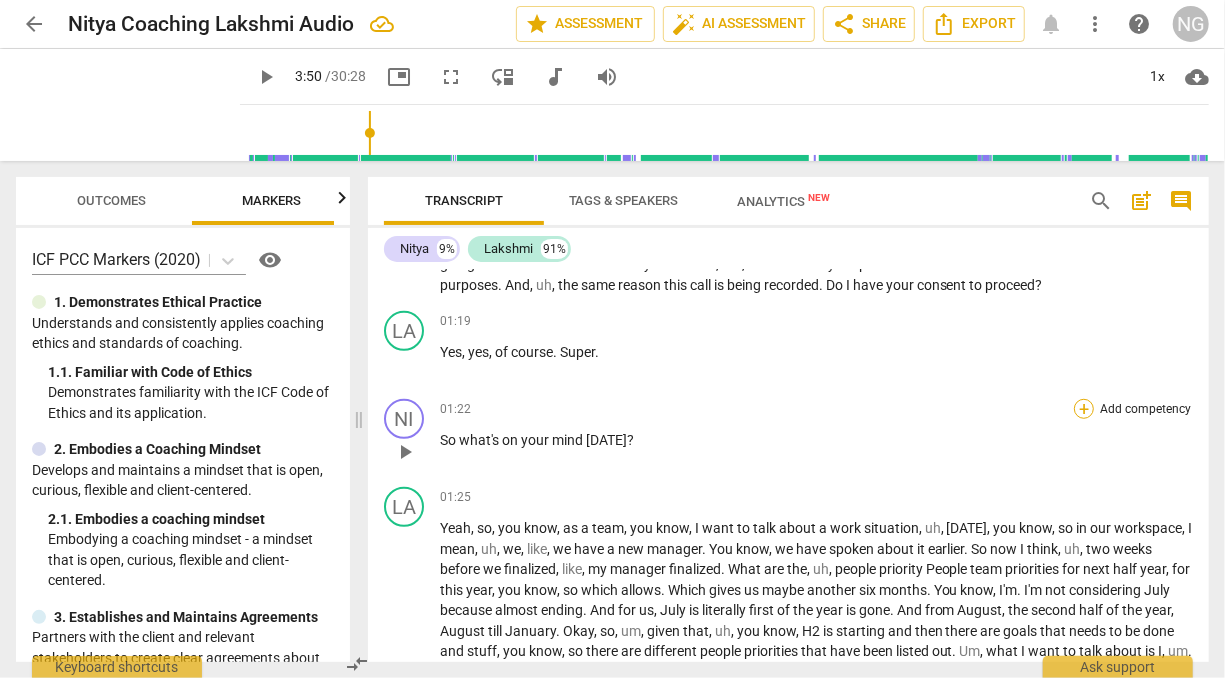 click on "+" at bounding box center [1084, 409] 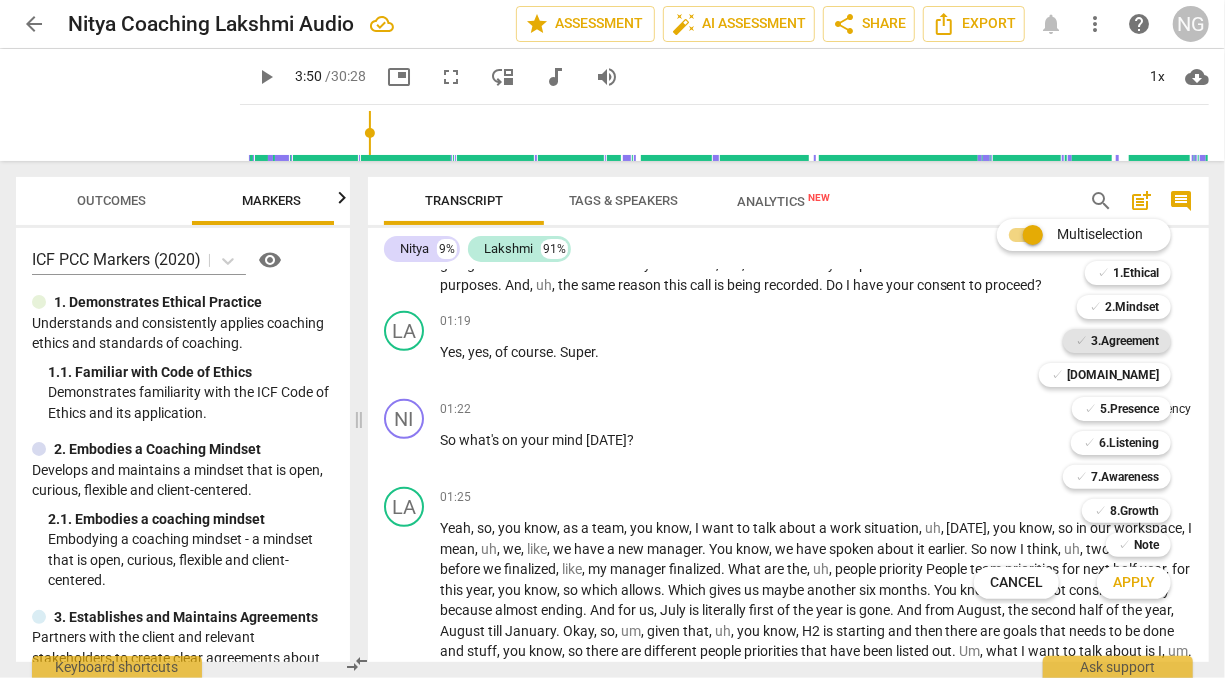 click on "3.Agreement" at bounding box center (1125, 341) 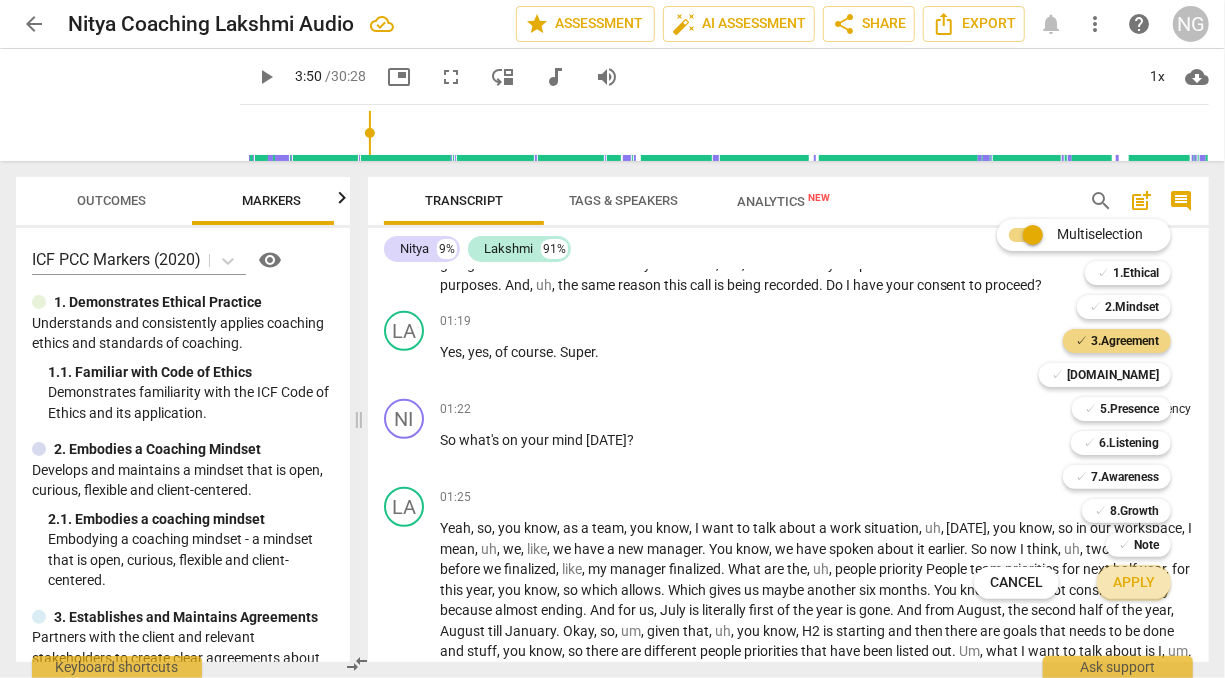 click on "Apply" at bounding box center [1134, 583] 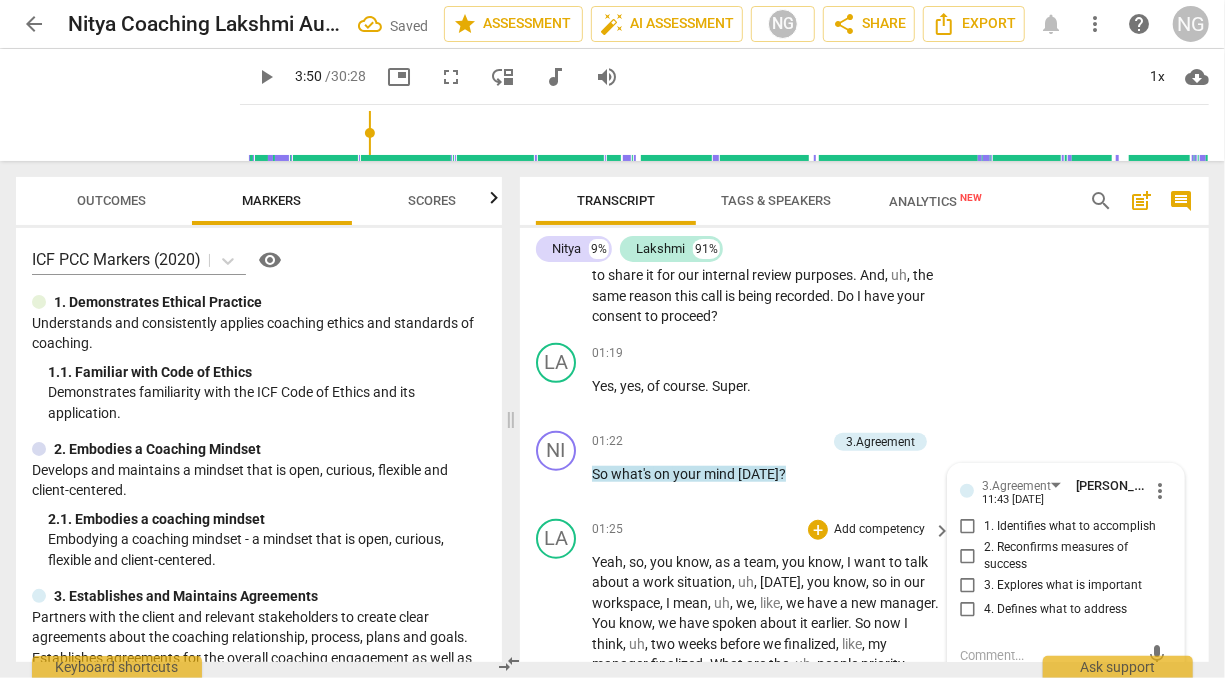 scroll, scrollTop: 1033, scrollLeft: 0, axis: vertical 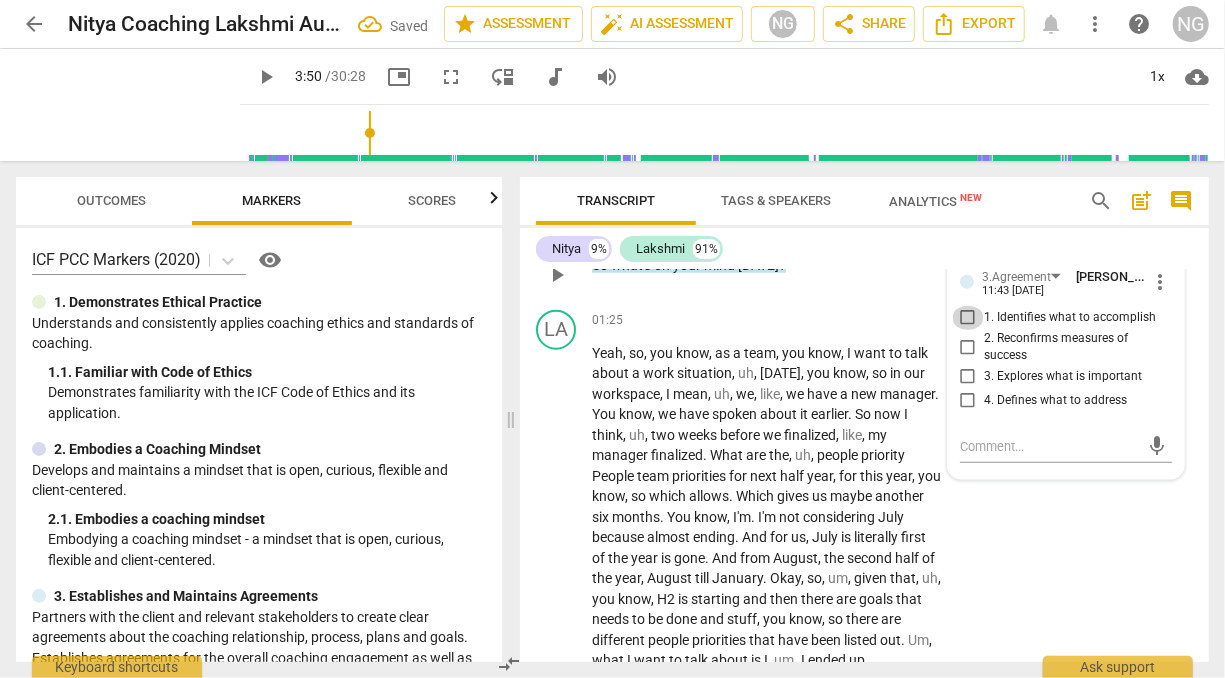 click on "1. Identifies what to accomplish" at bounding box center (968, 318) 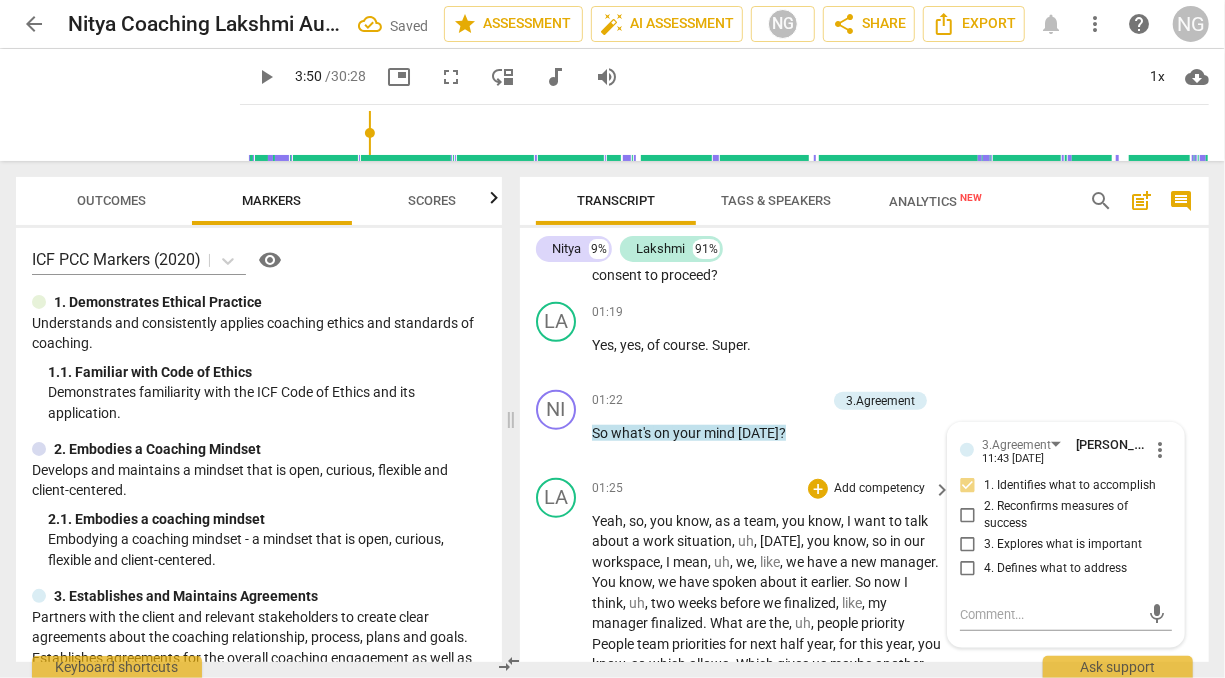 scroll, scrollTop: 865, scrollLeft: 0, axis: vertical 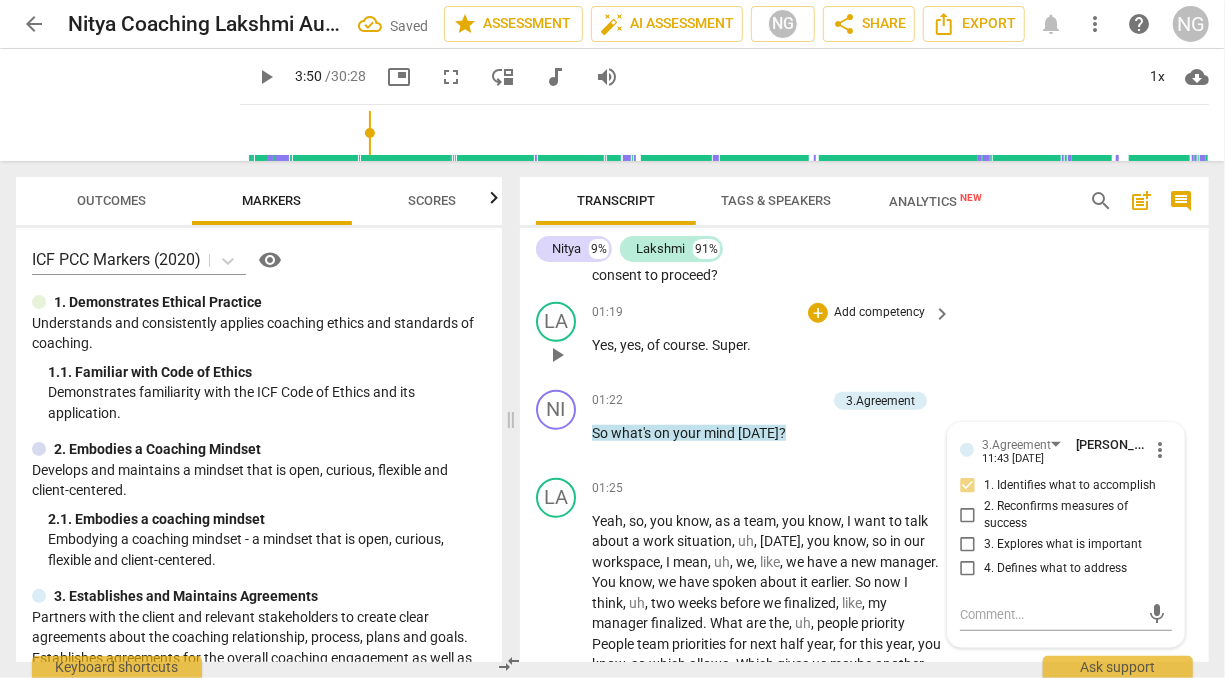 click on "LA play_arrow pause 01:19 + Add competency keyboard_arrow_right Yes ,   yes ,   of   course .   Super ." at bounding box center [864, 338] 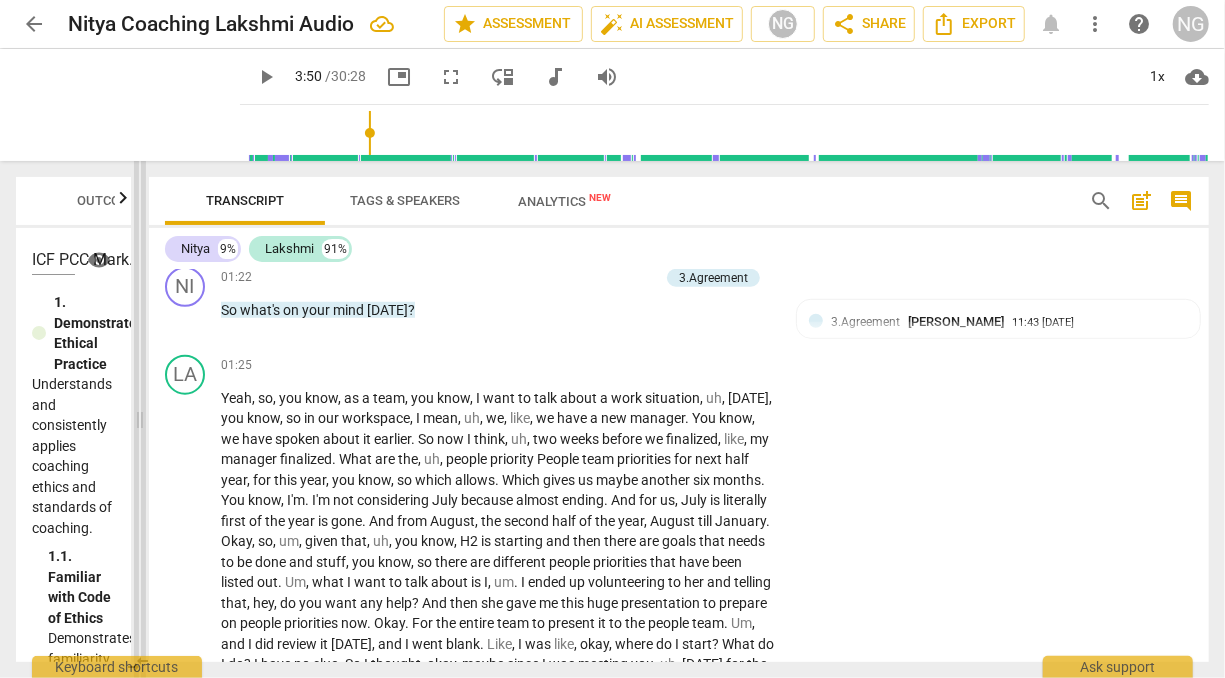 scroll, scrollTop: 783, scrollLeft: 0, axis: vertical 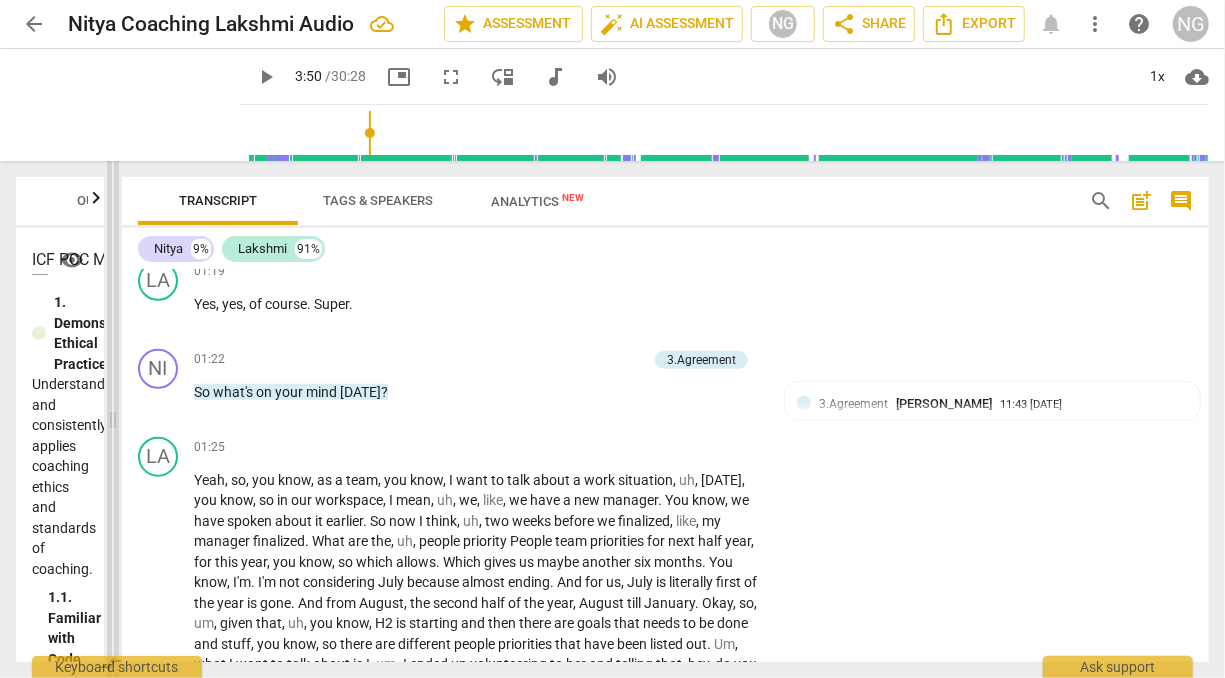 drag, startPoint x: 510, startPoint y: 415, endPoint x: 112, endPoint y: 396, distance: 398.45325 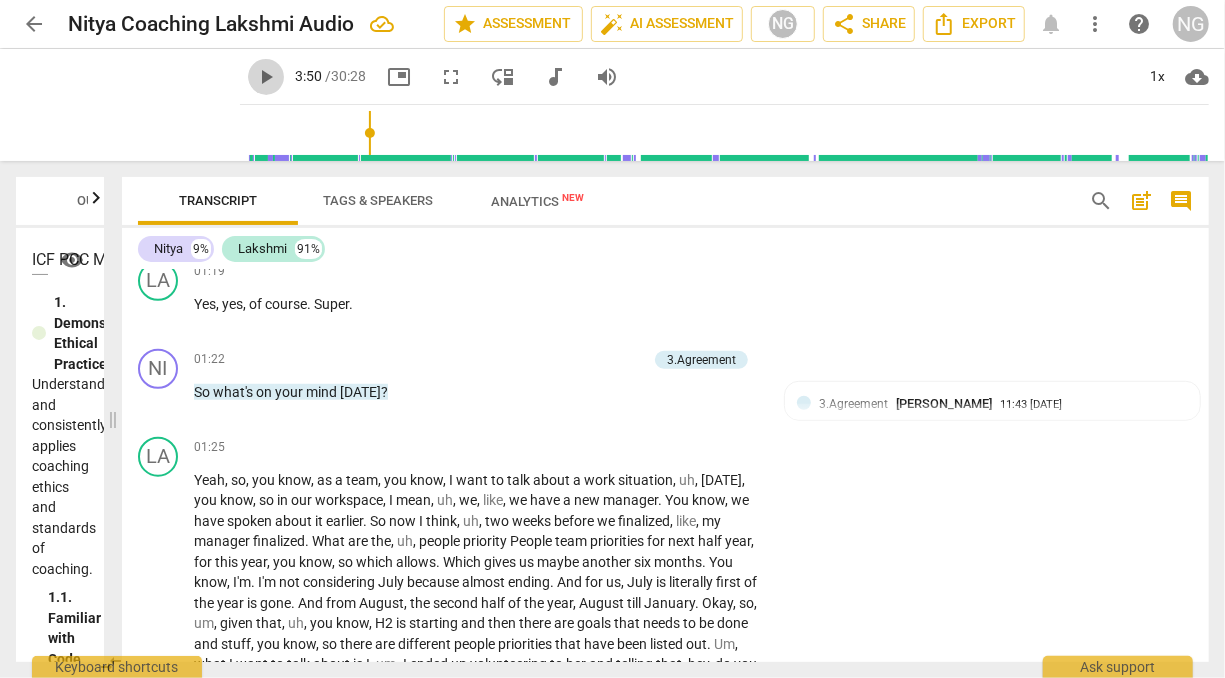 click on "play_arrow" at bounding box center [266, 77] 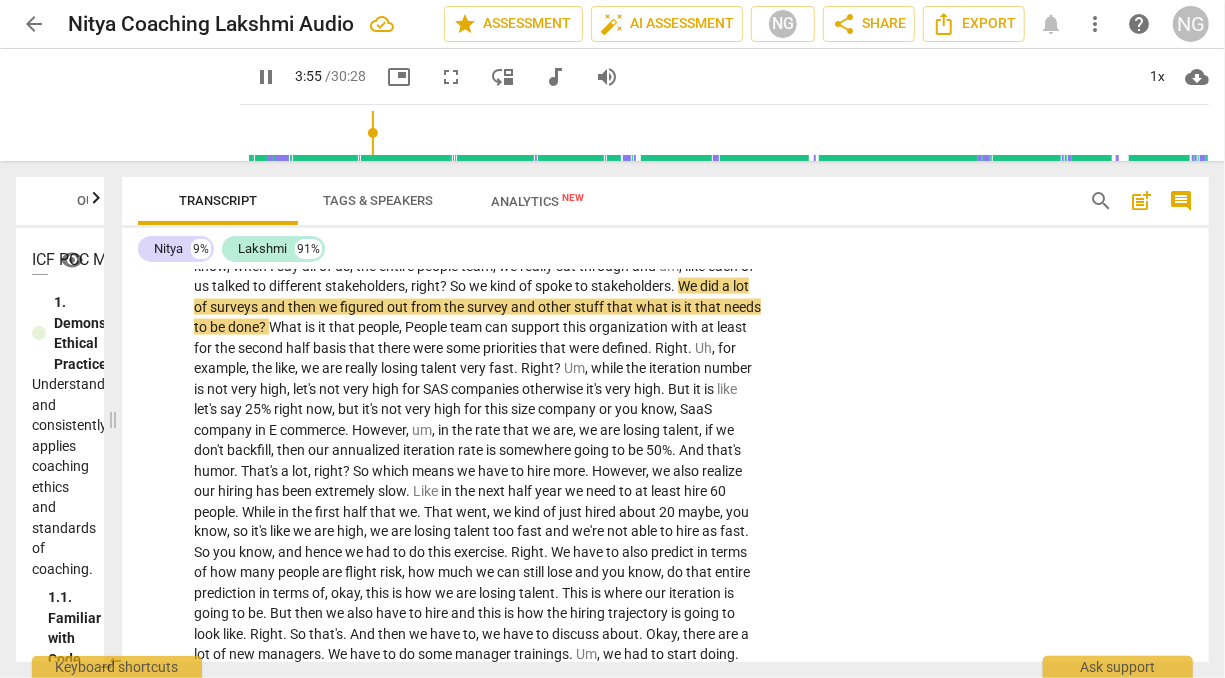 scroll, scrollTop: 1608, scrollLeft: 0, axis: vertical 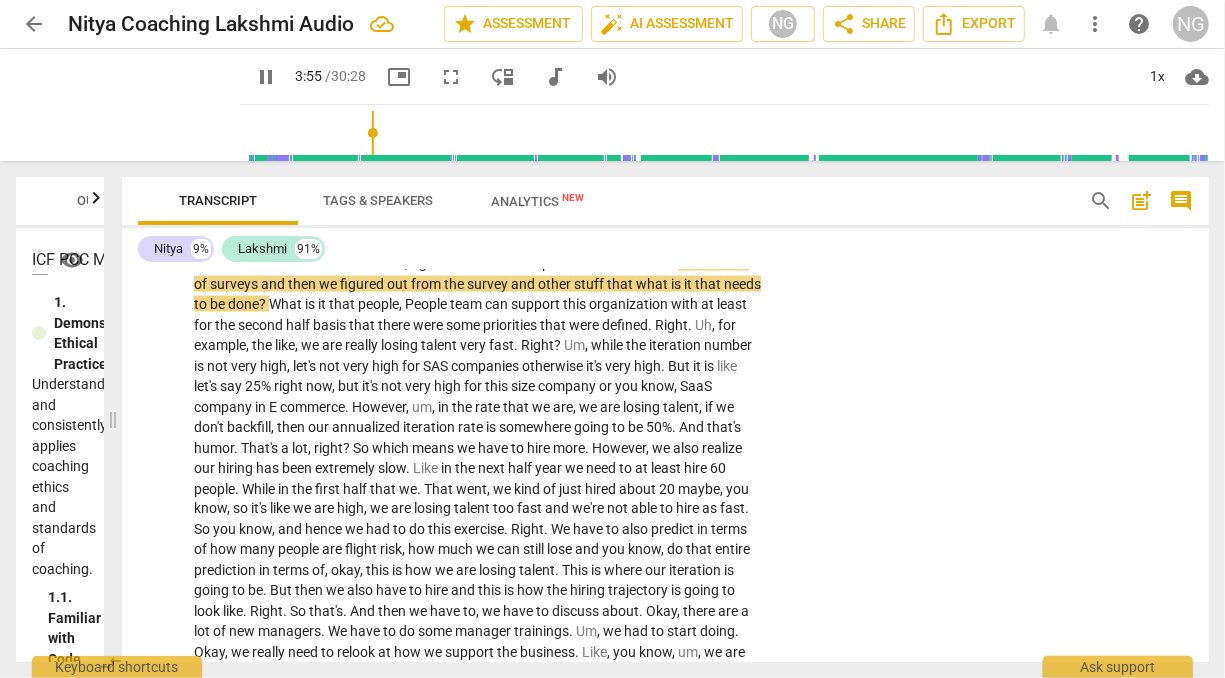 click on "somewhere" at bounding box center [536, 427] 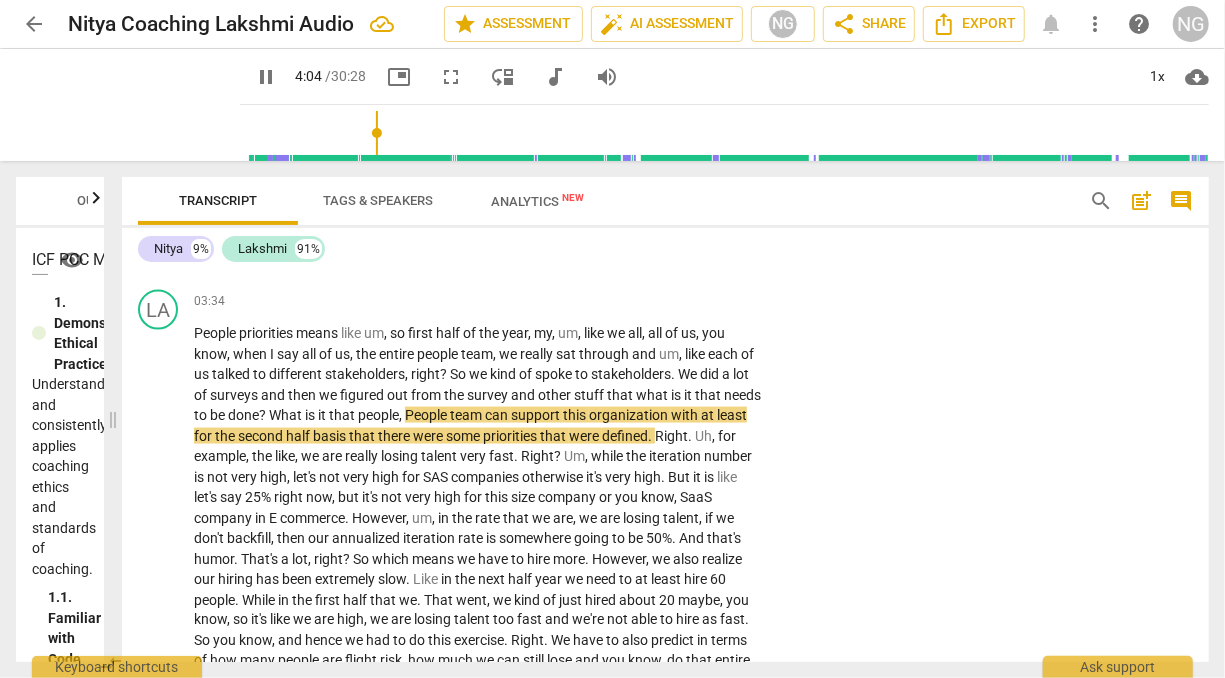 scroll, scrollTop: 1495, scrollLeft: 0, axis: vertical 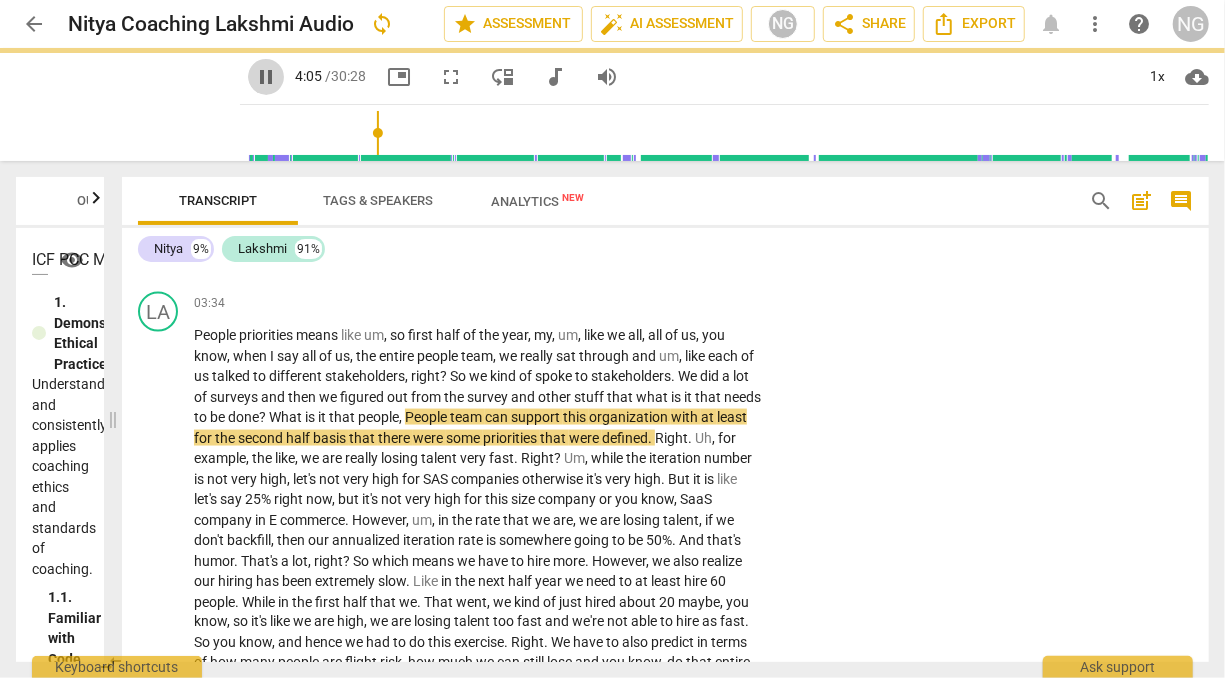 click on "pause" at bounding box center (266, 77) 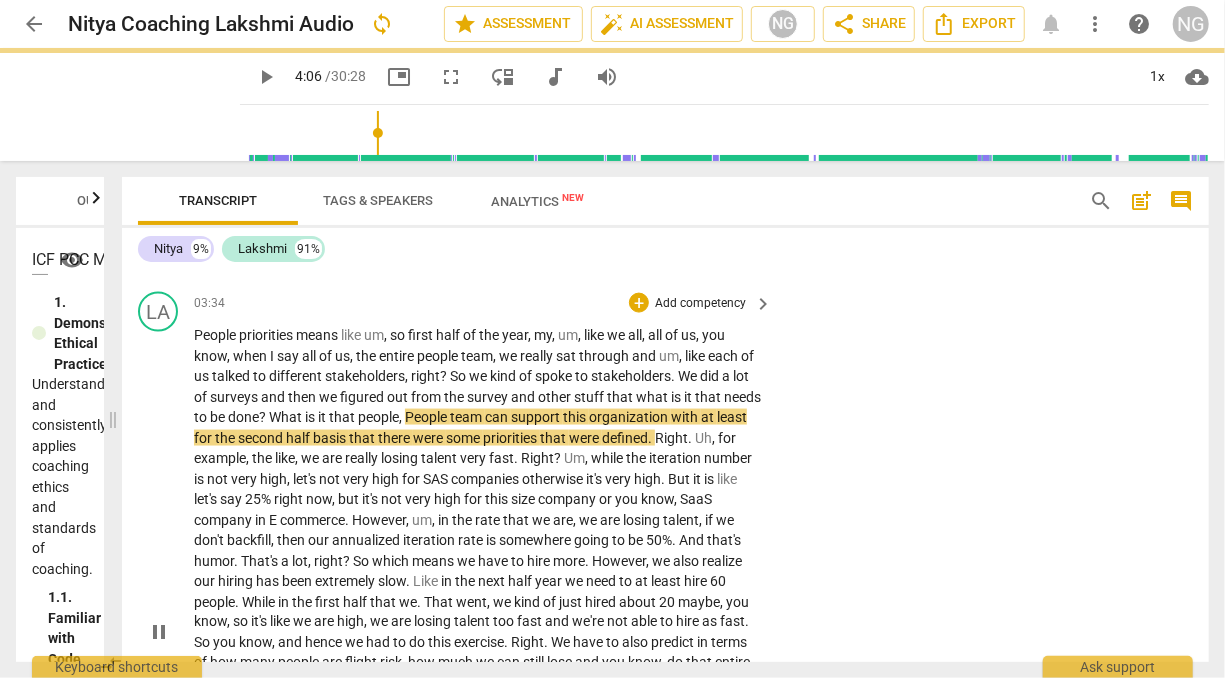 type on "246" 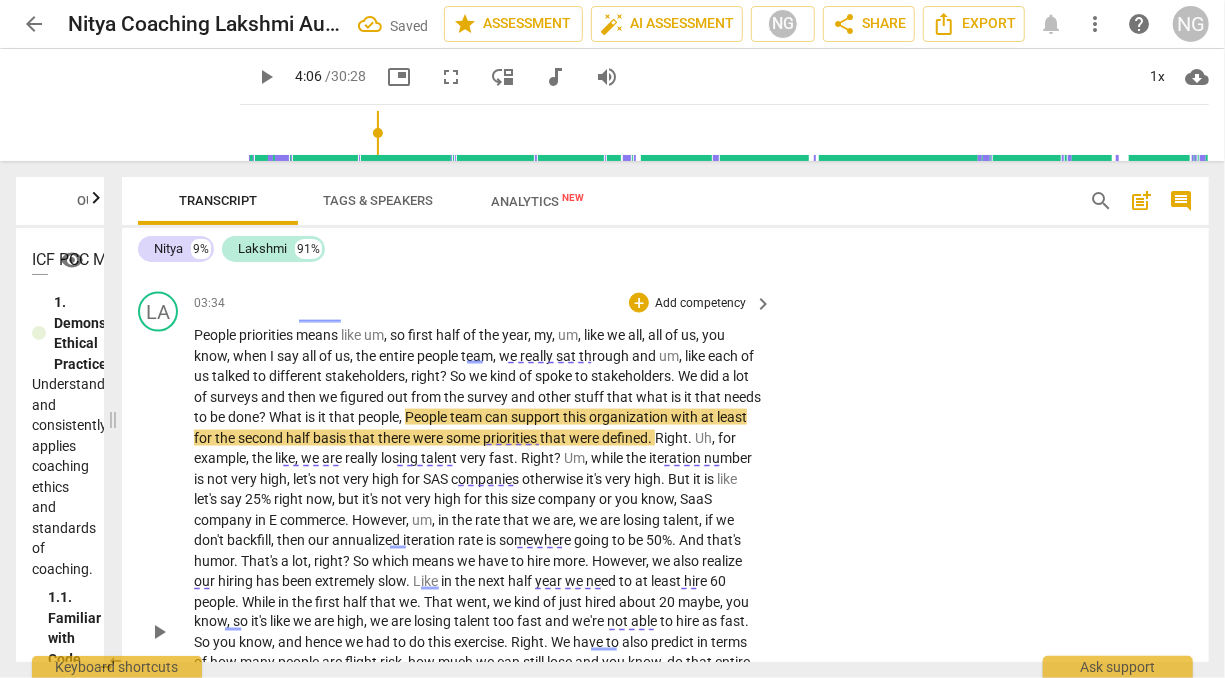 scroll, scrollTop: 1402, scrollLeft: 0, axis: vertical 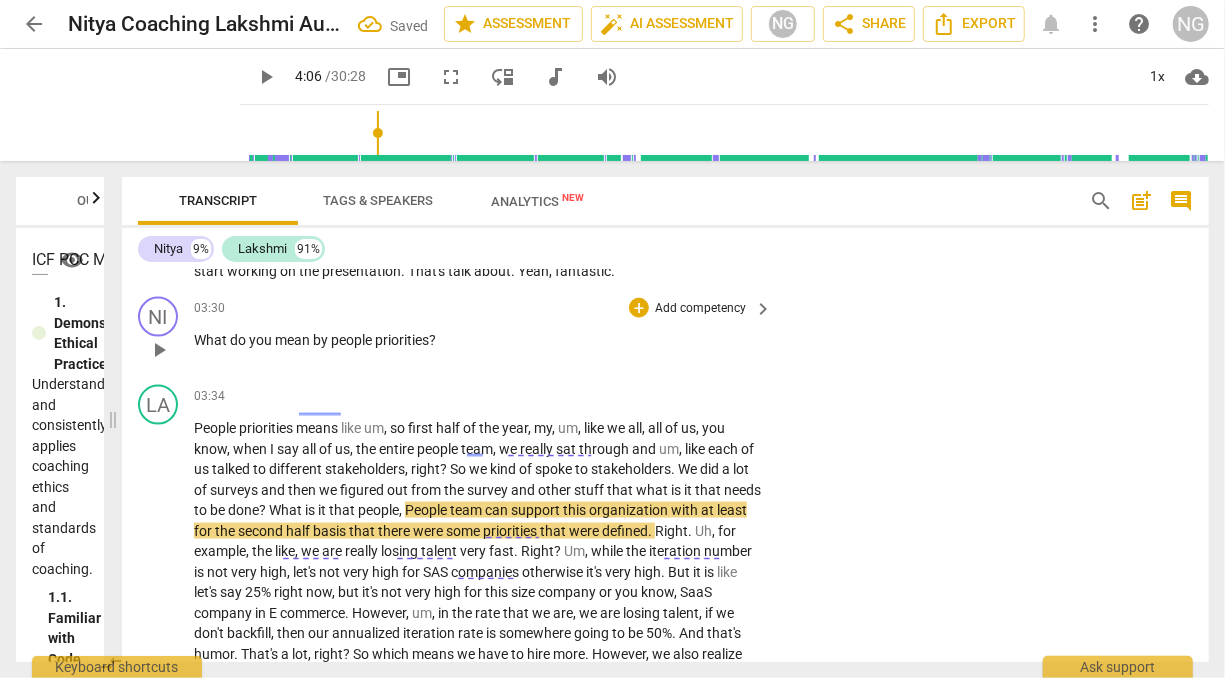 click on "Add competency" at bounding box center (700, 309) 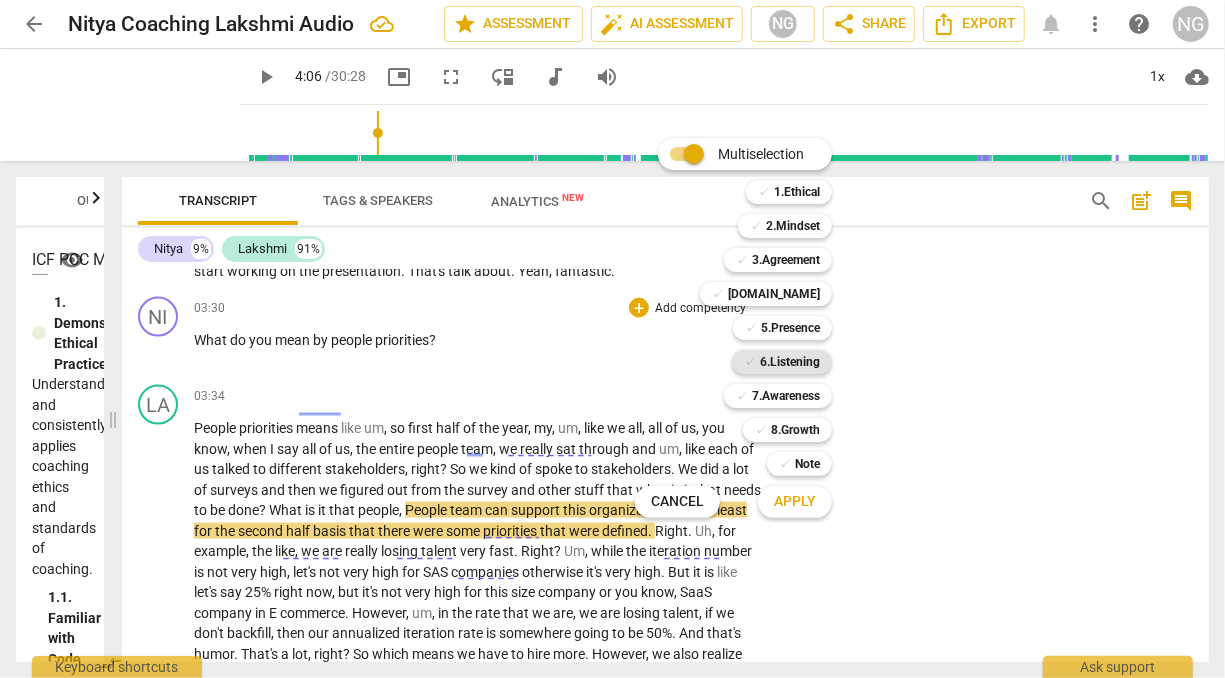 click on "6.Listening" at bounding box center [790, 362] 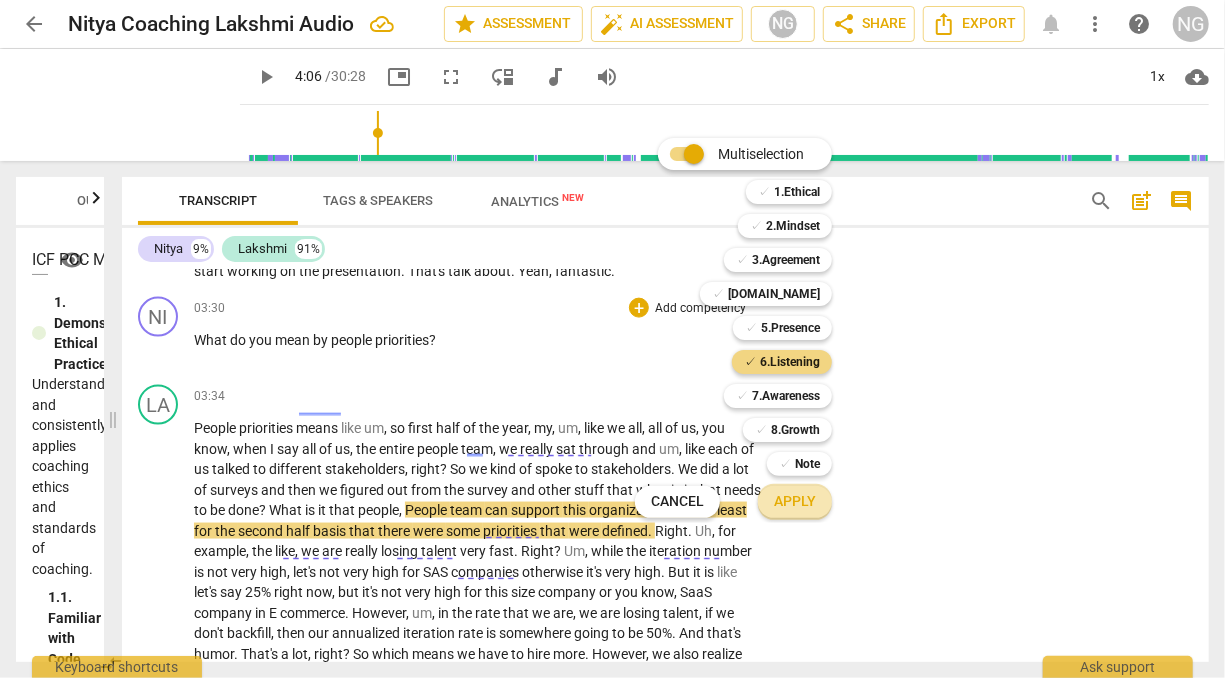 click on "Apply" at bounding box center (795, 502) 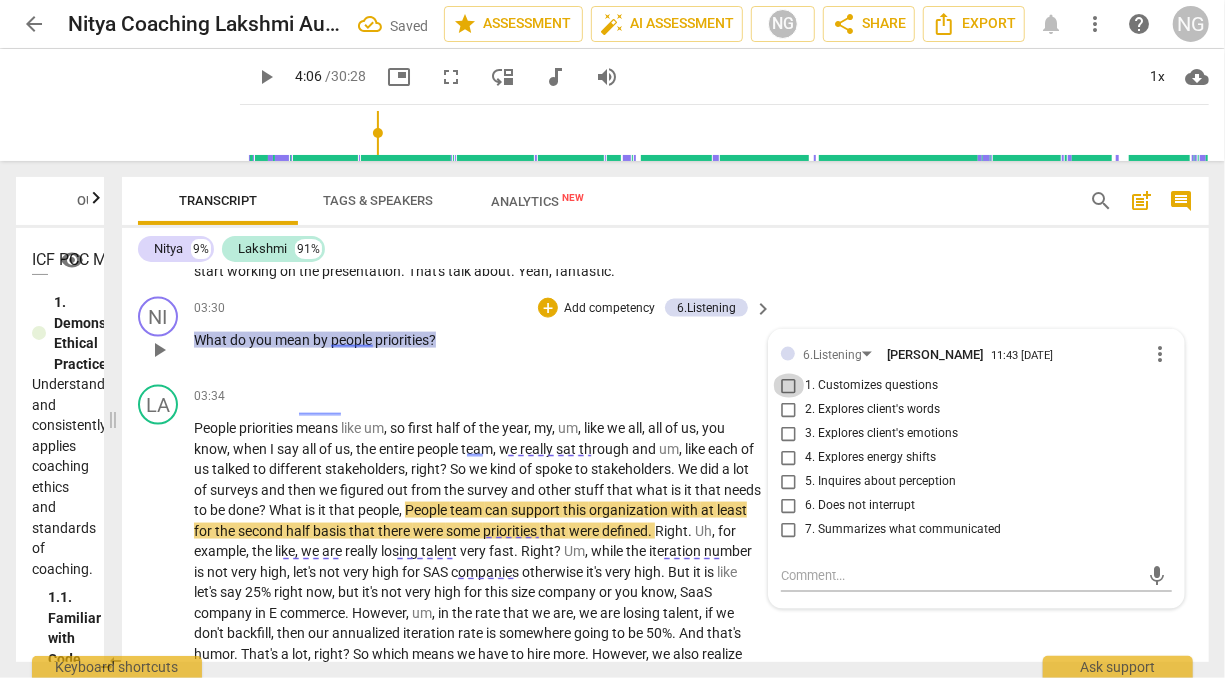 click on "1. Customizes questions" at bounding box center (789, 386) 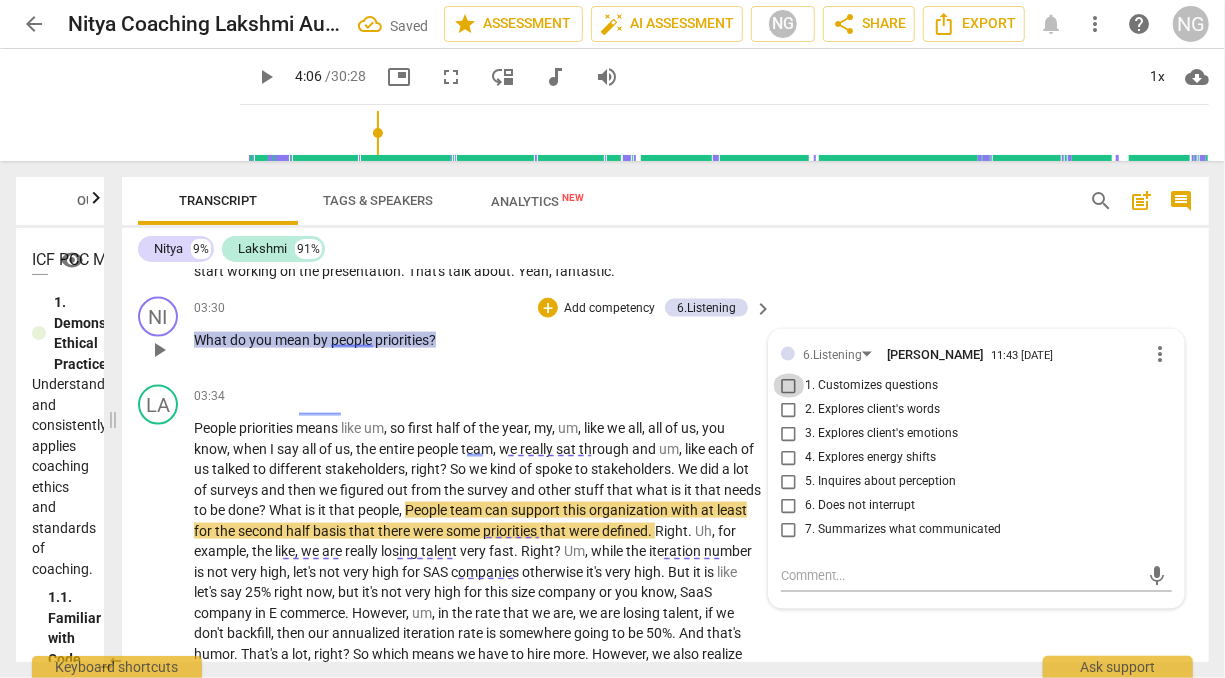 checkbox on "true" 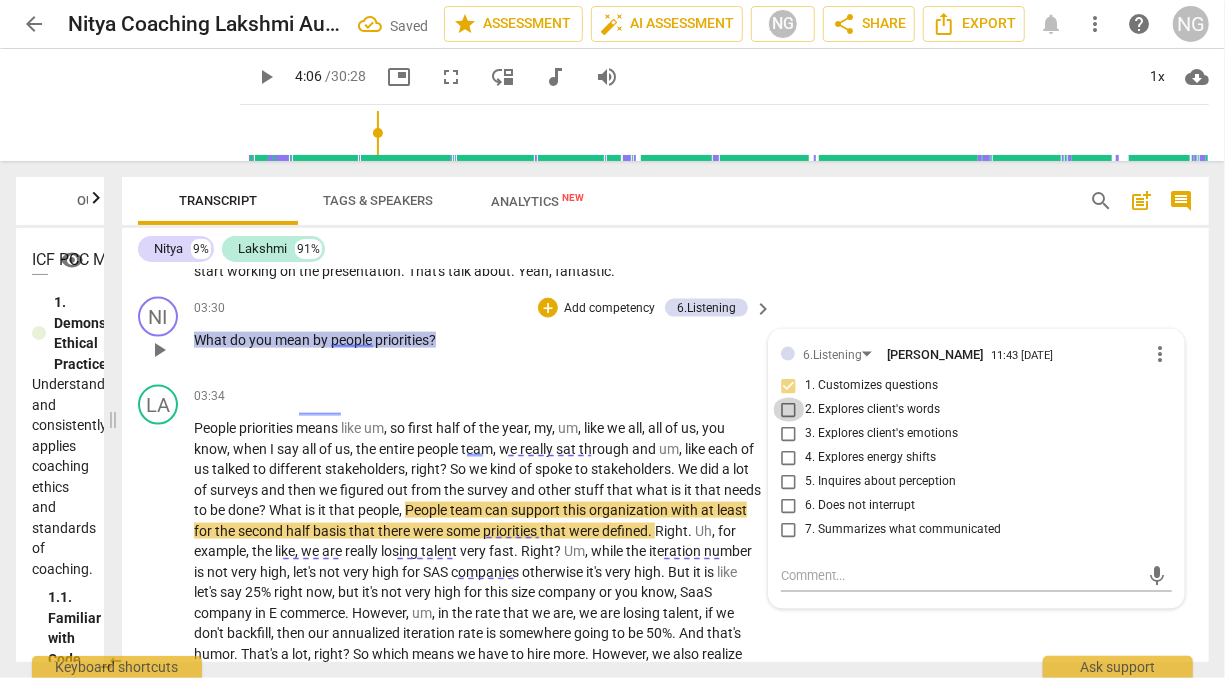 click on "2. Explores client's words" at bounding box center (789, 410) 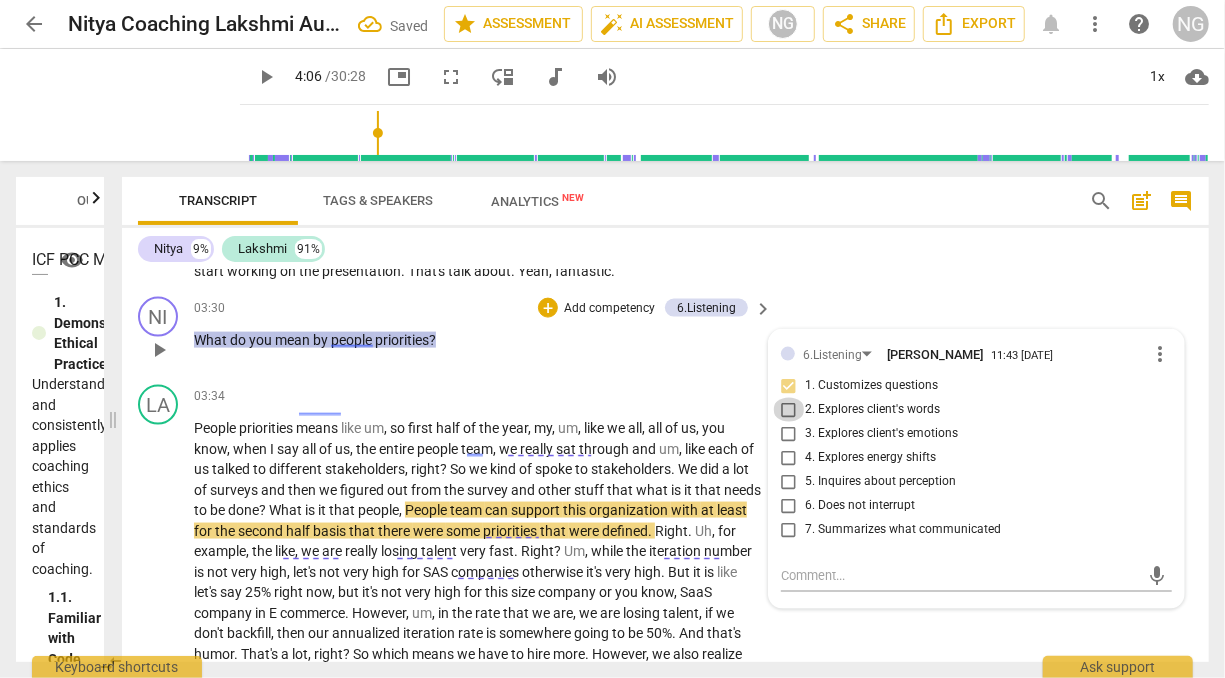 checkbox on "true" 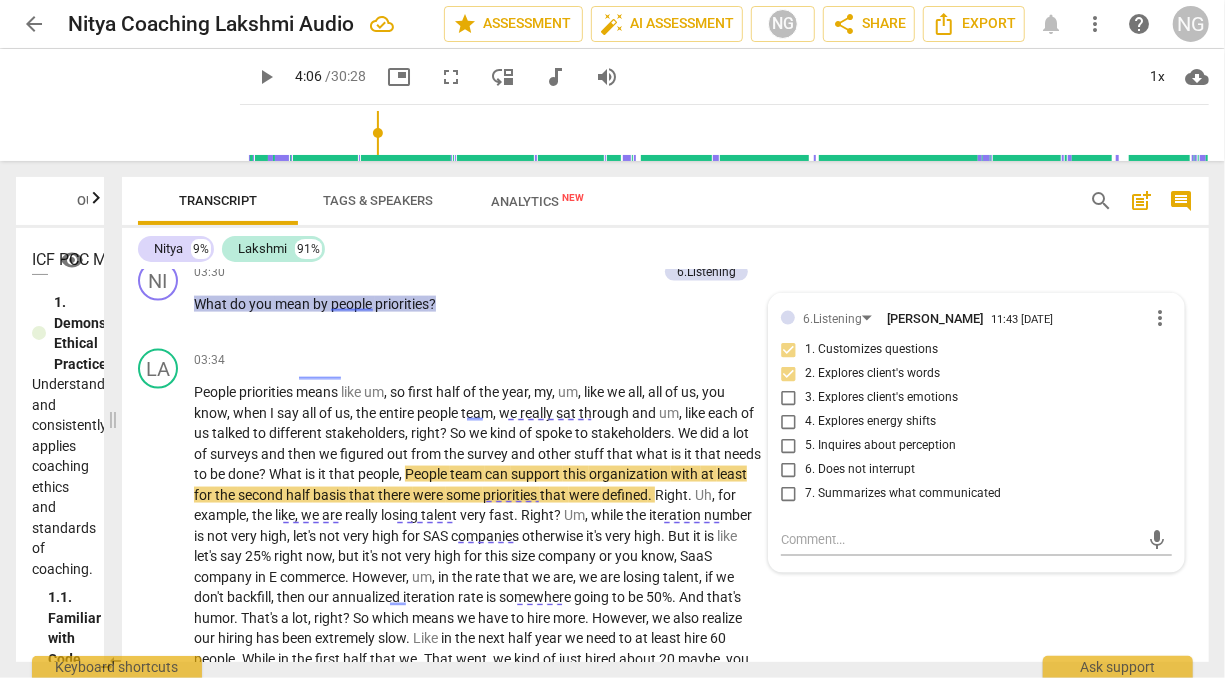 scroll, scrollTop: 1439, scrollLeft: 0, axis: vertical 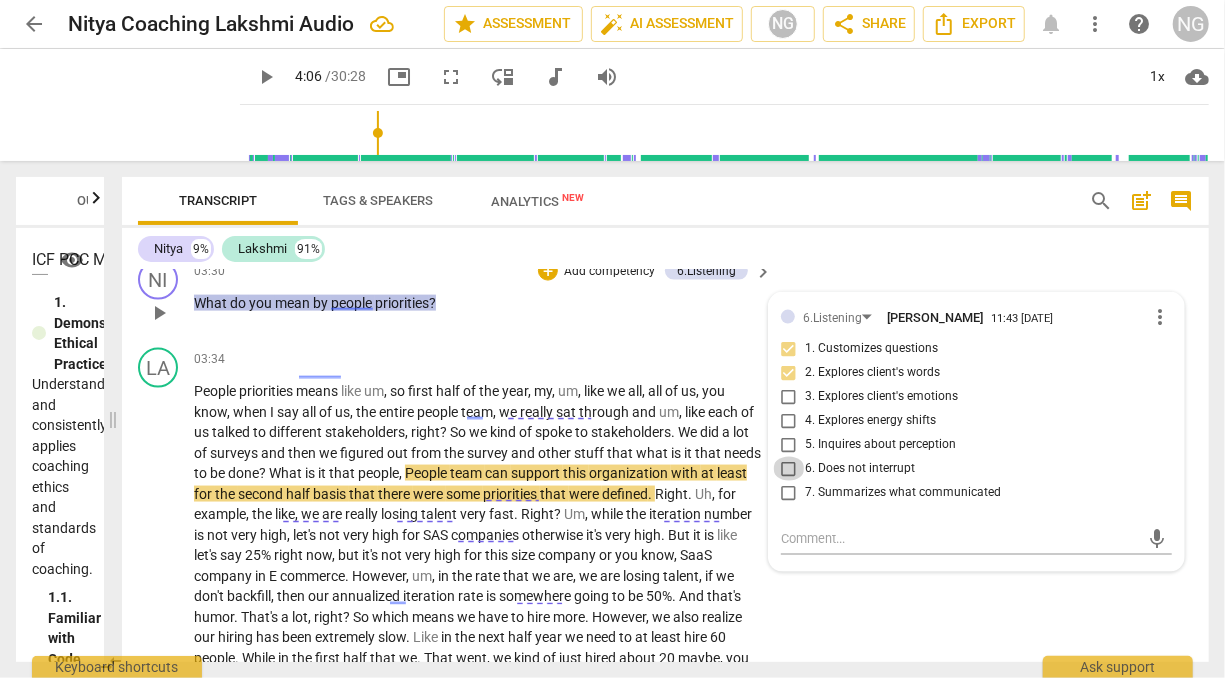 click on "6. Does not interrupt" at bounding box center [789, 469] 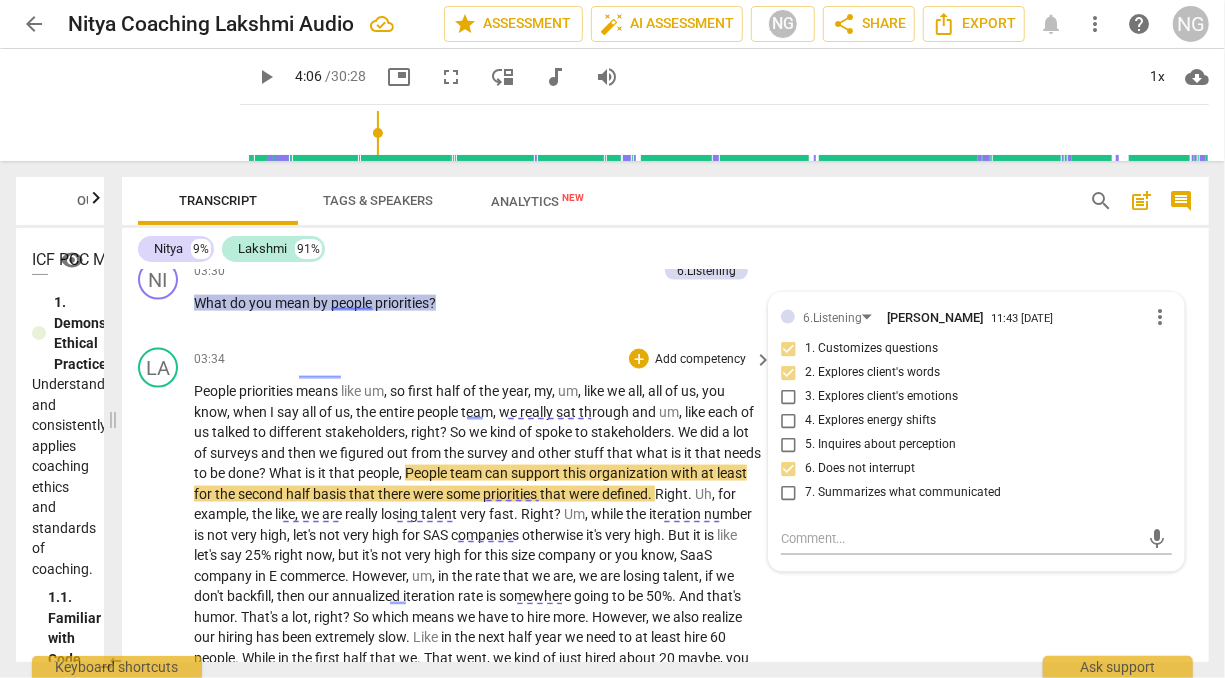 click on "." at bounding box center [674, 432] 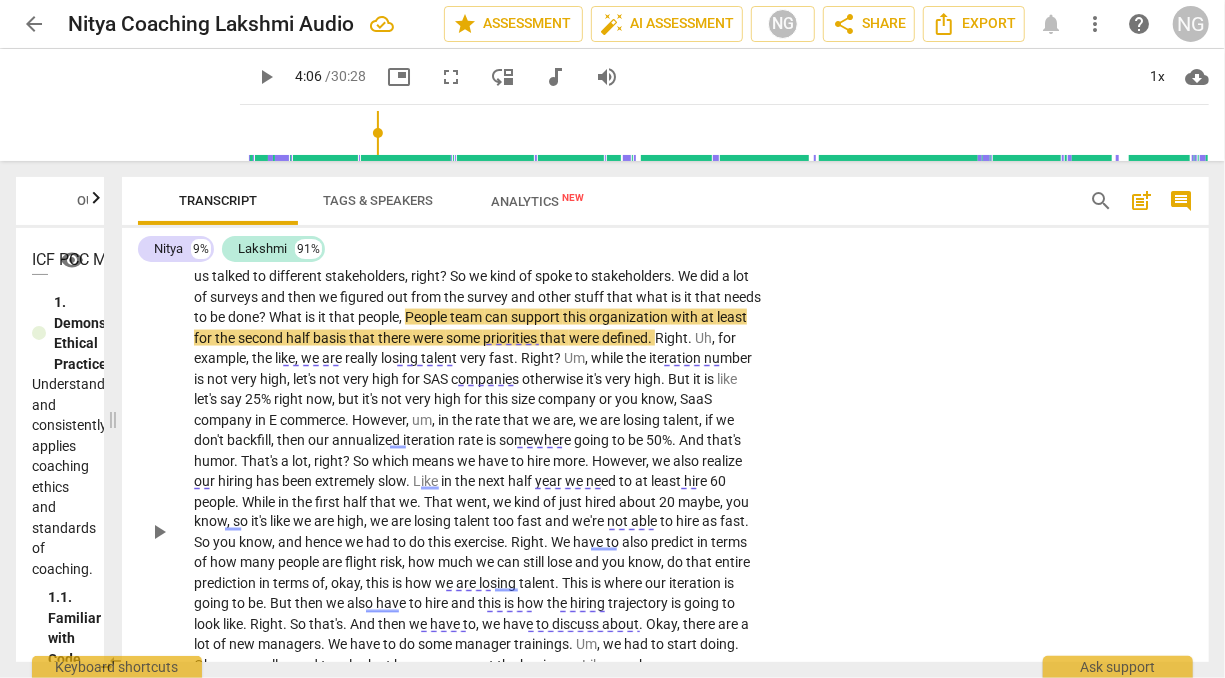 scroll, scrollTop: 1596, scrollLeft: 0, axis: vertical 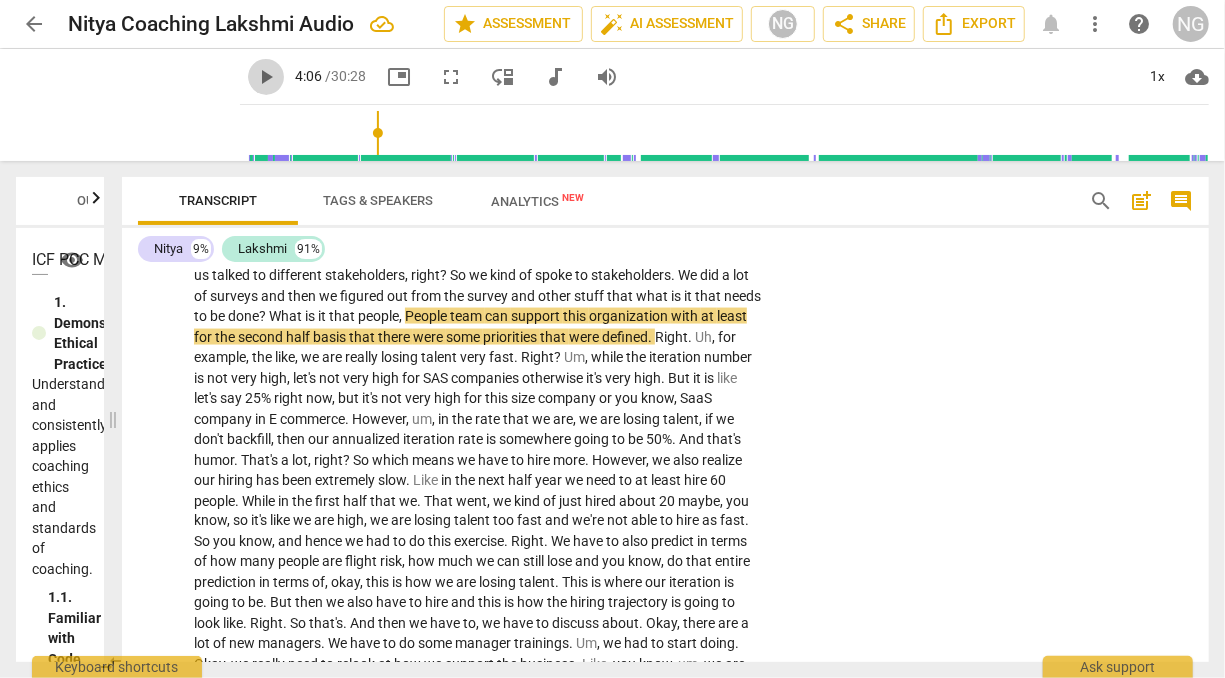 click on "play_arrow" at bounding box center (266, 77) 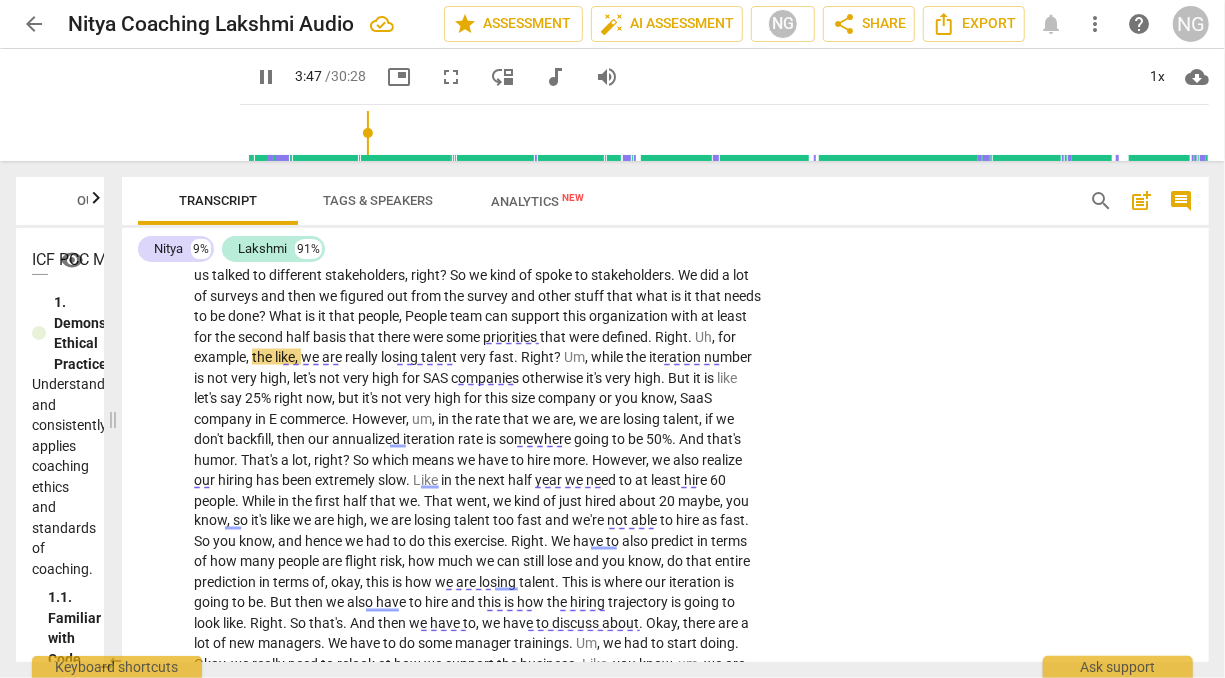 click at bounding box center (728, 133) 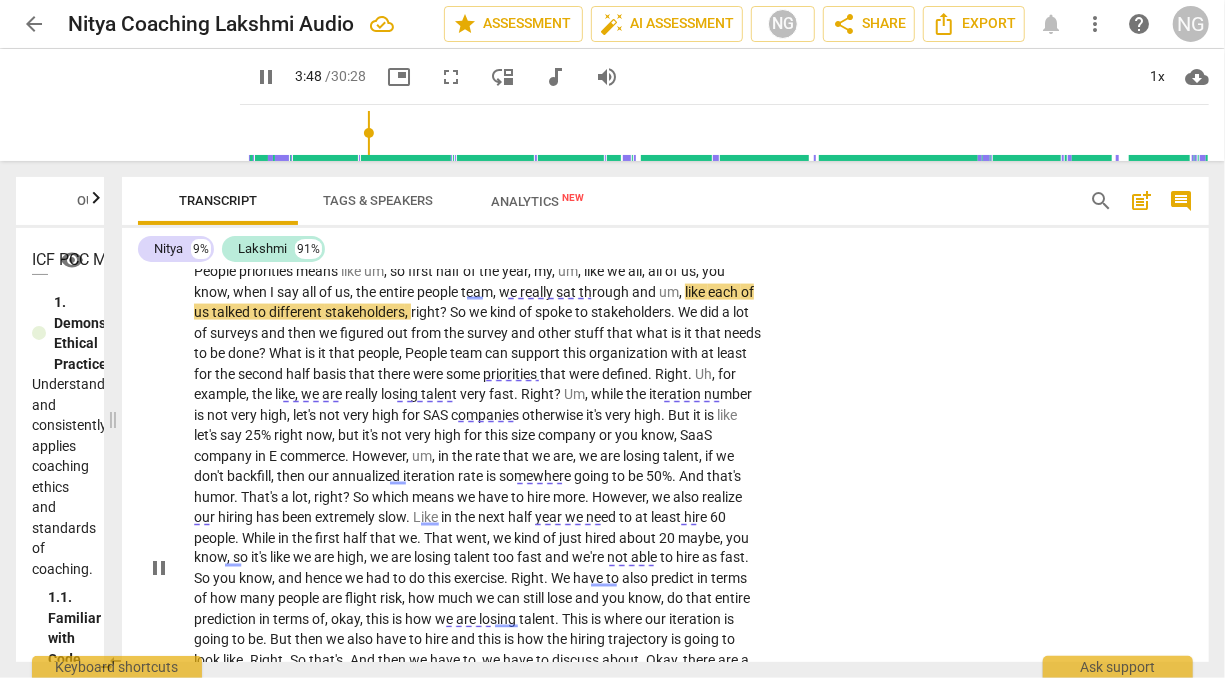scroll, scrollTop: 1558, scrollLeft: 0, axis: vertical 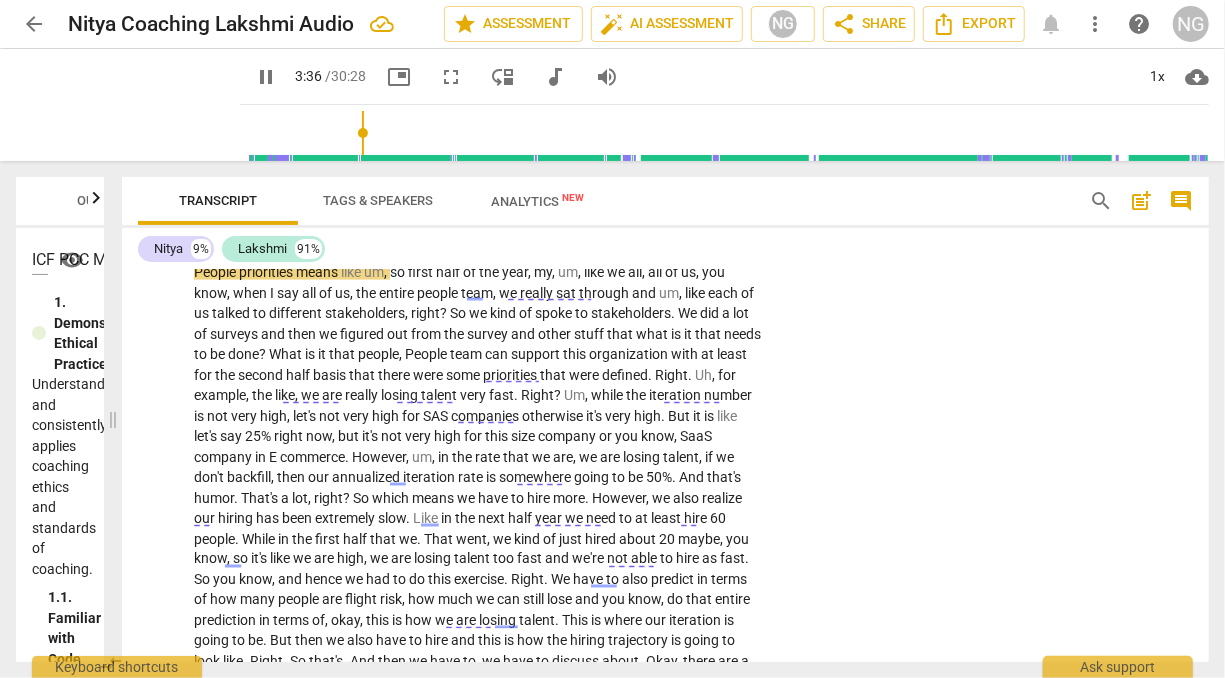 click at bounding box center (728, 133) 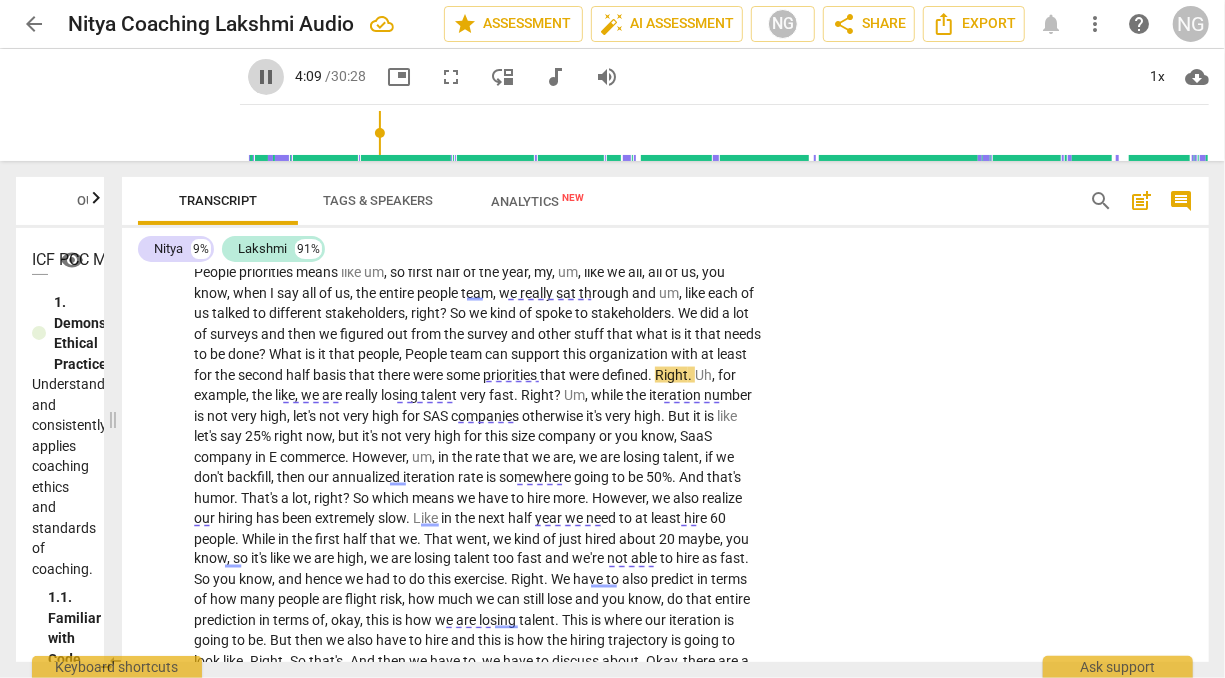 click on "pause" at bounding box center (266, 77) 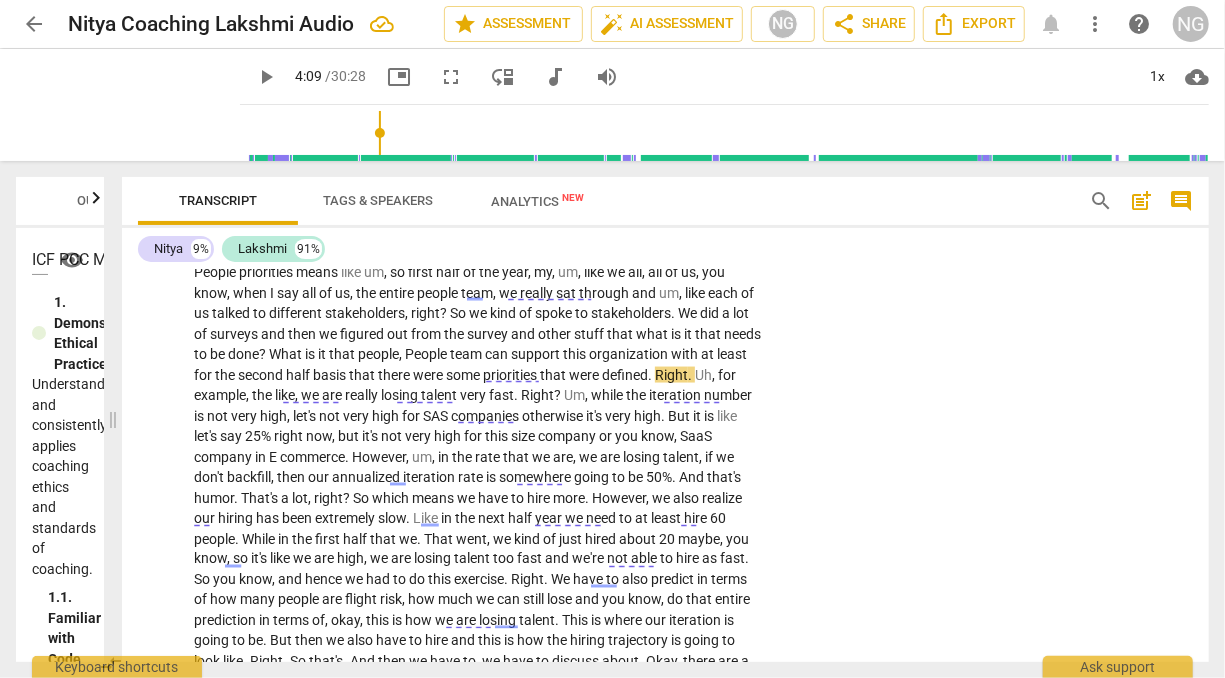 type on "250" 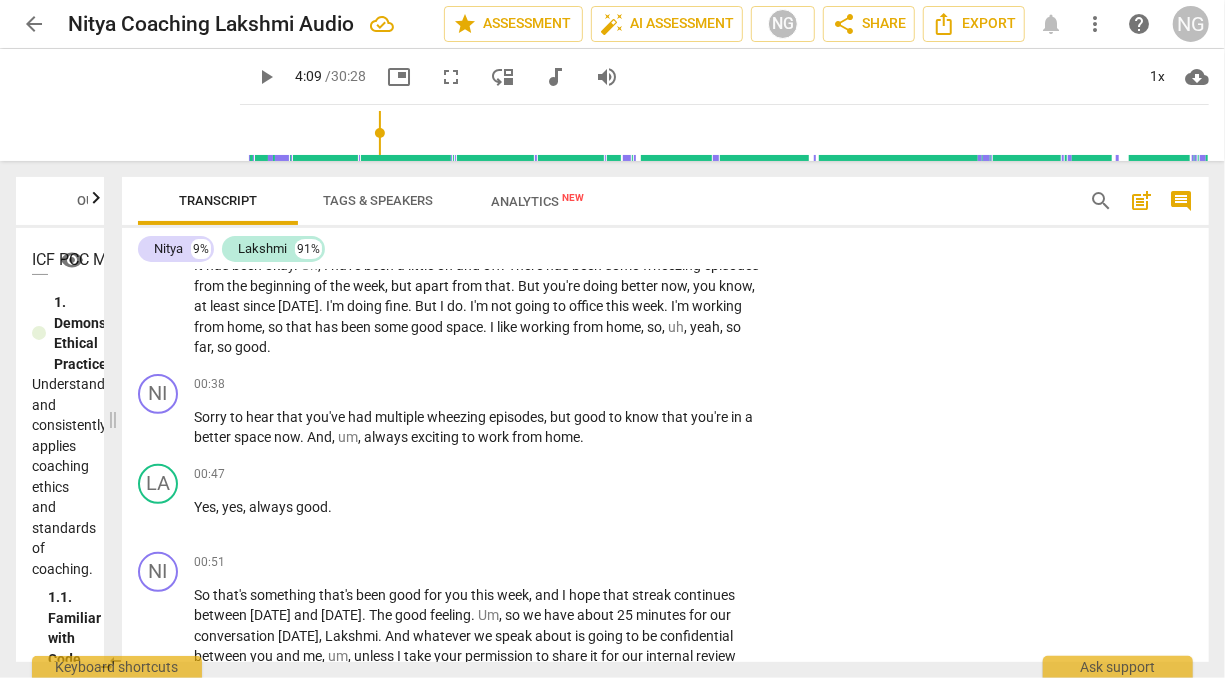 scroll, scrollTop: 319, scrollLeft: 0, axis: vertical 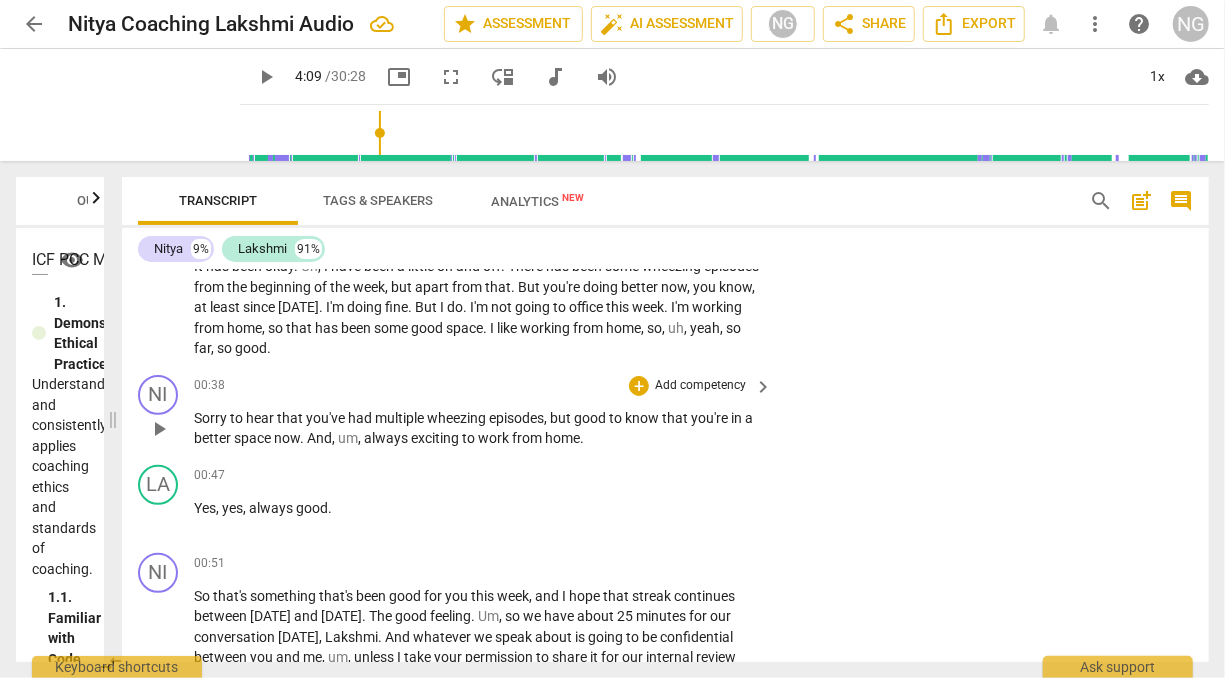 click on "Add competency" at bounding box center [700, 386] 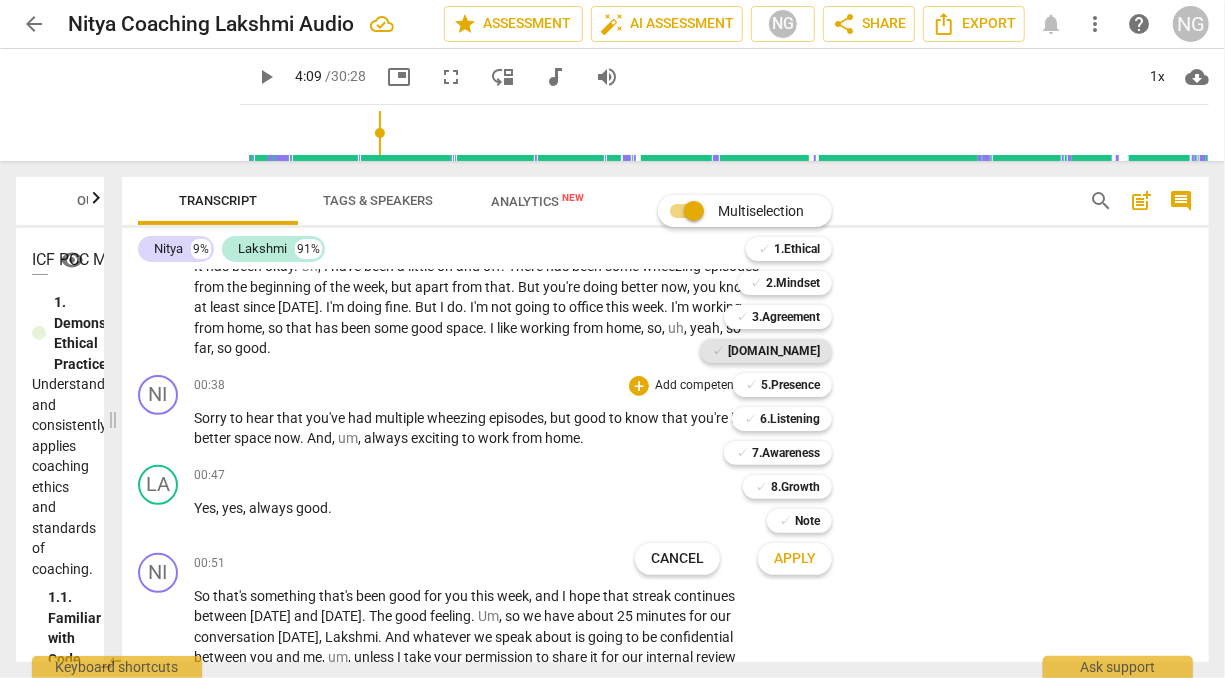 click on "[DOMAIN_NAME]" at bounding box center (774, 351) 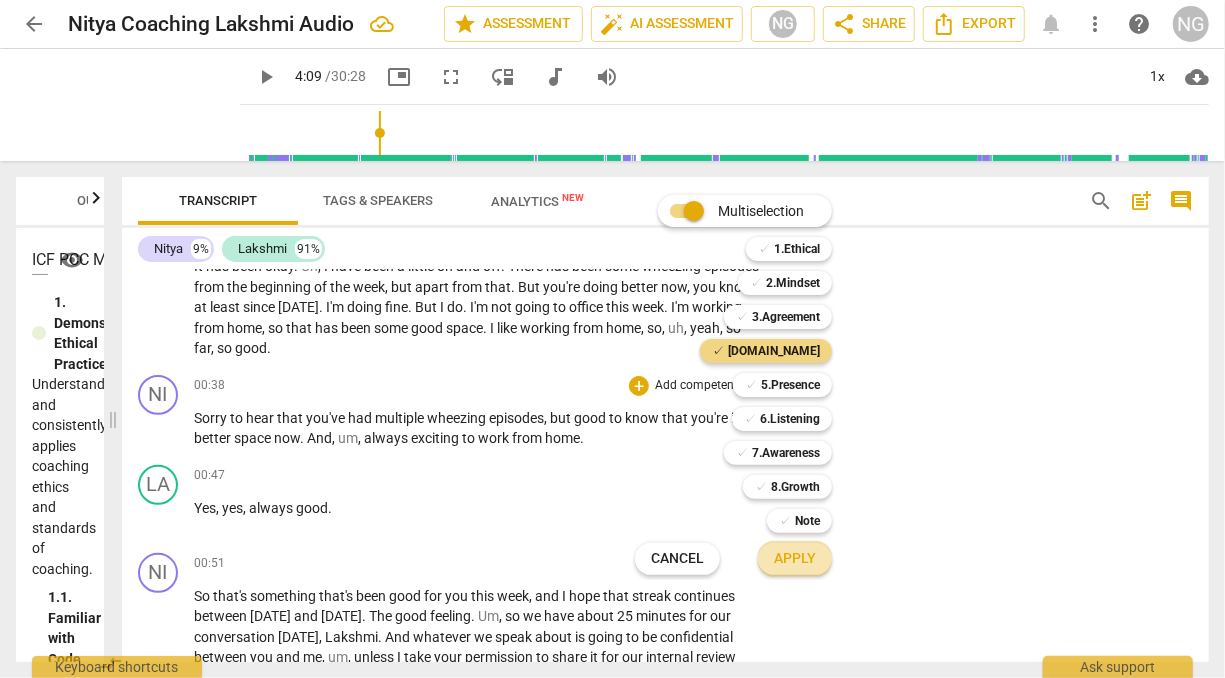 click on "Apply" at bounding box center [795, 559] 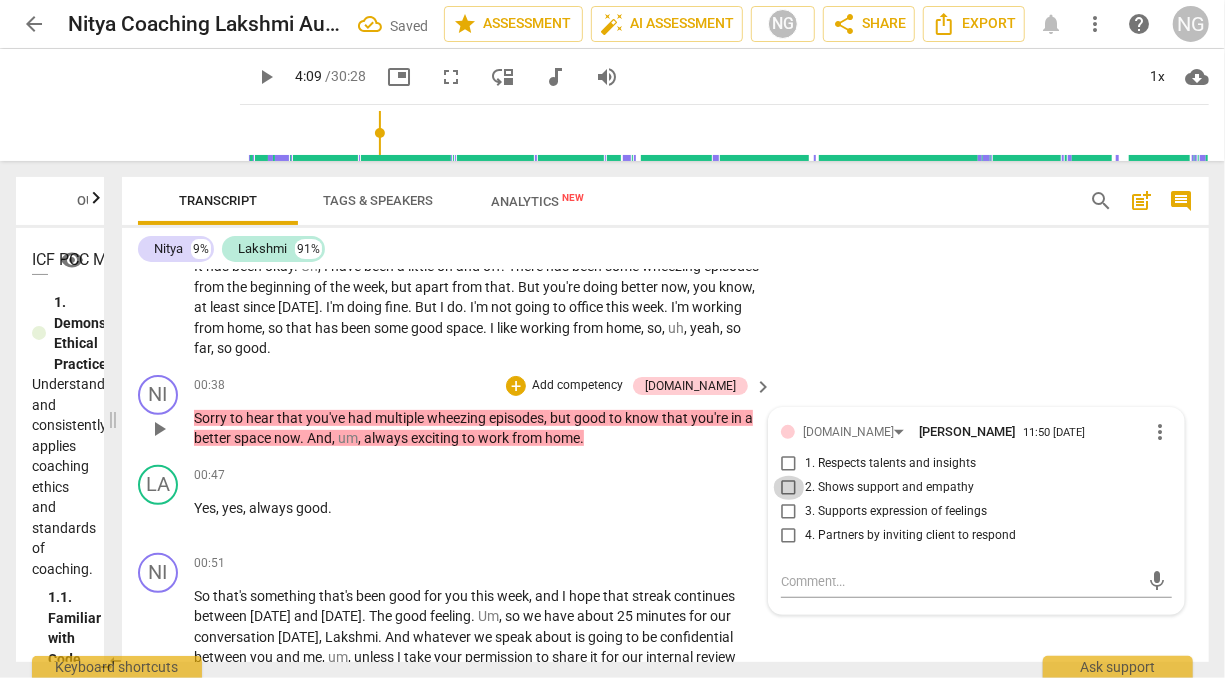 click on "2. Shows support and empathy" at bounding box center (789, 488) 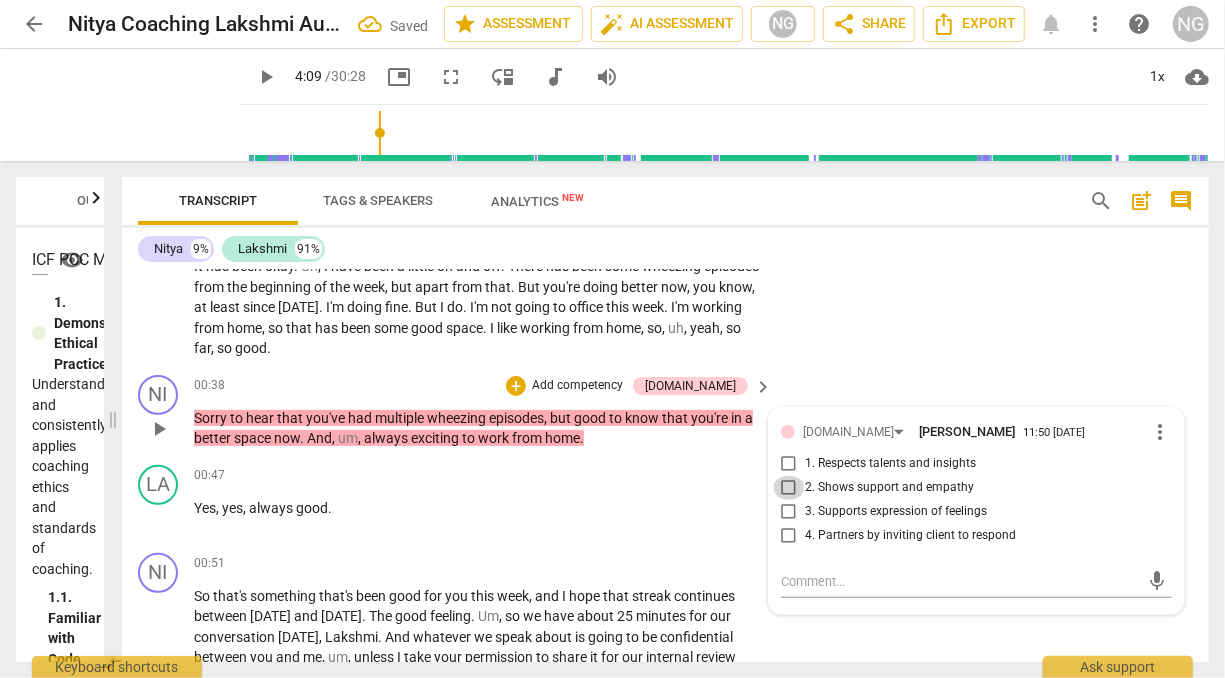 checkbox on "true" 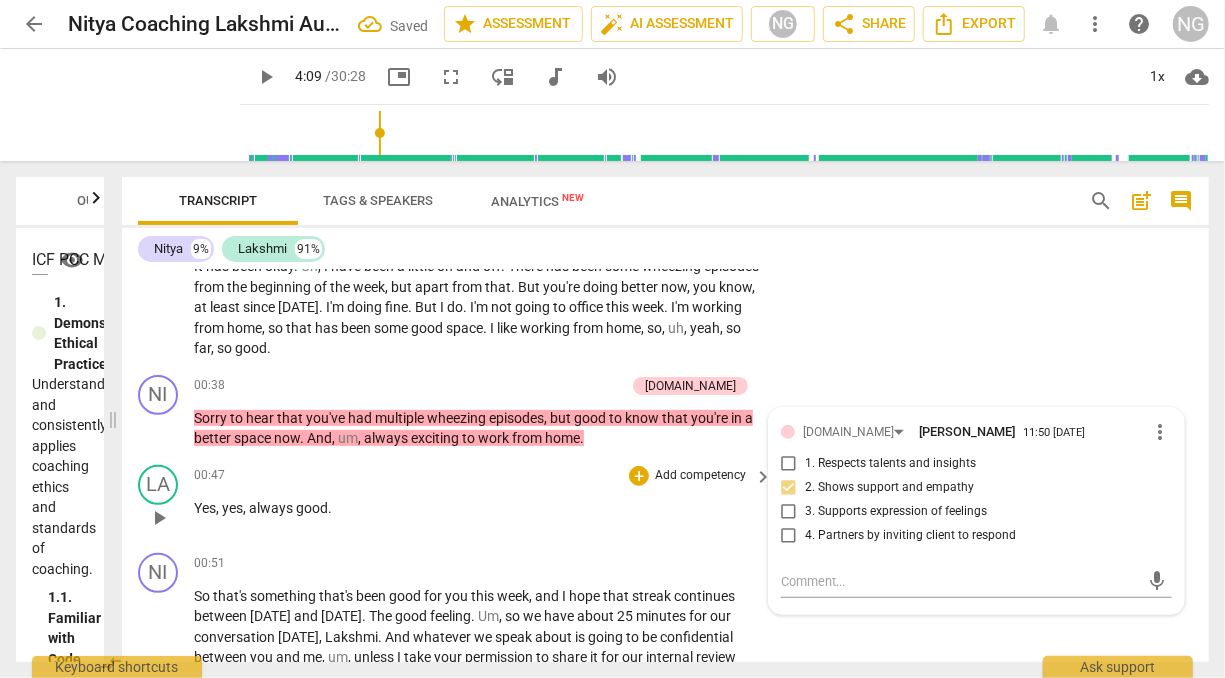 click on "00:47 + Add competency keyboard_arrow_right Yes ,   yes ,   always   good ." at bounding box center [484, 501] 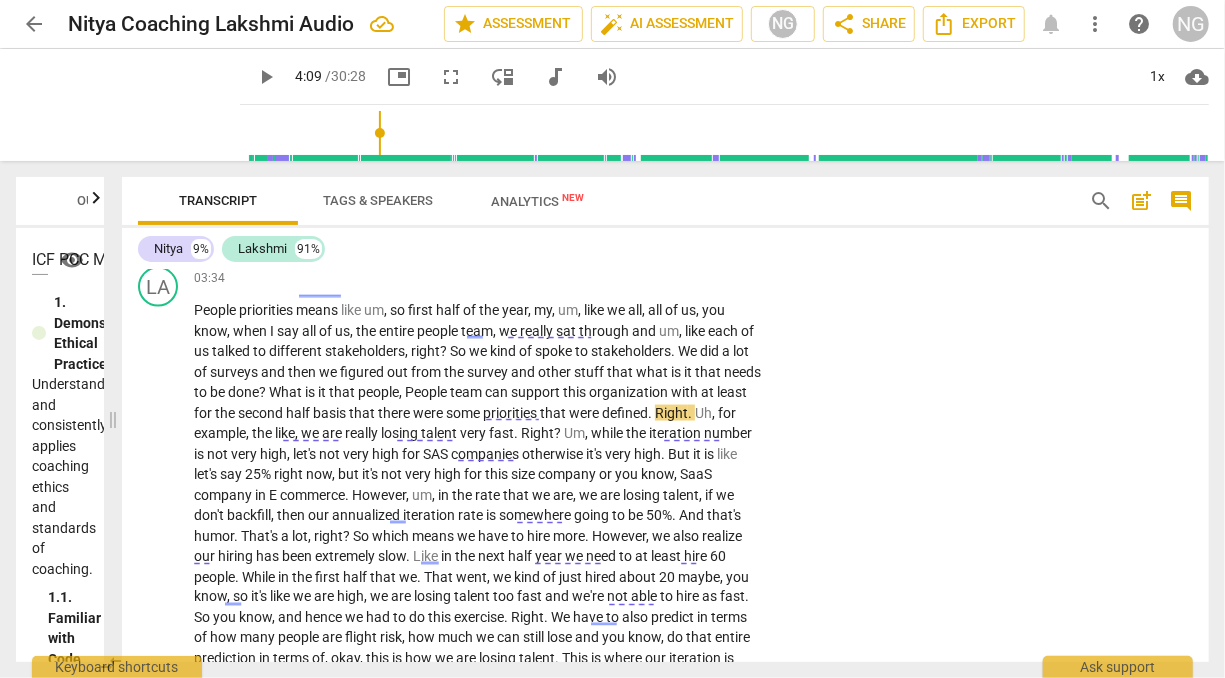 scroll, scrollTop: 1519, scrollLeft: 0, axis: vertical 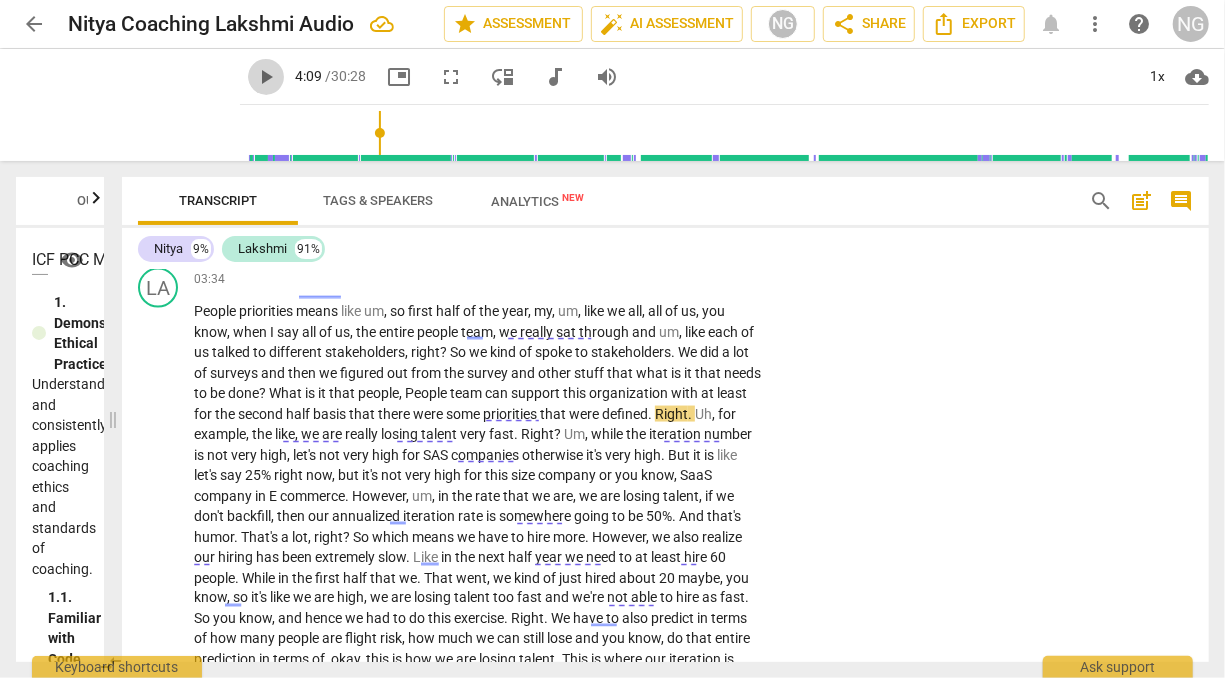 click on "play_arrow" at bounding box center [266, 77] 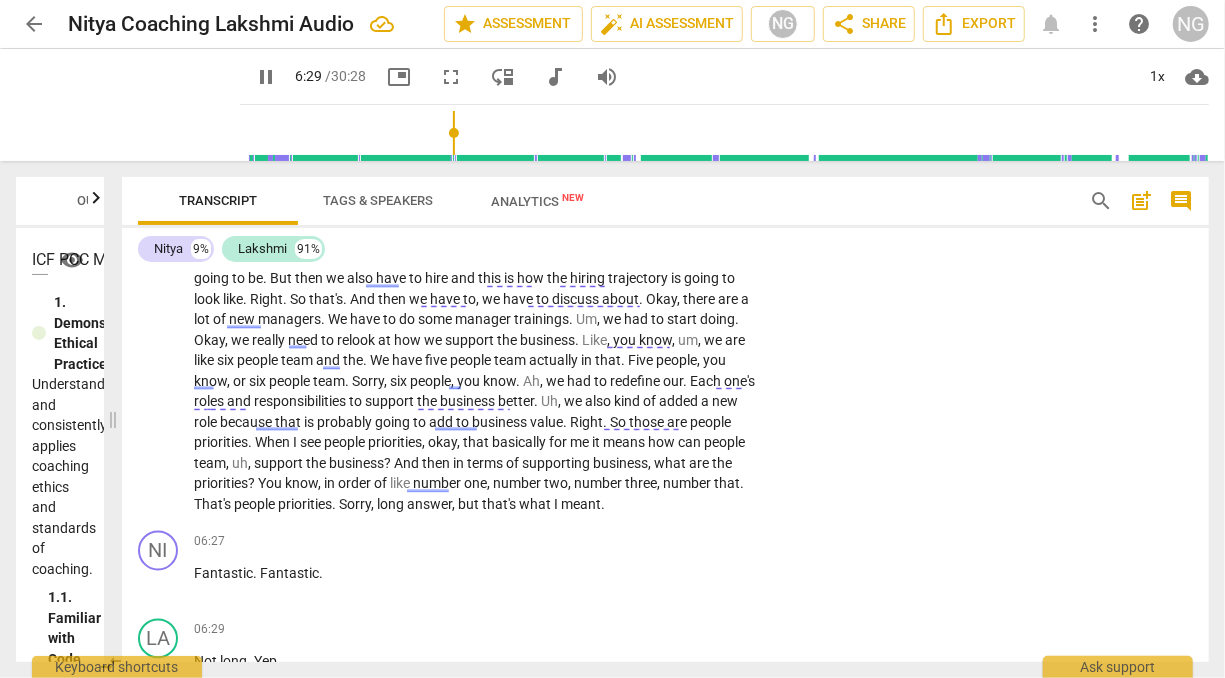 scroll, scrollTop: 2344, scrollLeft: 0, axis: vertical 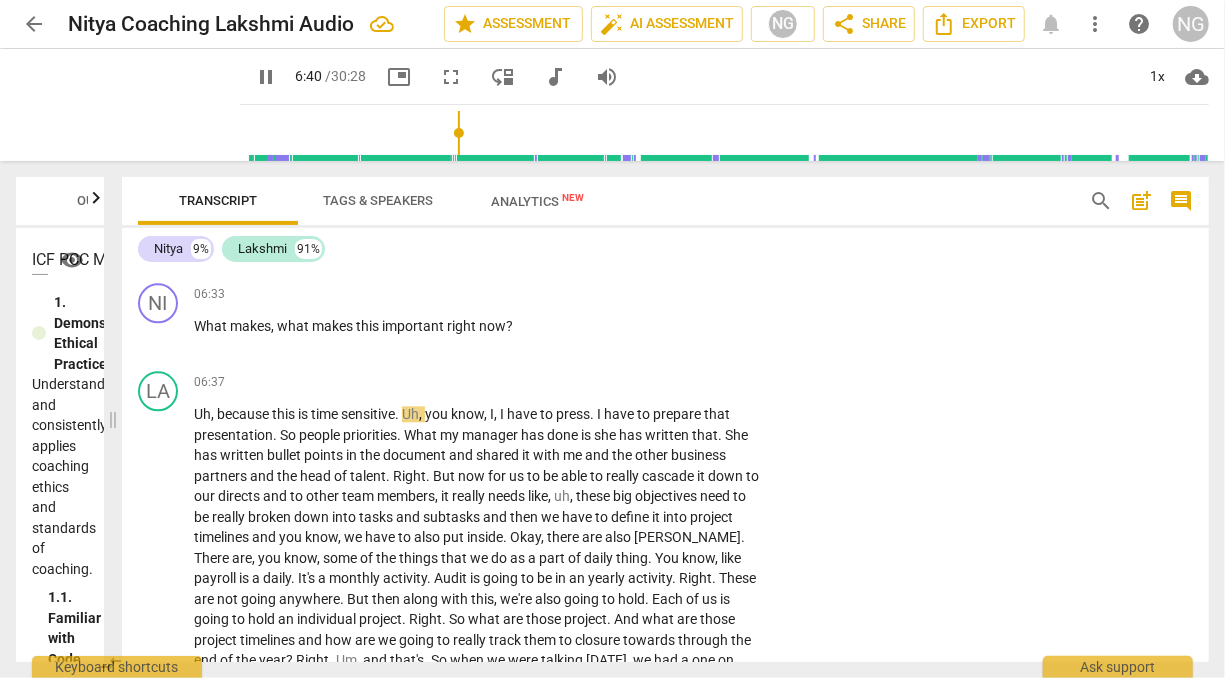 click on "pause" at bounding box center [266, 77] 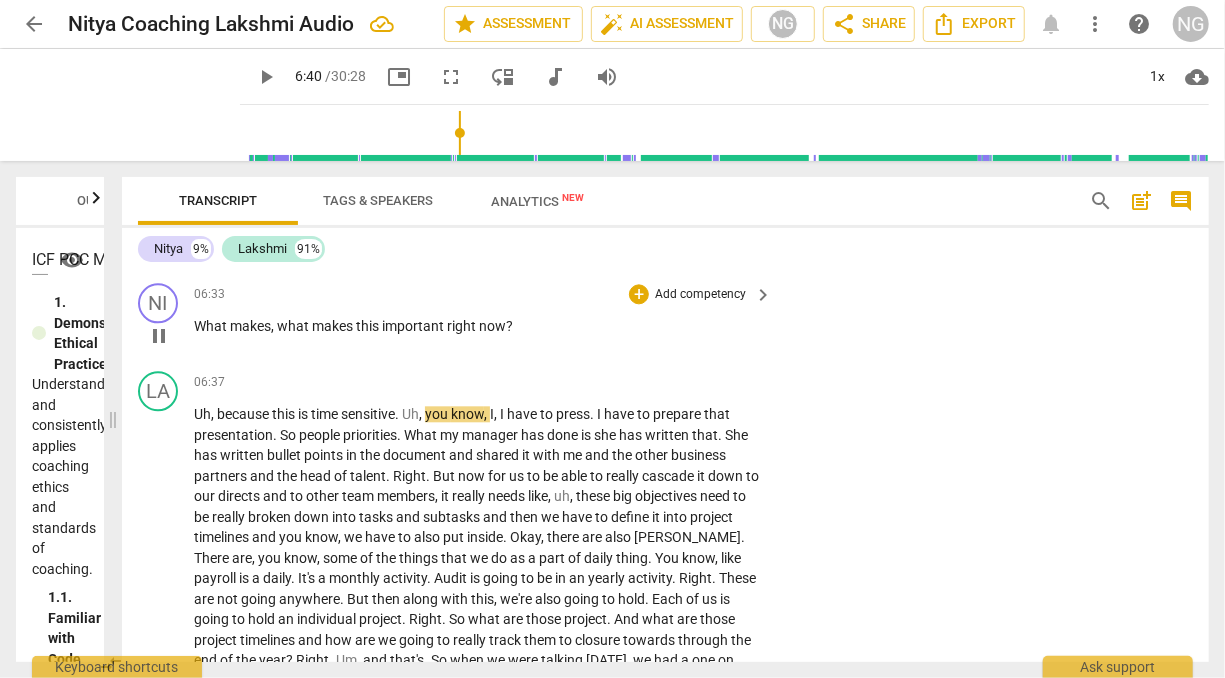 type on "401" 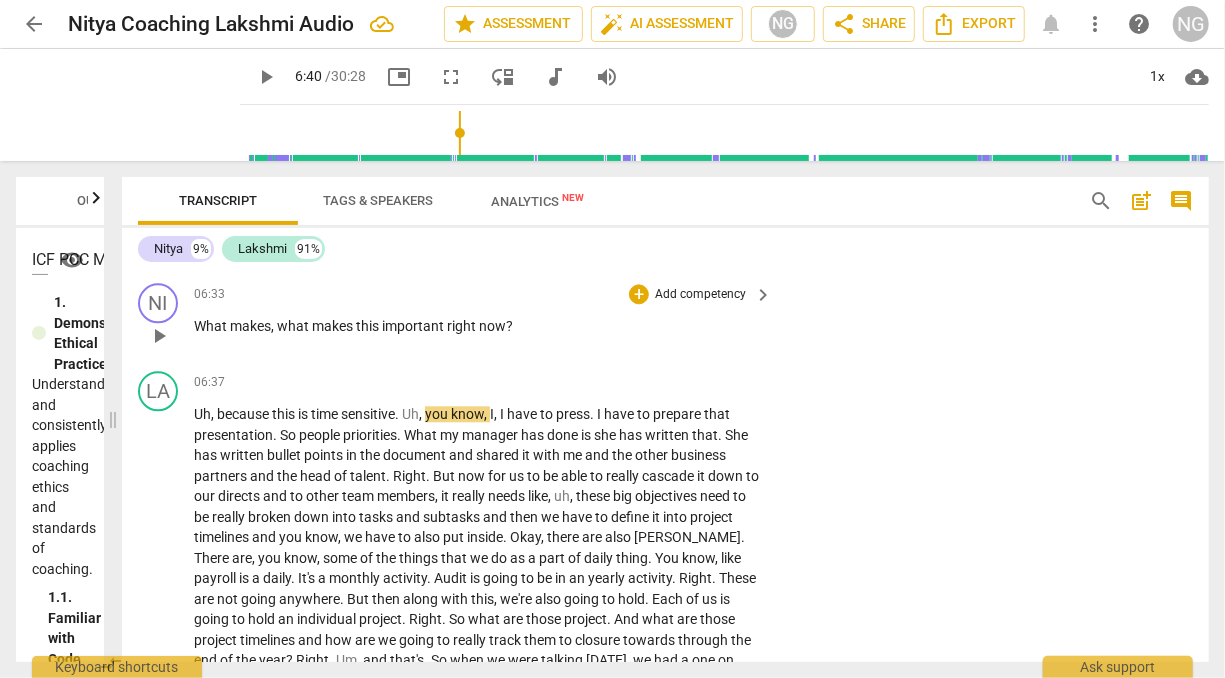 click on "Add competency" at bounding box center [700, 295] 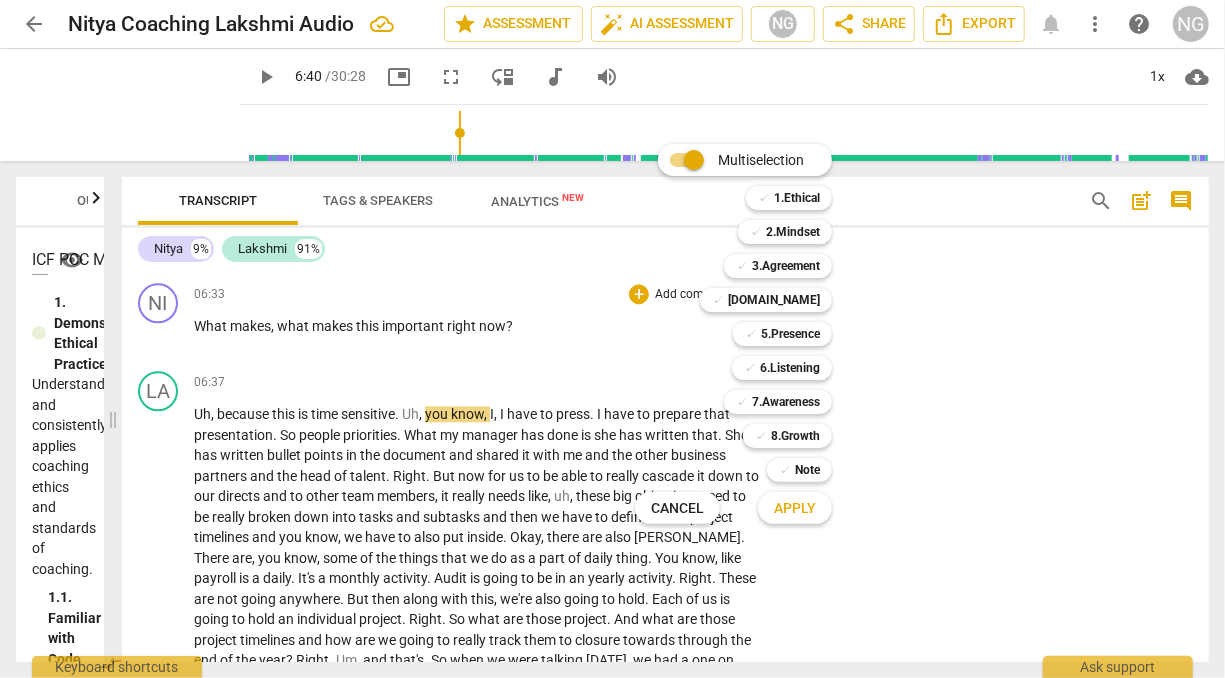click on "✓ 2.Mindset 2" at bounding box center [796, 232] 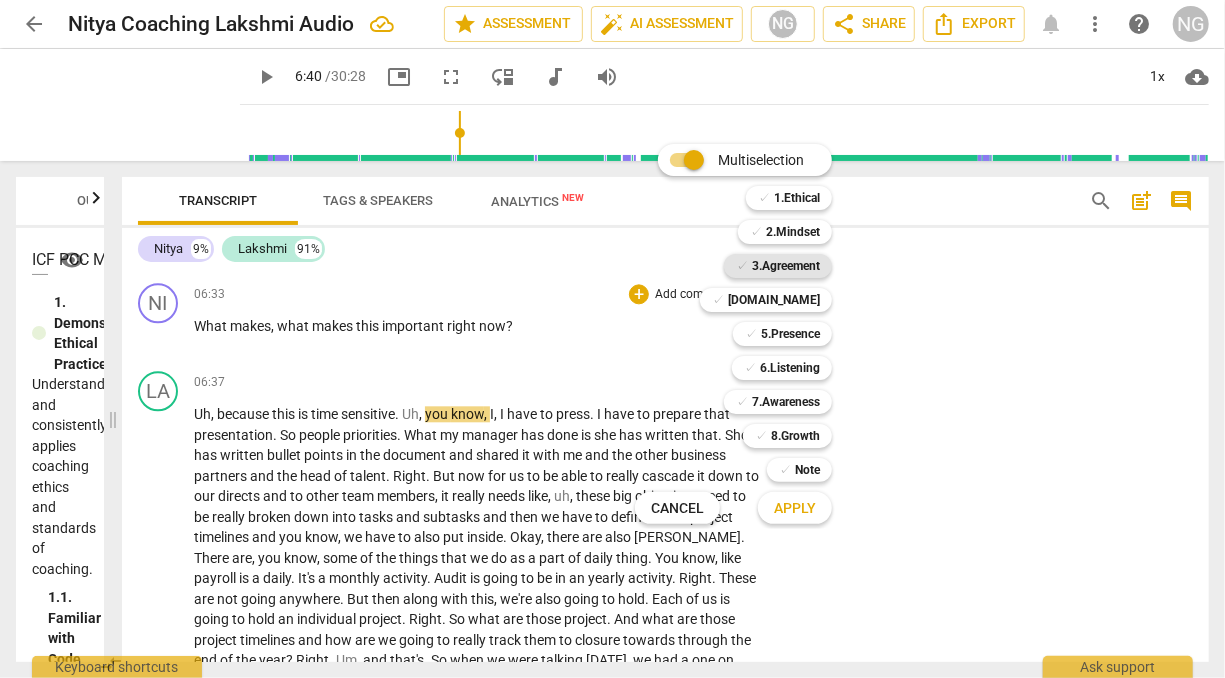 click on "3.Agreement" at bounding box center (786, 266) 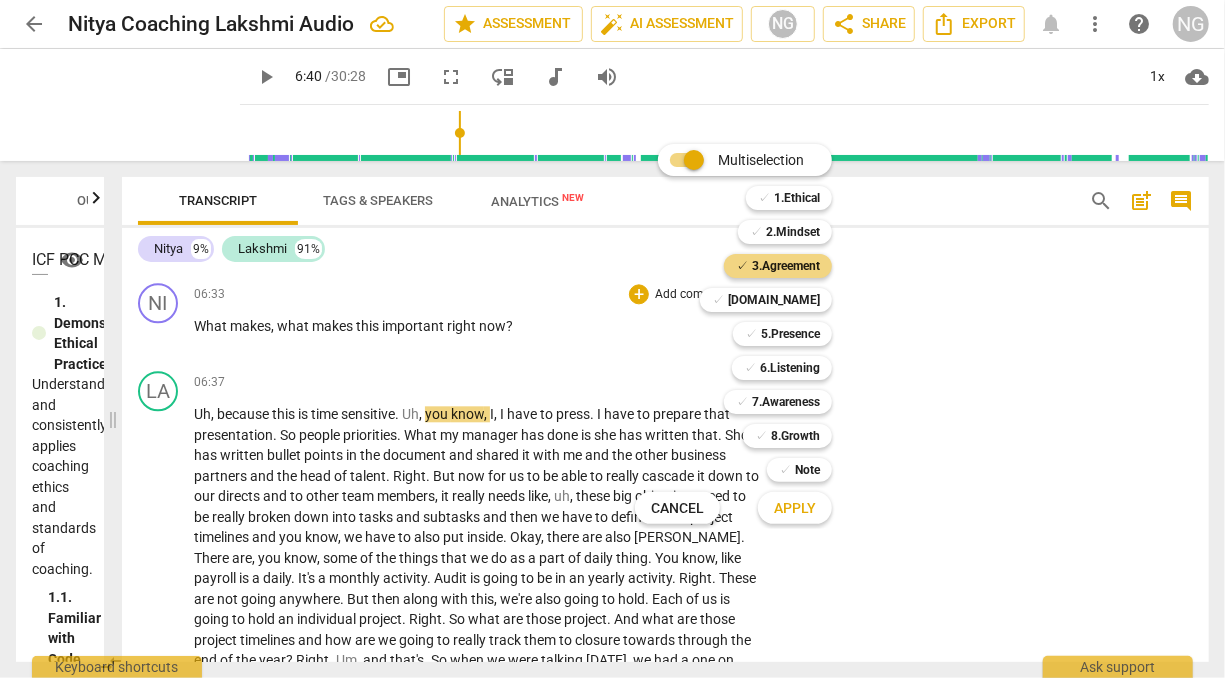 click on "Apply" at bounding box center (795, 508) 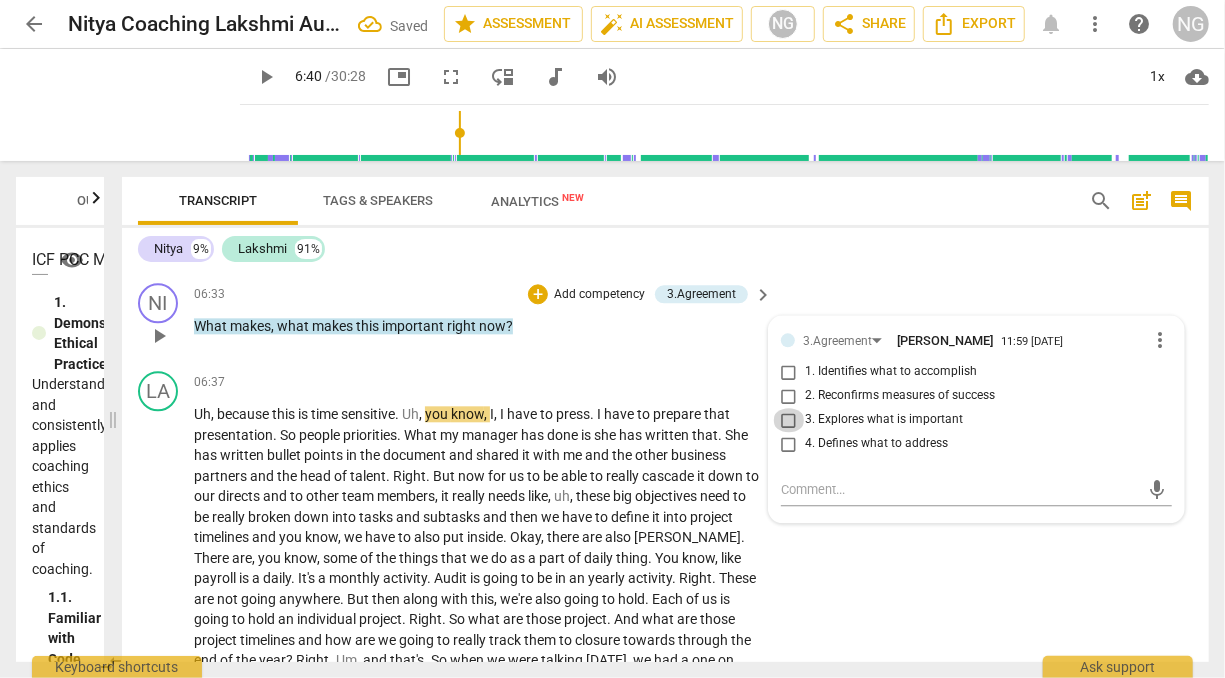 click on "3. Explores what is important" at bounding box center (789, 420) 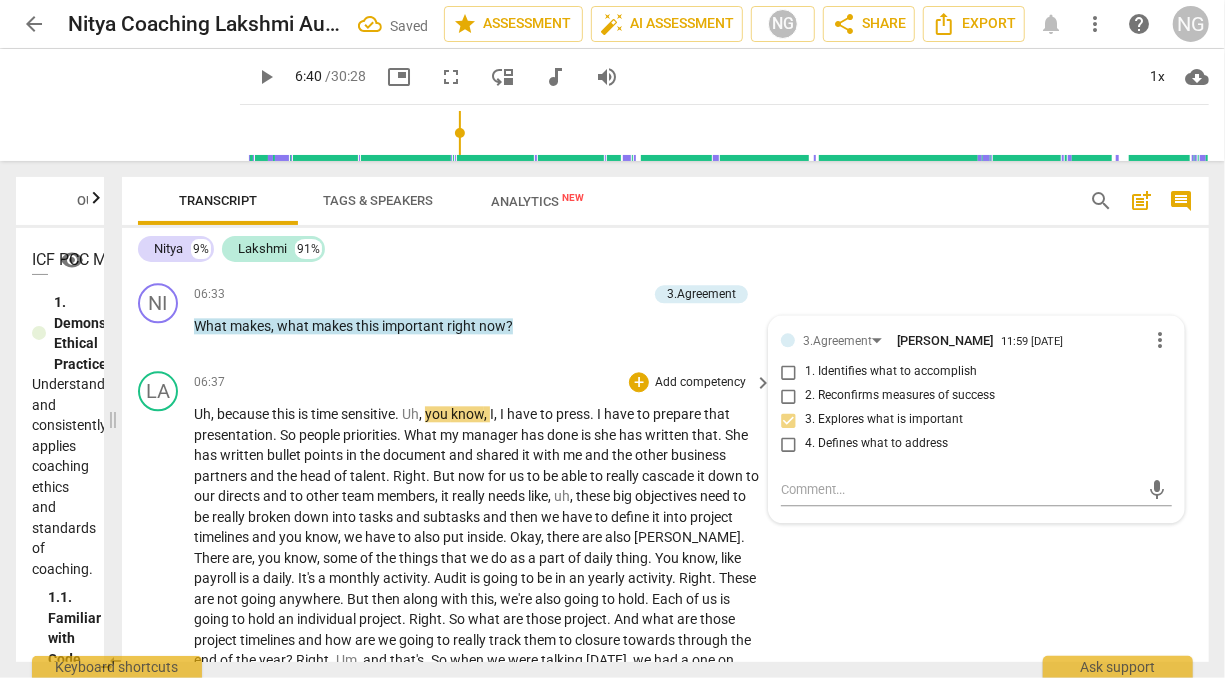 click on "business" at bounding box center (698, 455) 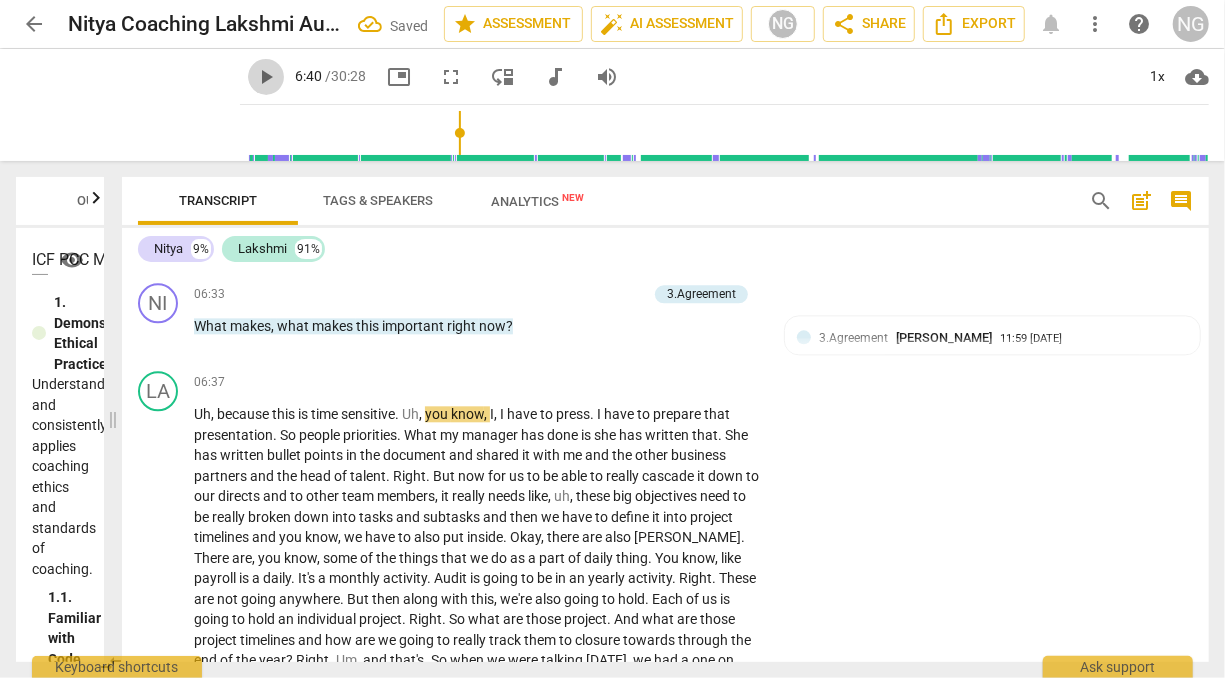 click on "play_arrow" at bounding box center [266, 77] 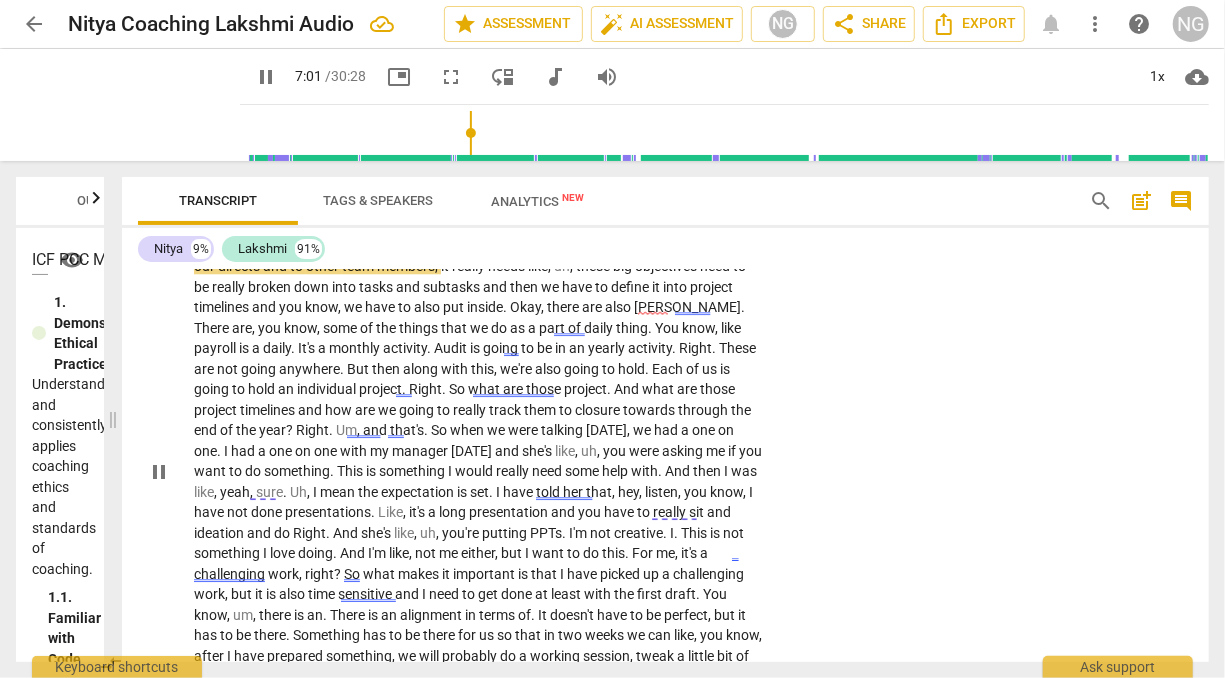 scroll, scrollTop: 2574, scrollLeft: 0, axis: vertical 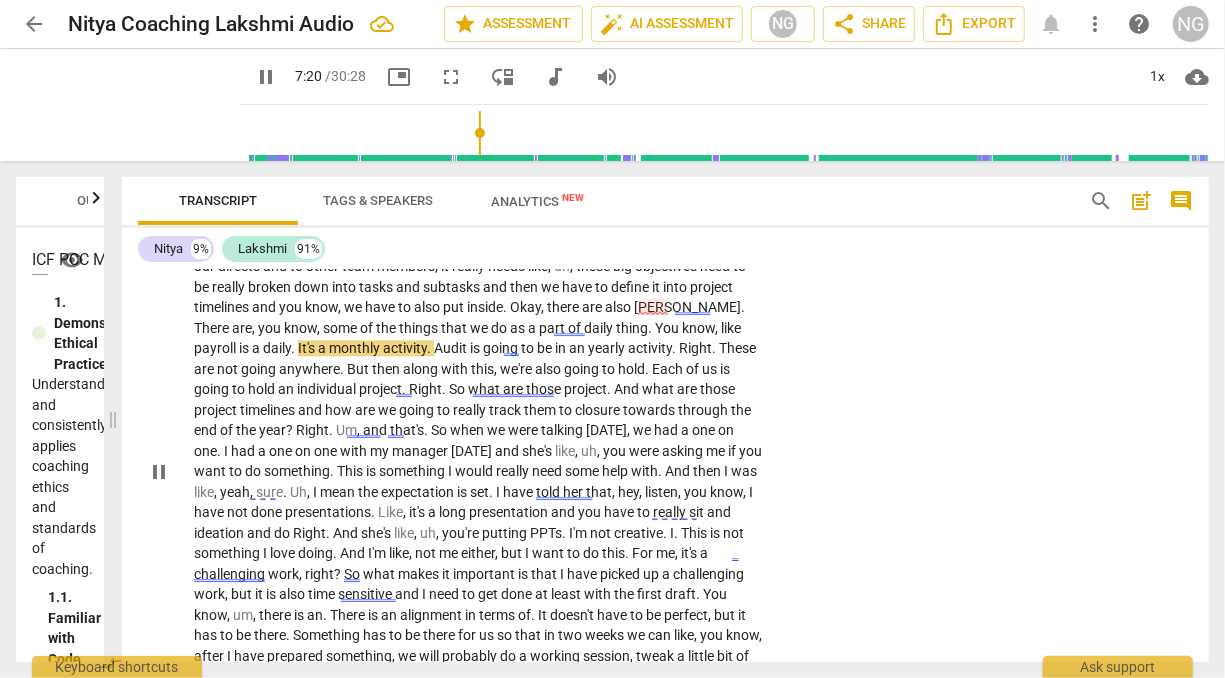 click on "[PERSON_NAME]" at bounding box center [687, 307] 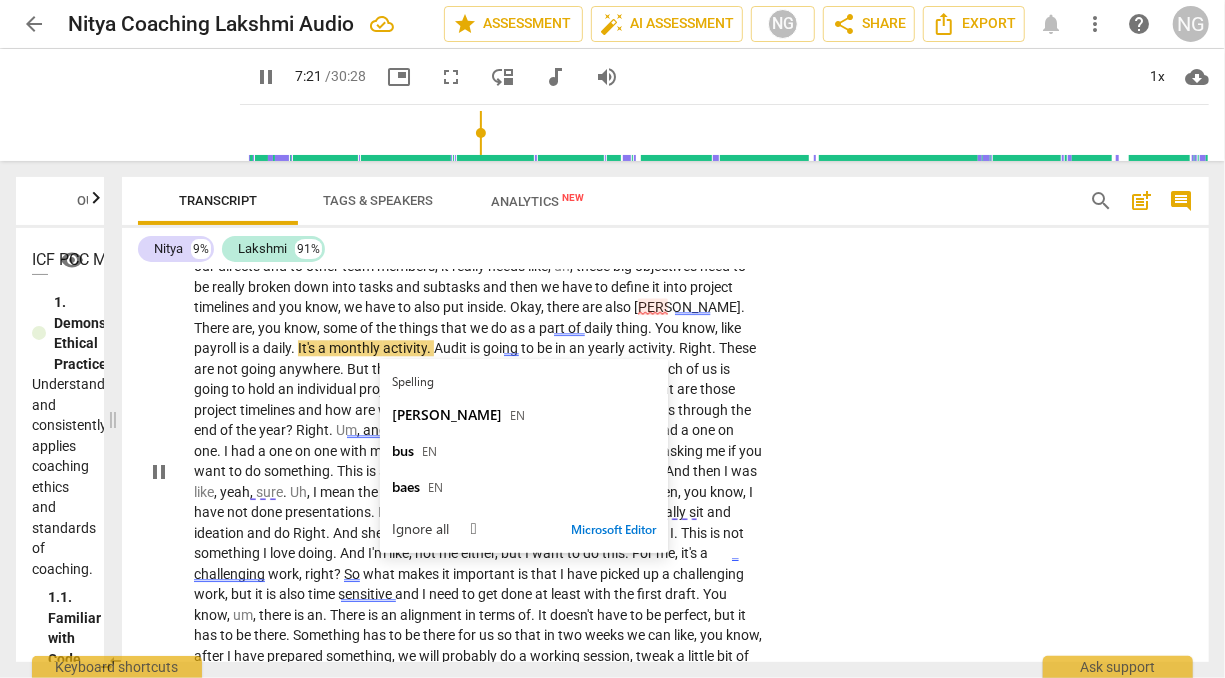 click on "[PERSON_NAME]" at bounding box center [687, 307] 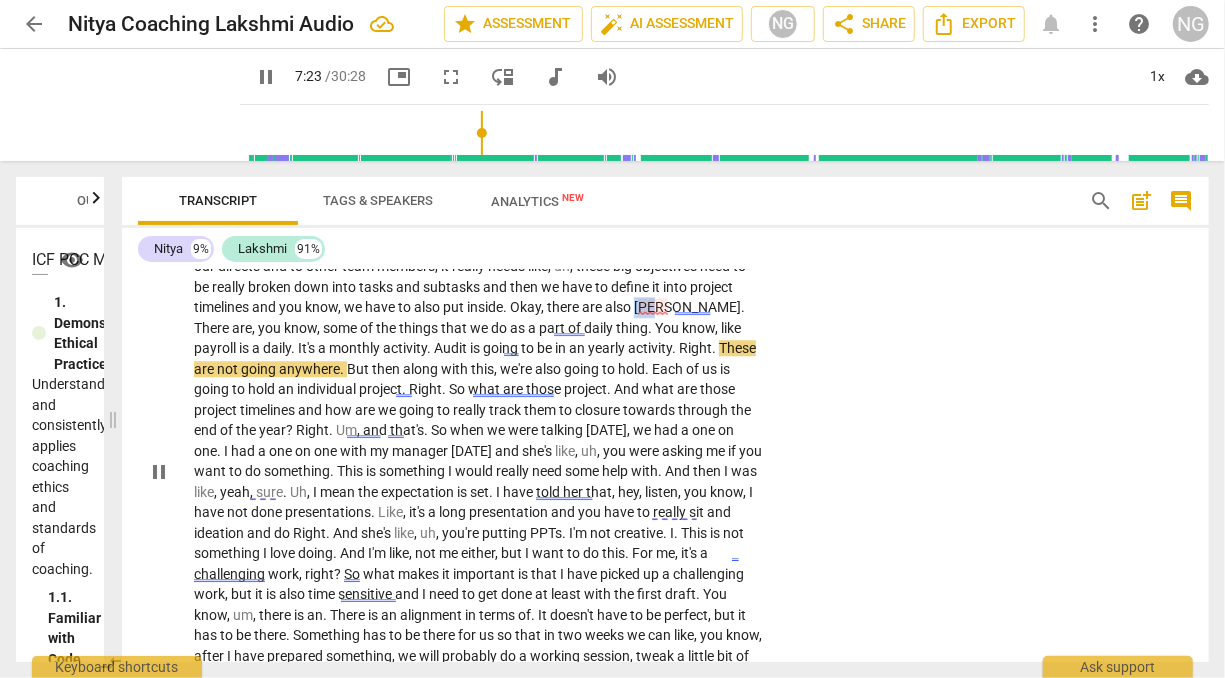 type on "444" 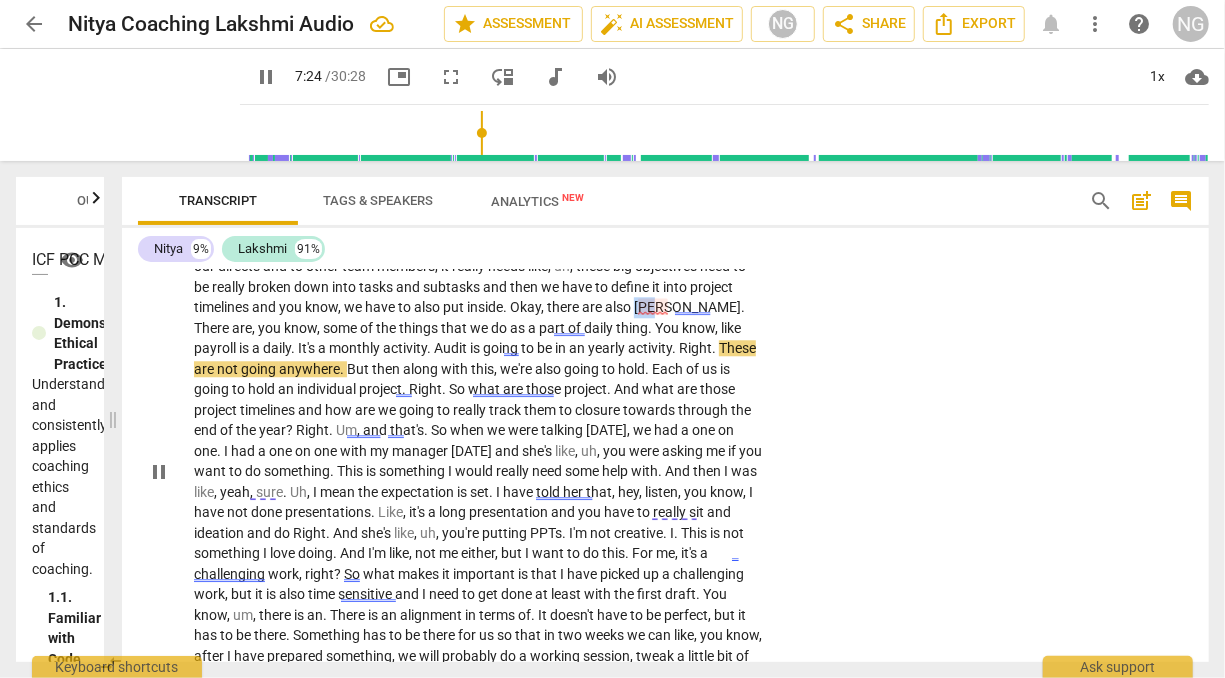 type 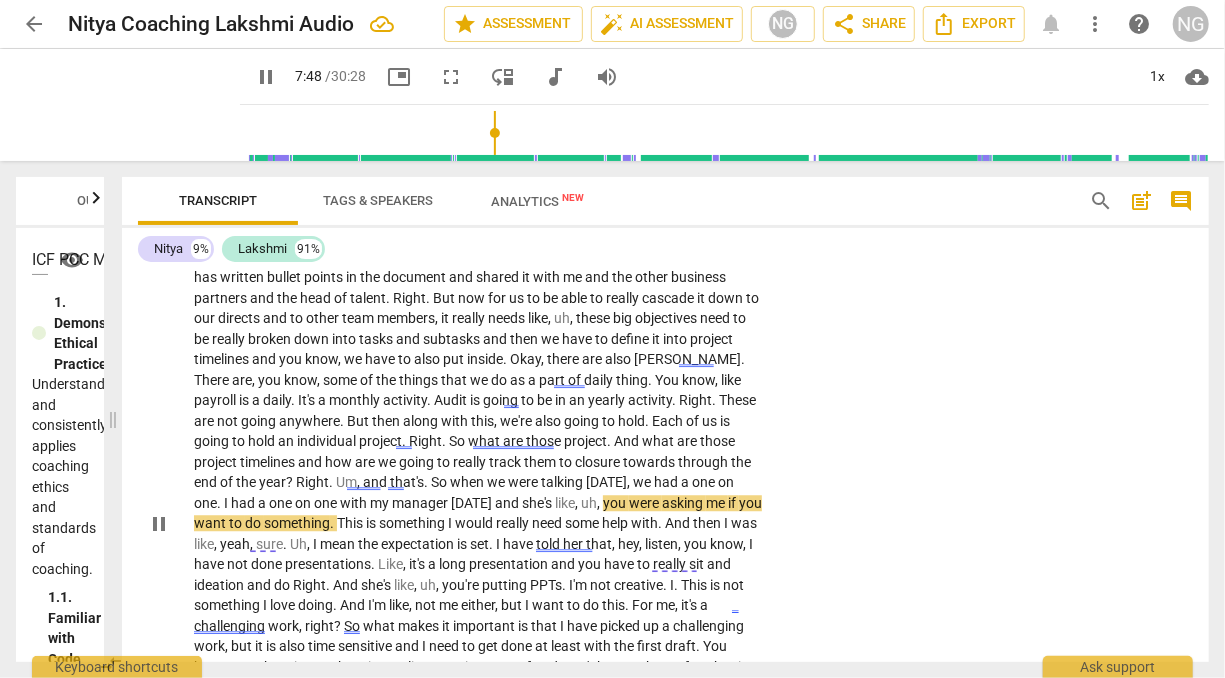scroll, scrollTop: 2522, scrollLeft: 0, axis: vertical 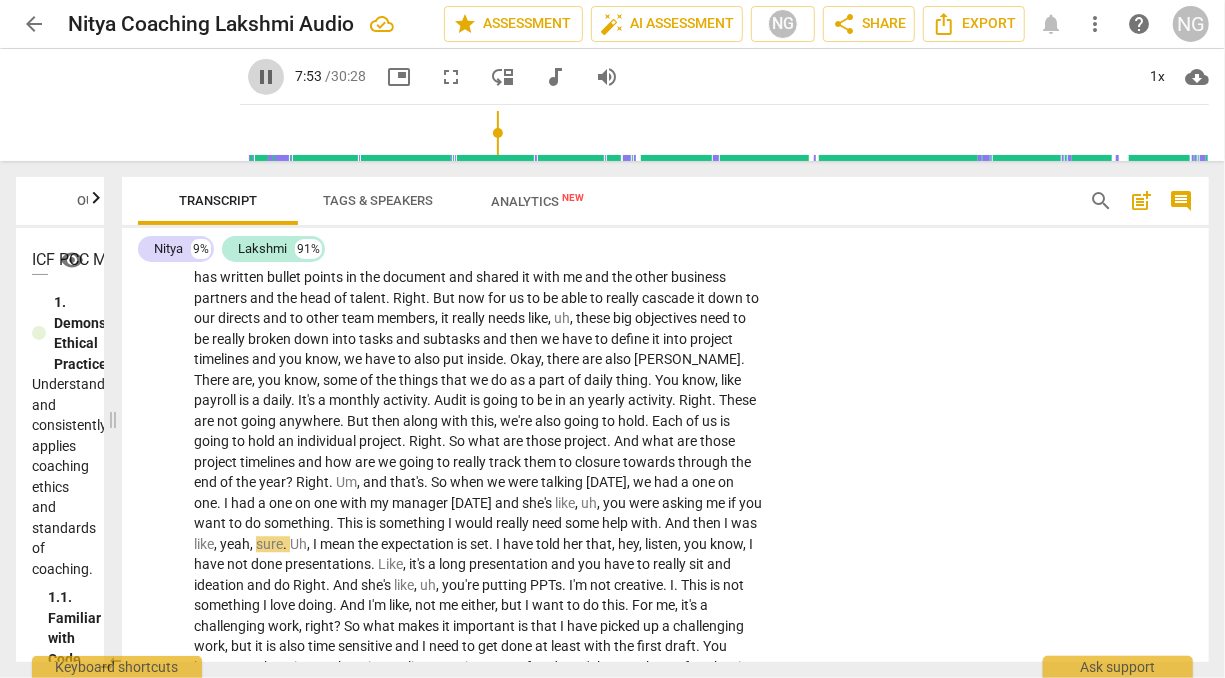 click on "pause" at bounding box center [266, 77] 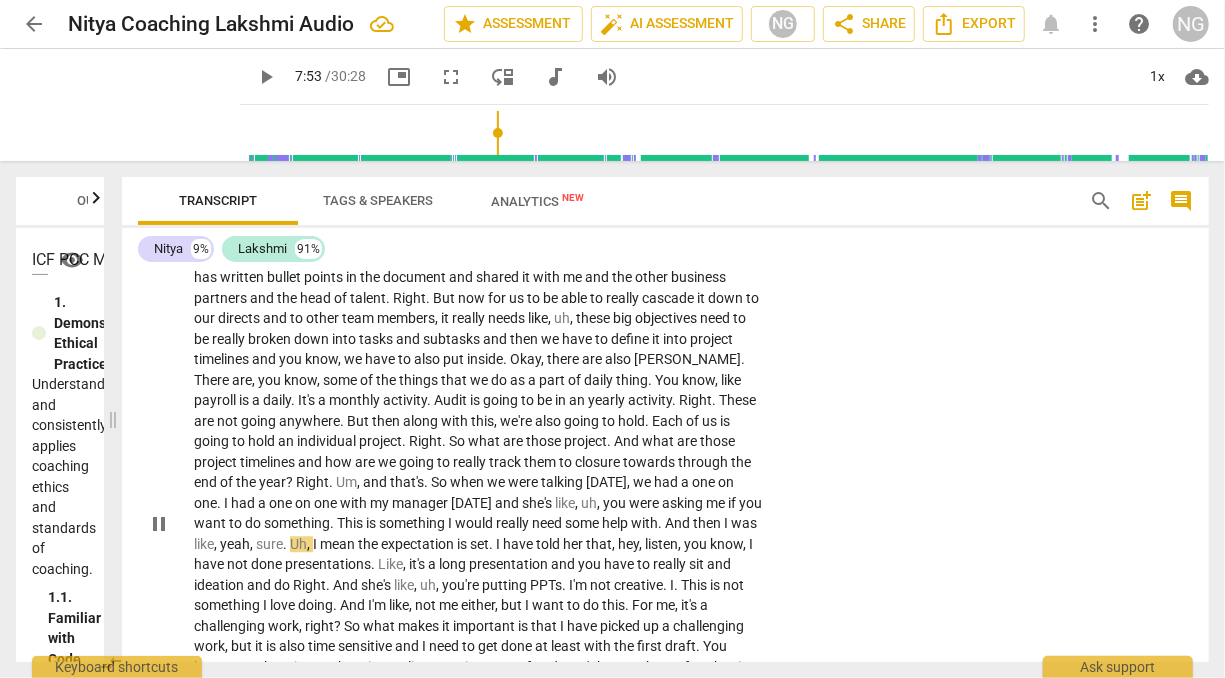 type on "474" 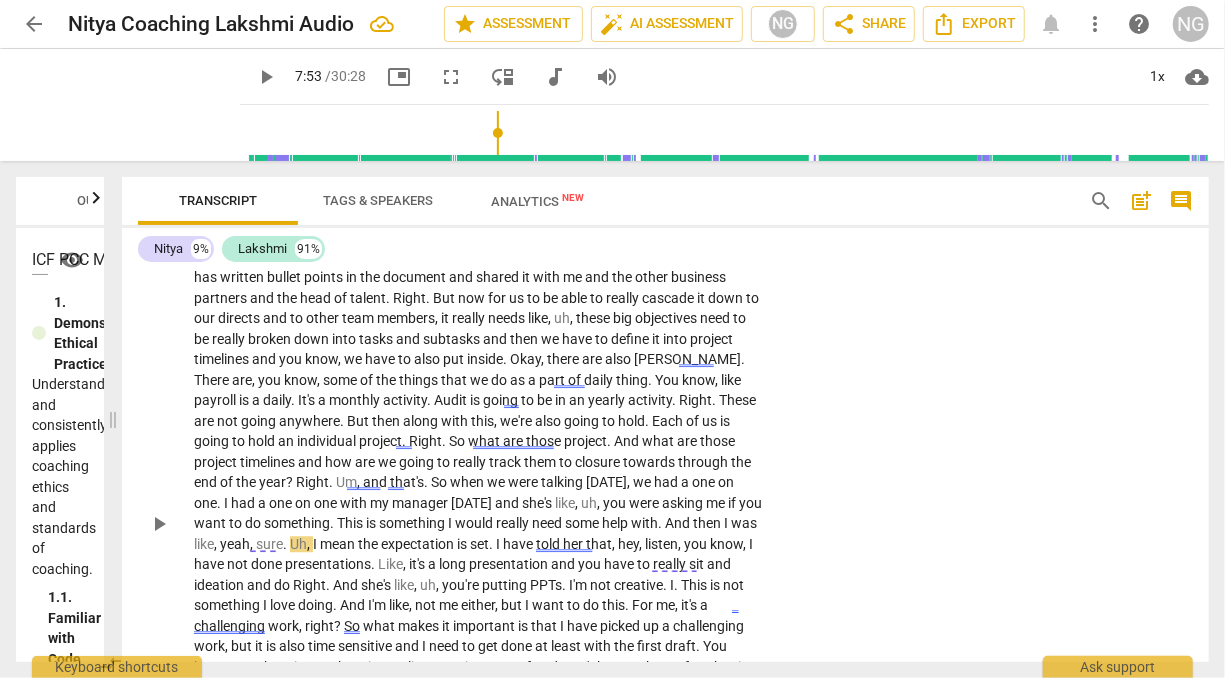 scroll, scrollTop: 2368, scrollLeft: 0, axis: vertical 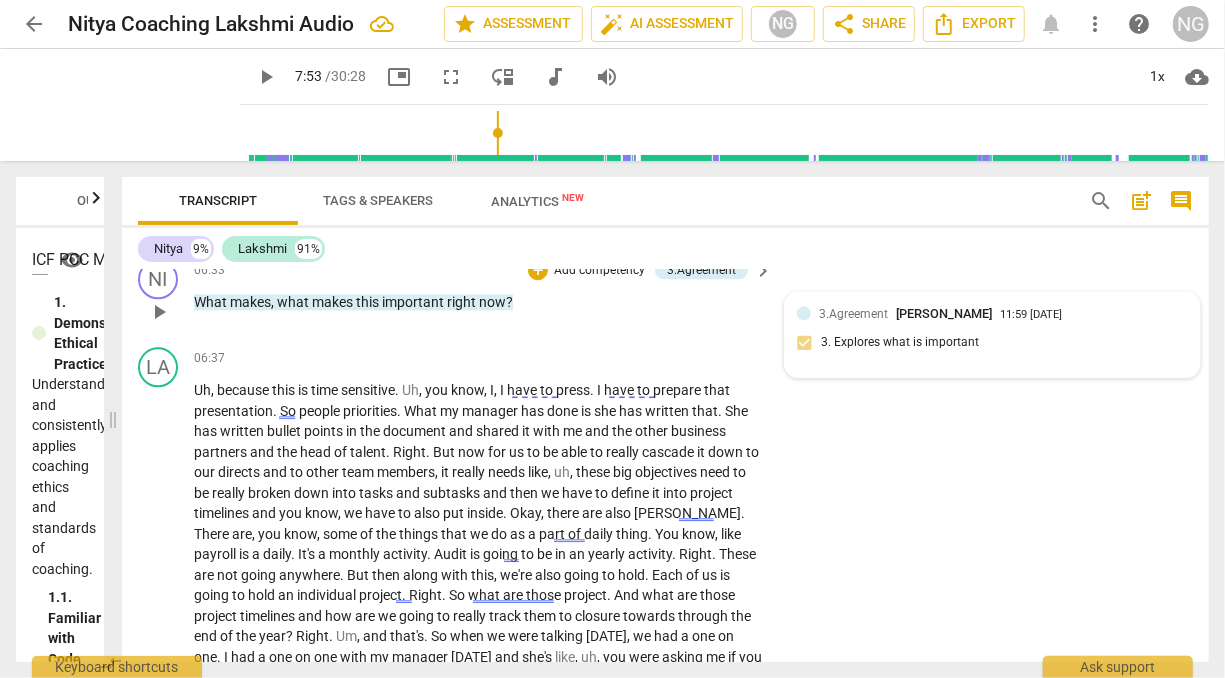click on "3.Agreement [PERSON_NAME] 11:59 [DATE] 3. Explores what is important" at bounding box center [992, 334] 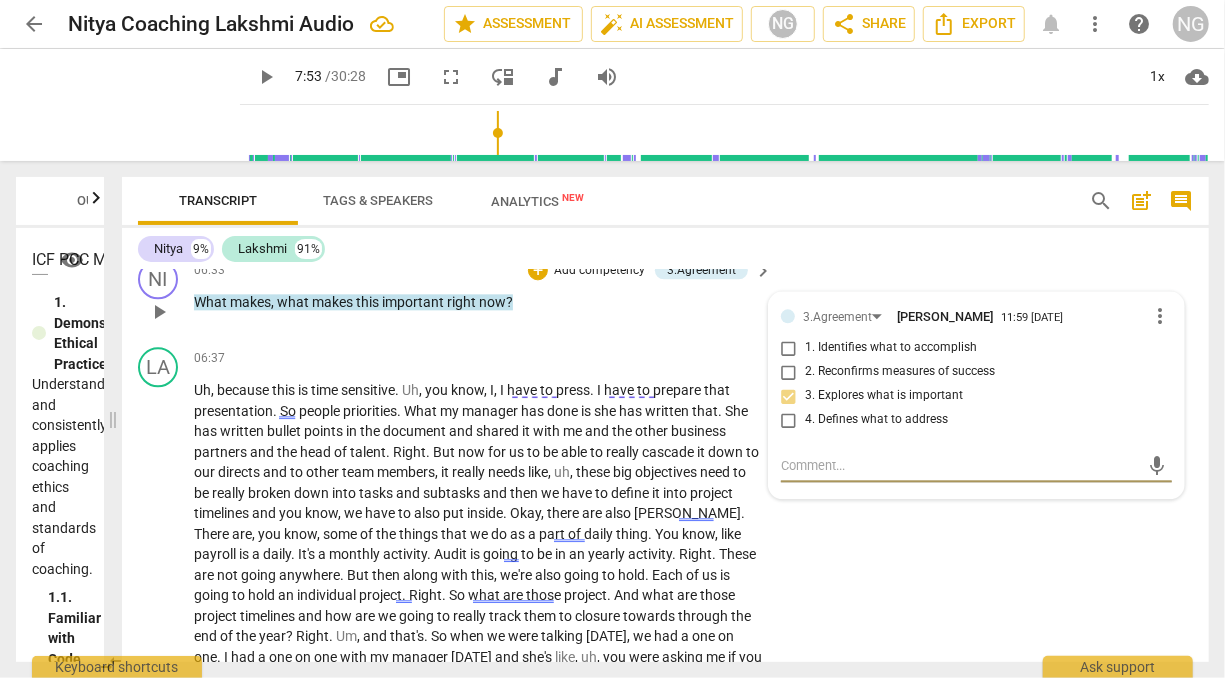 click at bounding box center (960, 465) 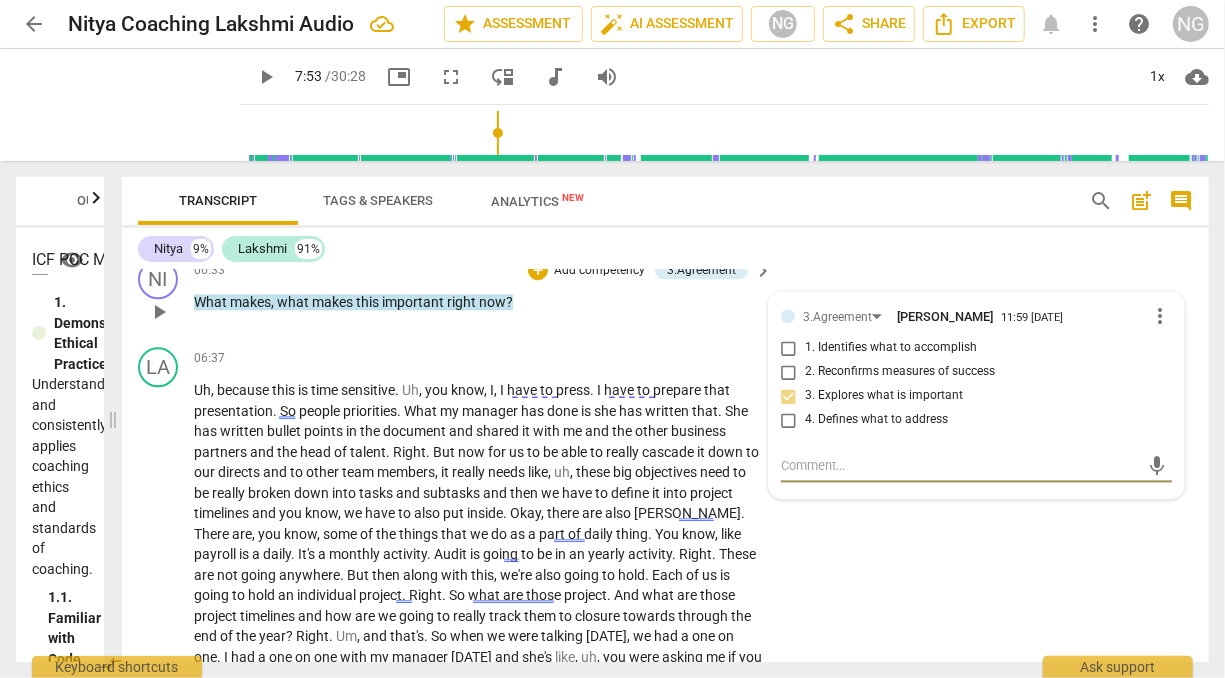 type on "C" 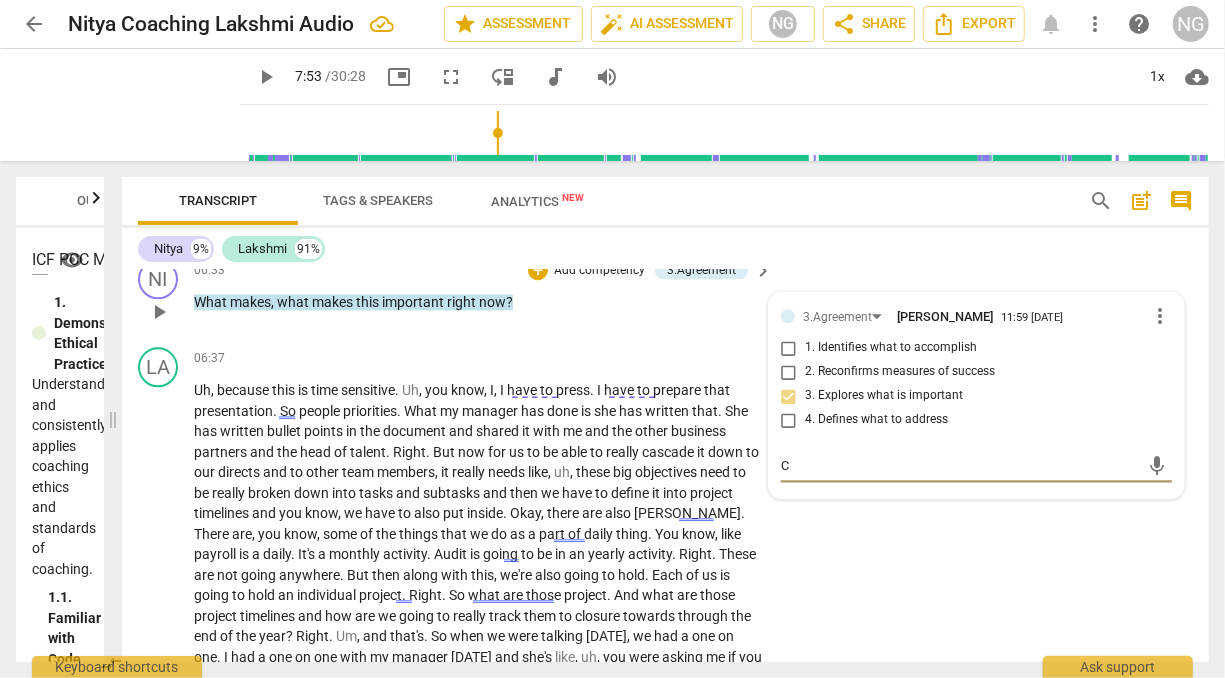 type on "Ca" 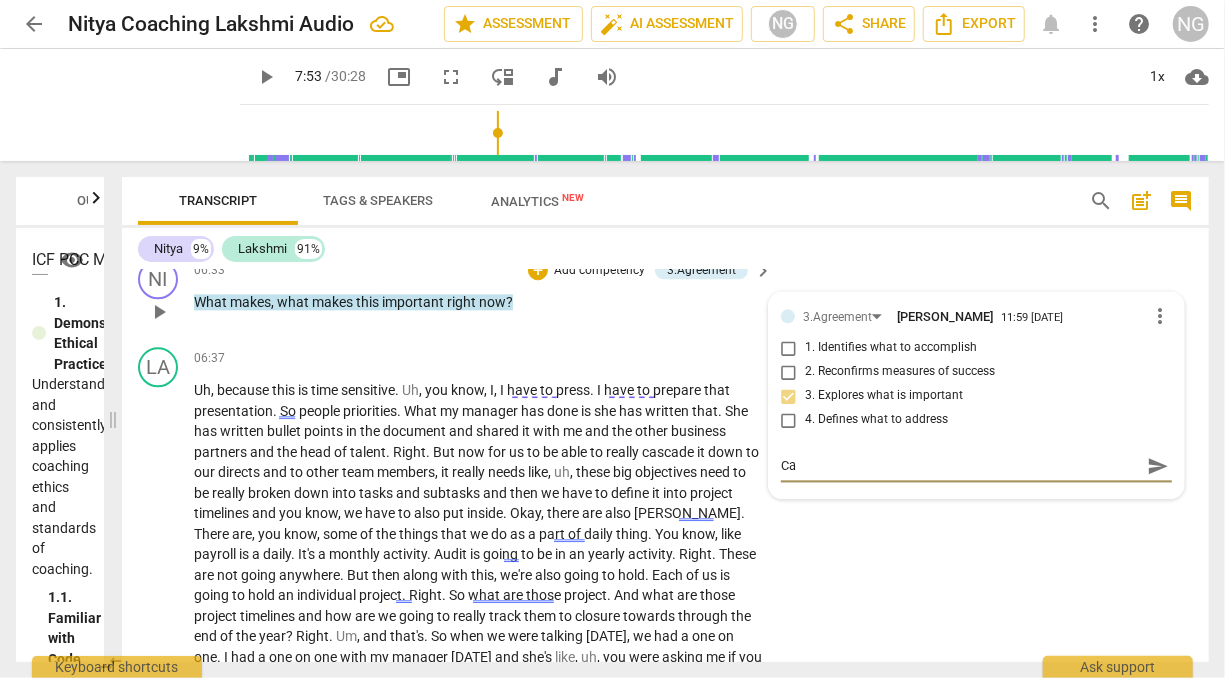 type on "[PERSON_NAME]" 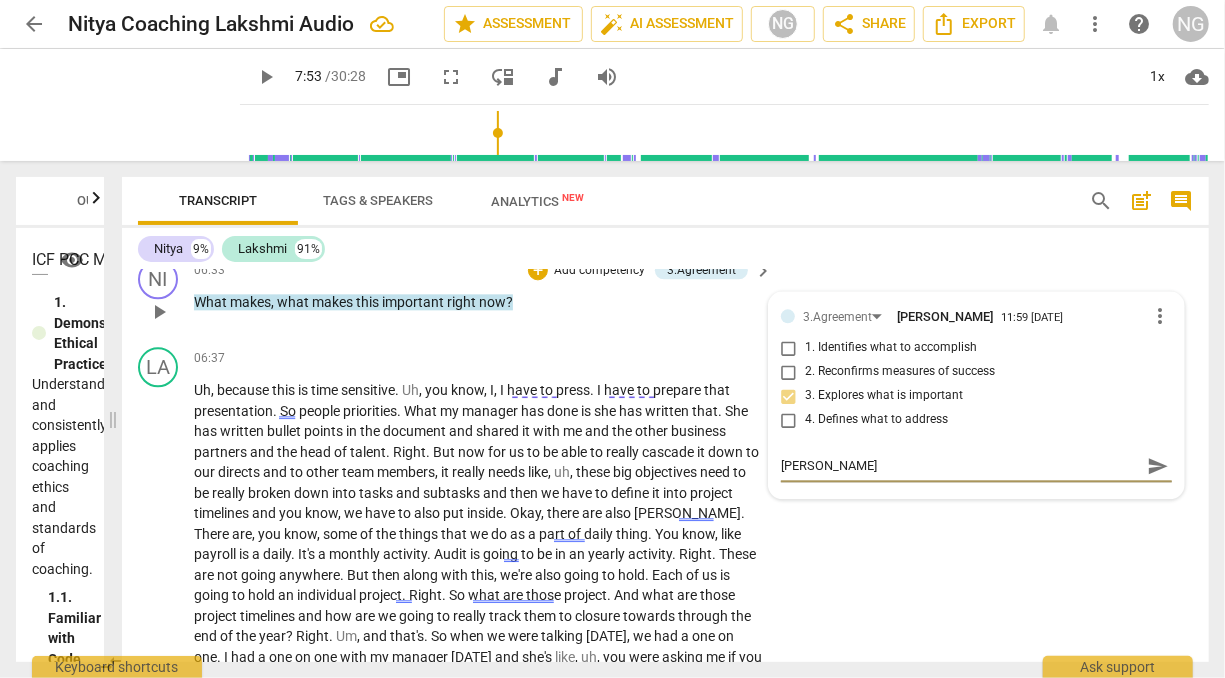 type on "Caoc" 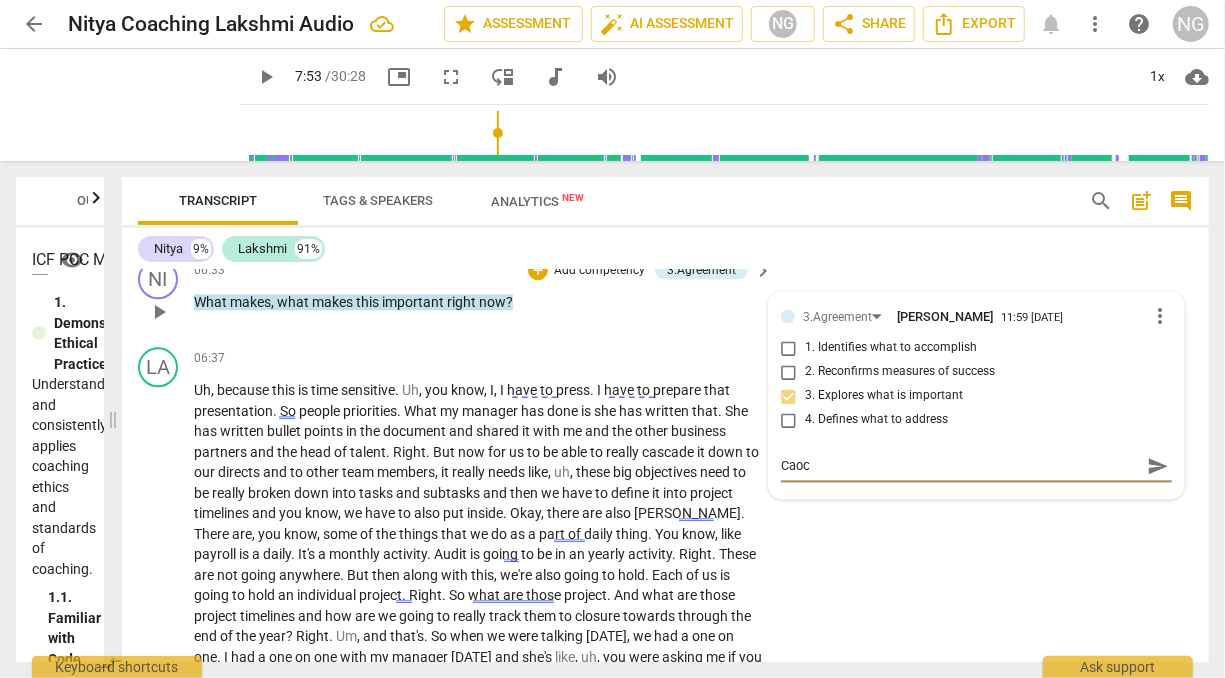 type on "Caoch" 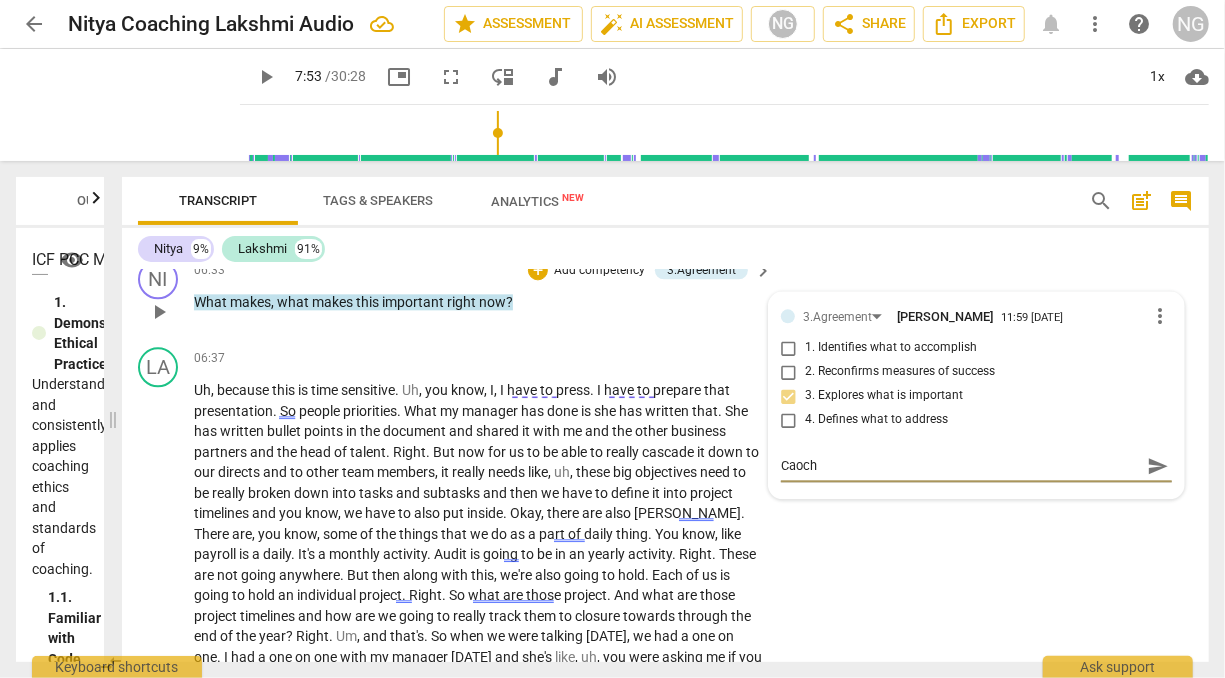 type on "Caoch" 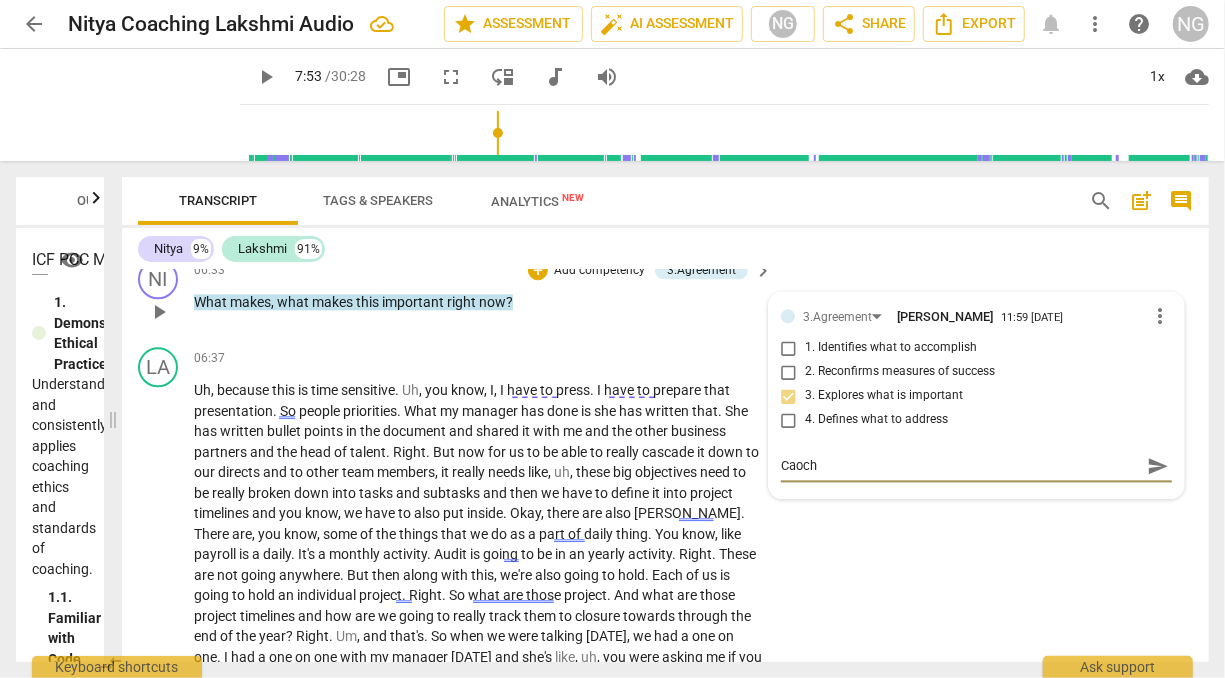 type on "Caoc" 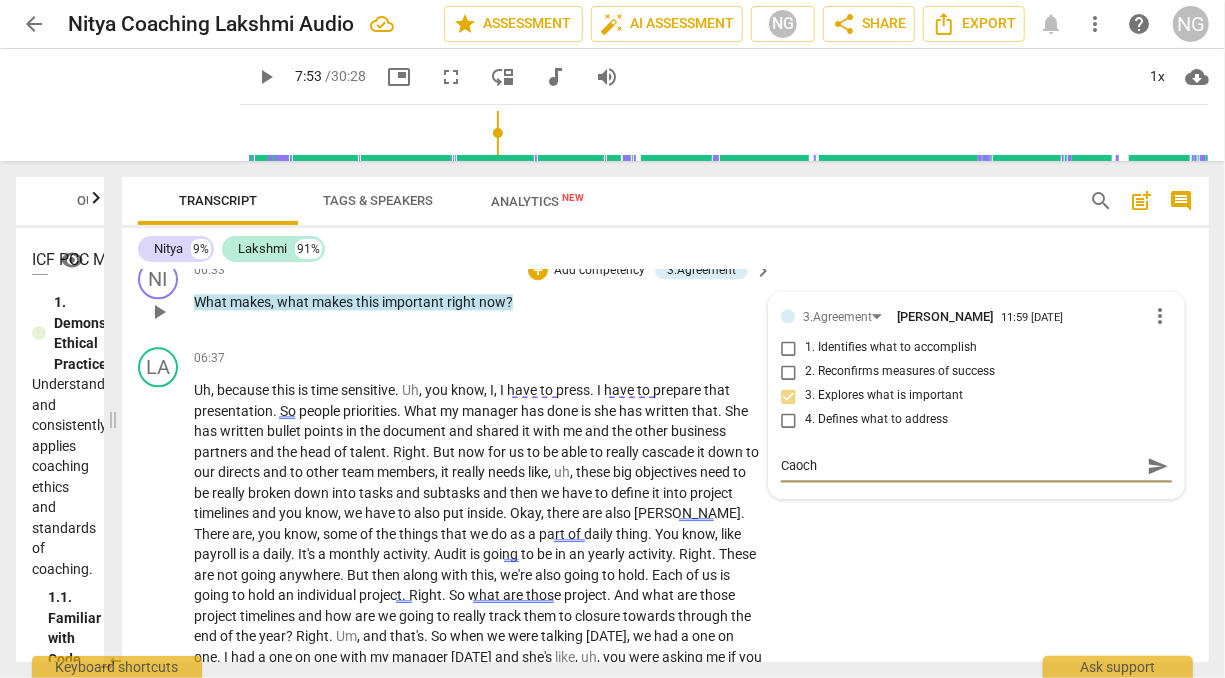type on "Caoc" 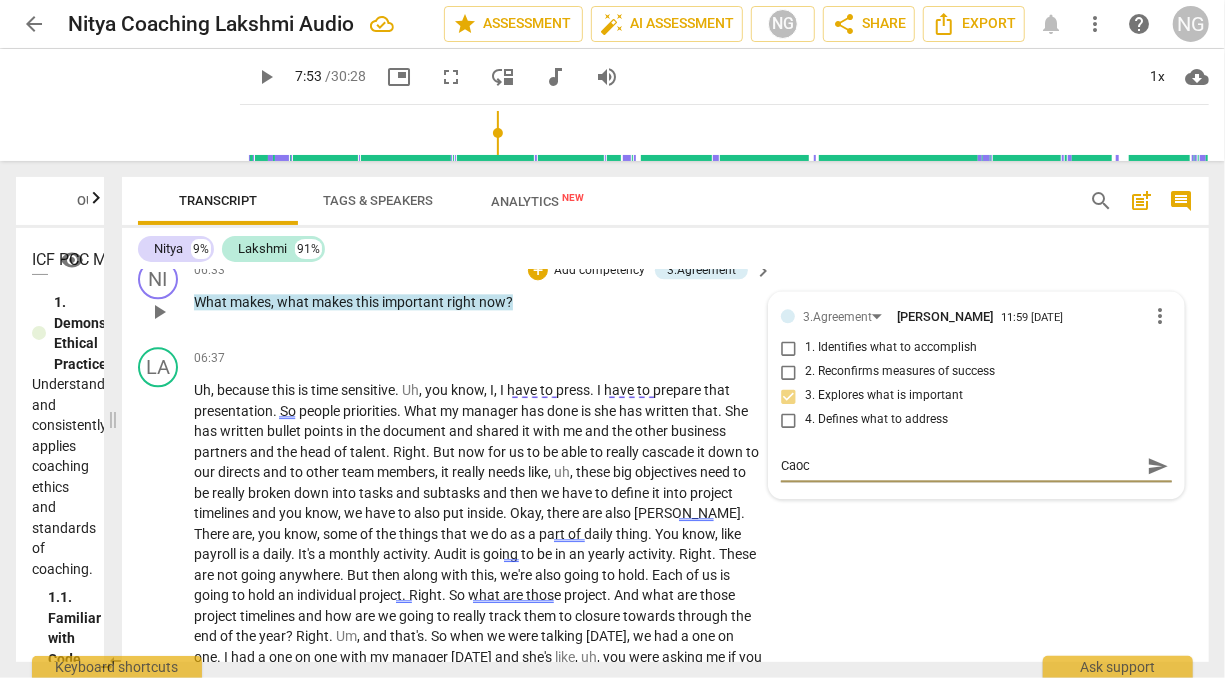 type on "[PERSON_NAME]" 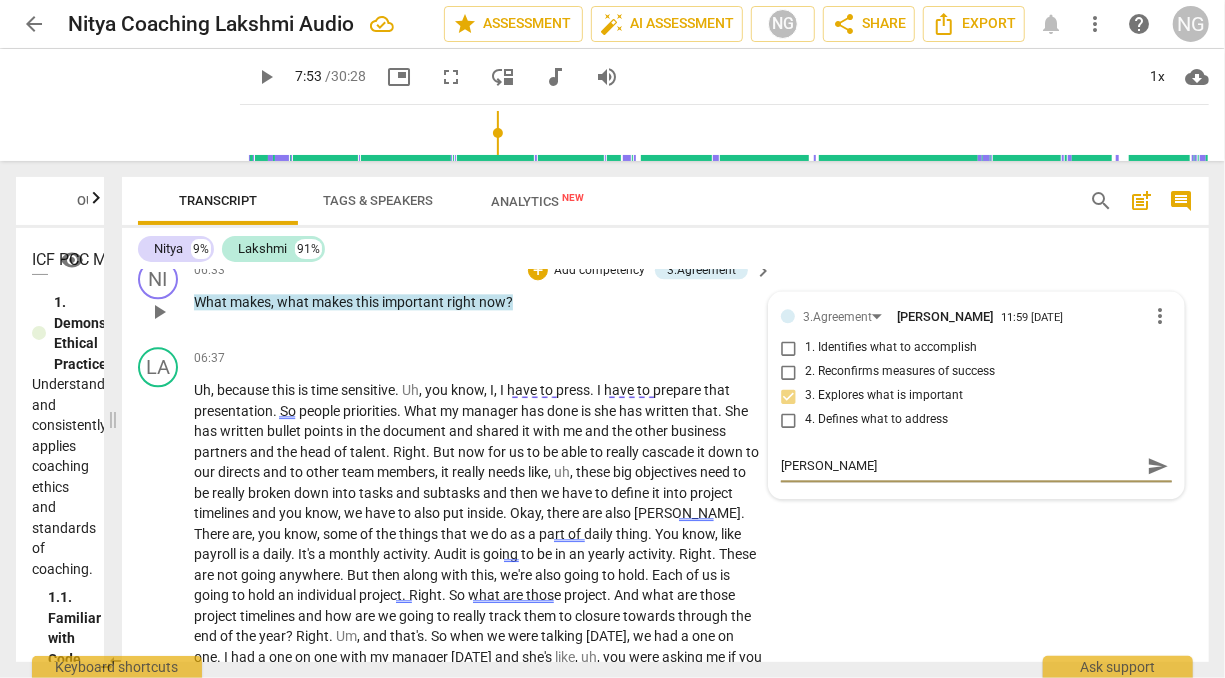 type on "Ca" 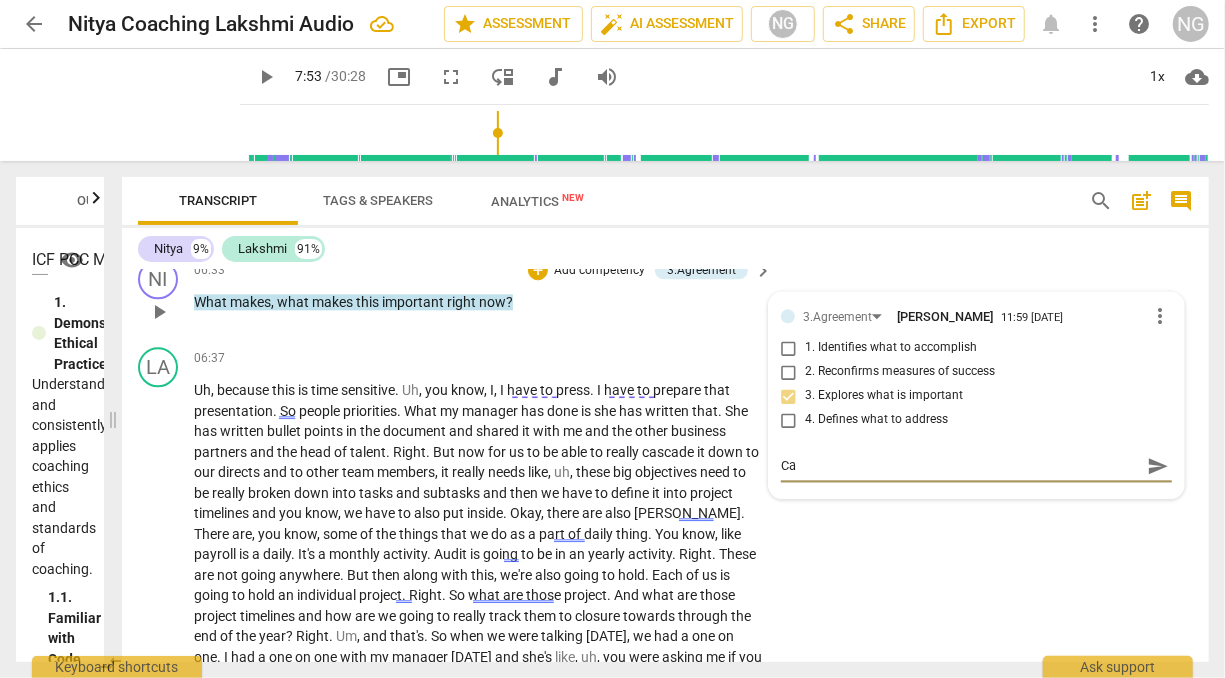 type on "C" 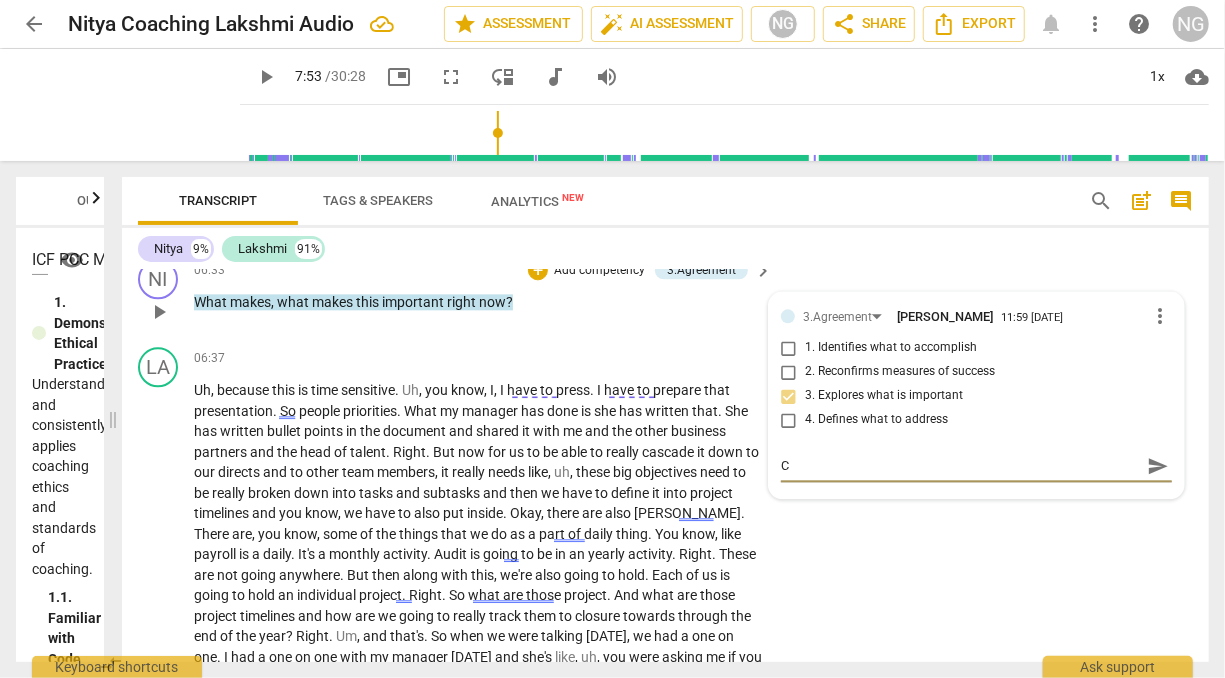type 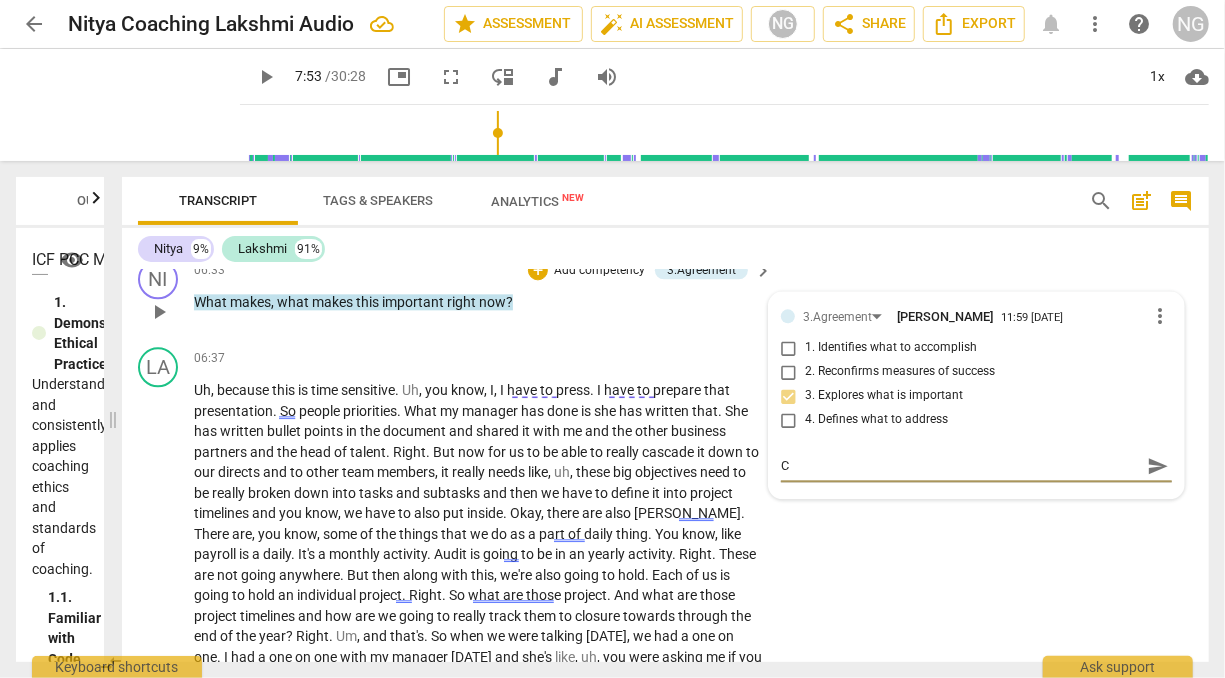 type 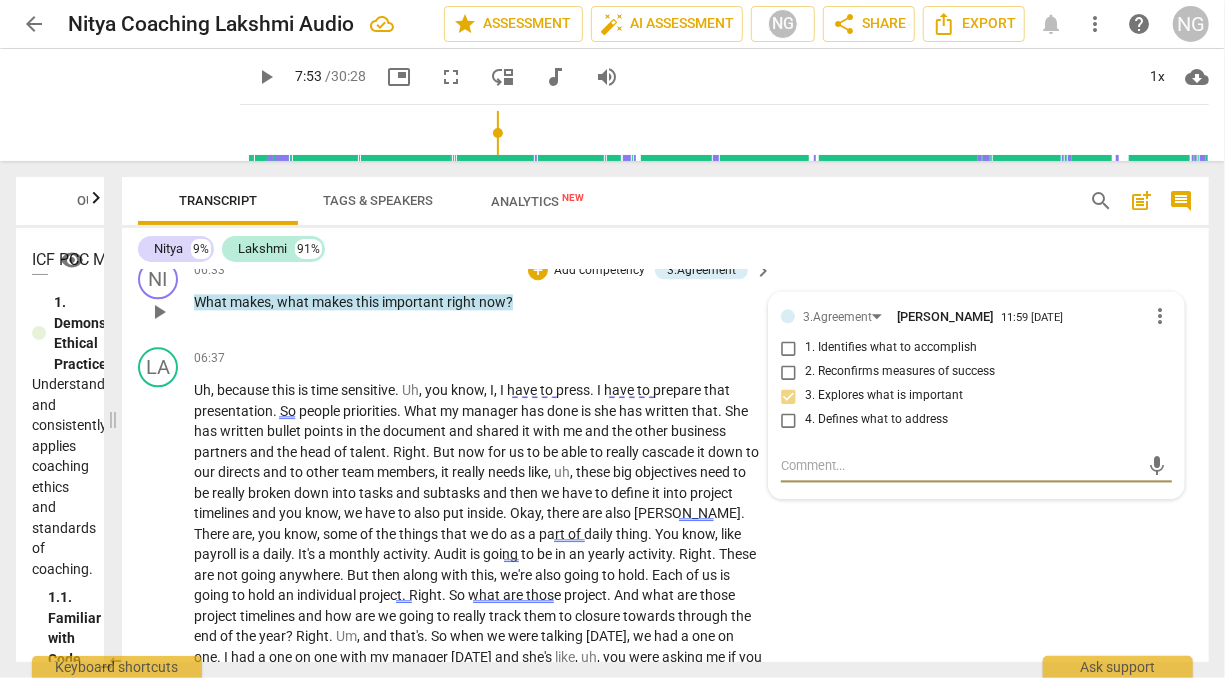 type on "C" 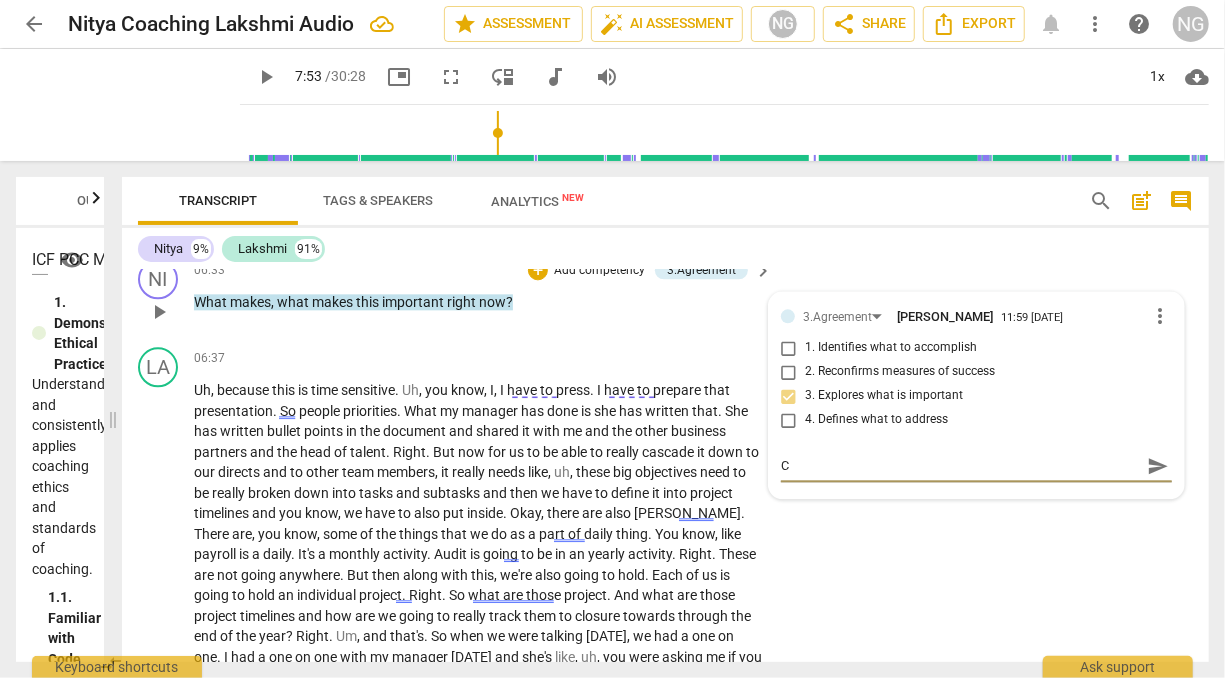 type on "C0" 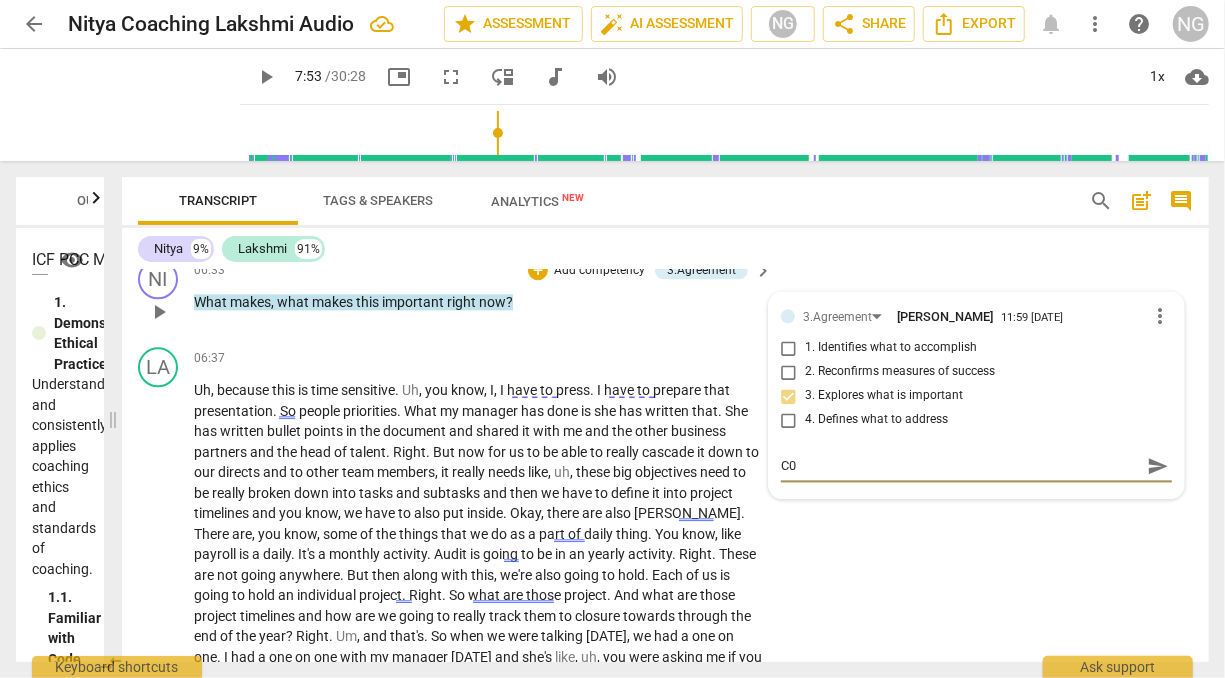 type on "C0u" 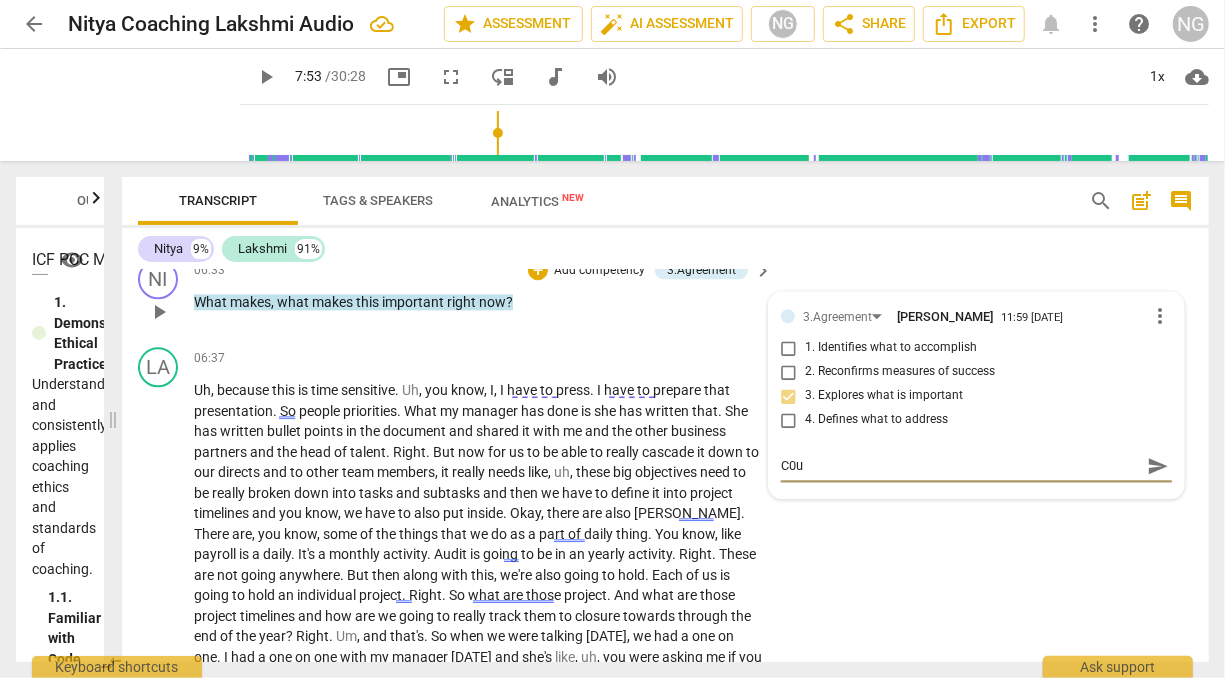 type on "C0" 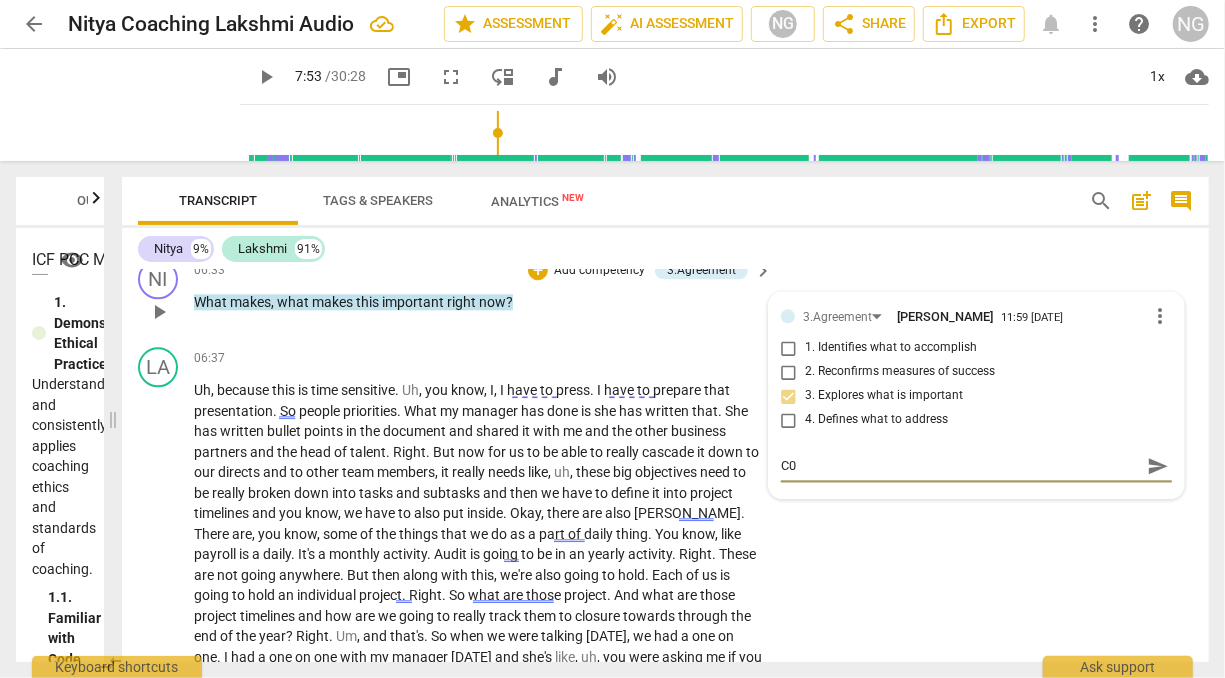 type on "C" 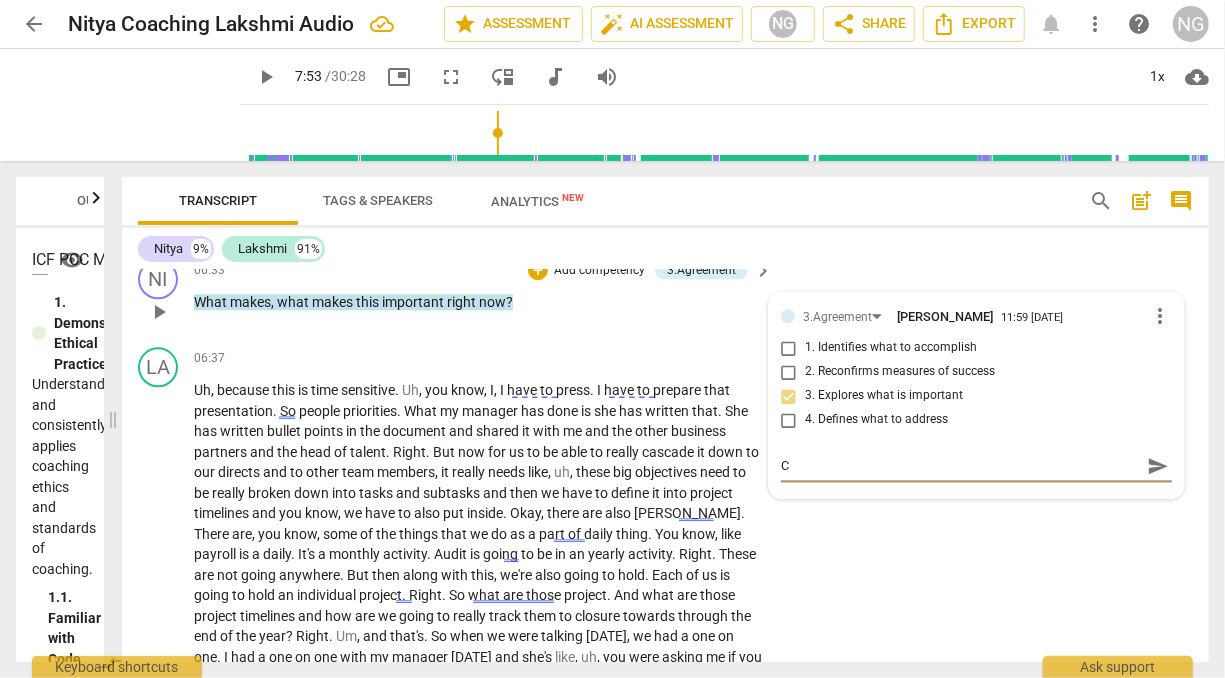 type 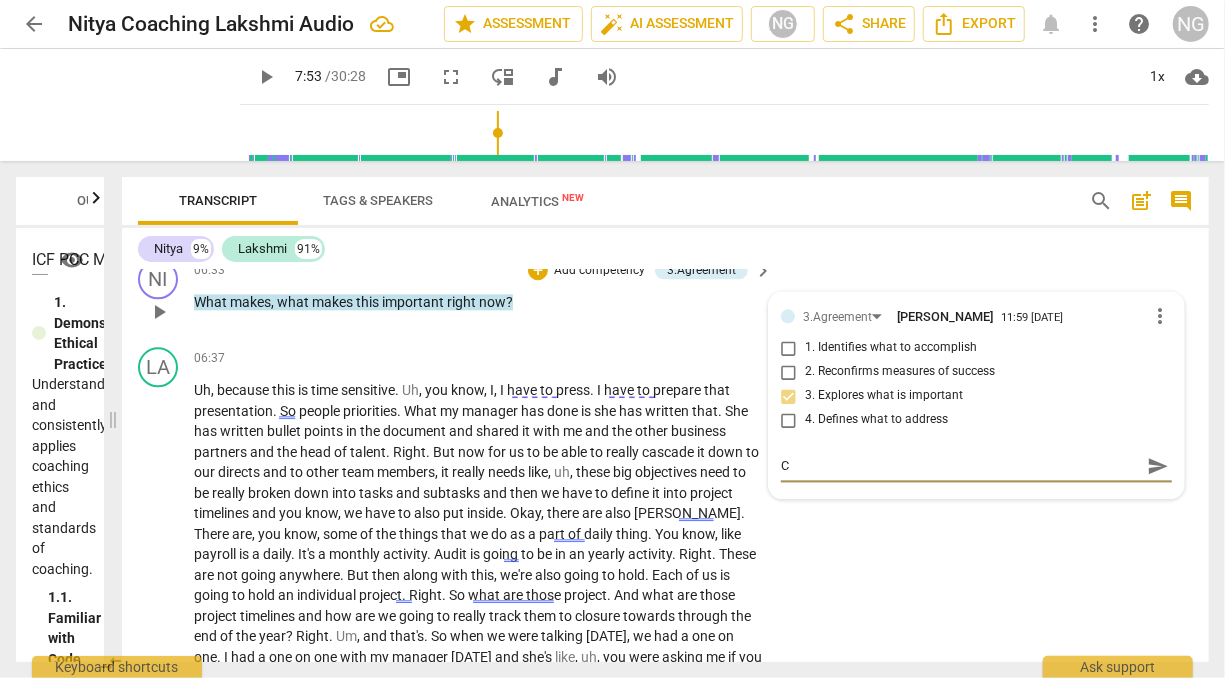 type 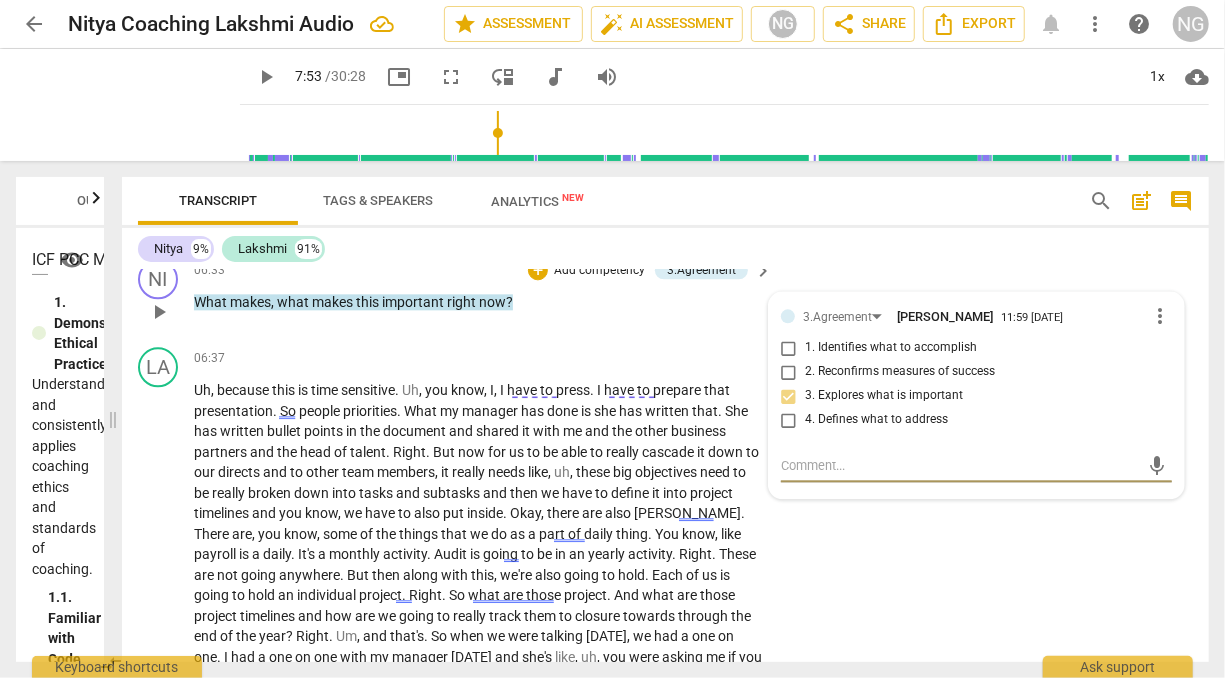 type on "C" 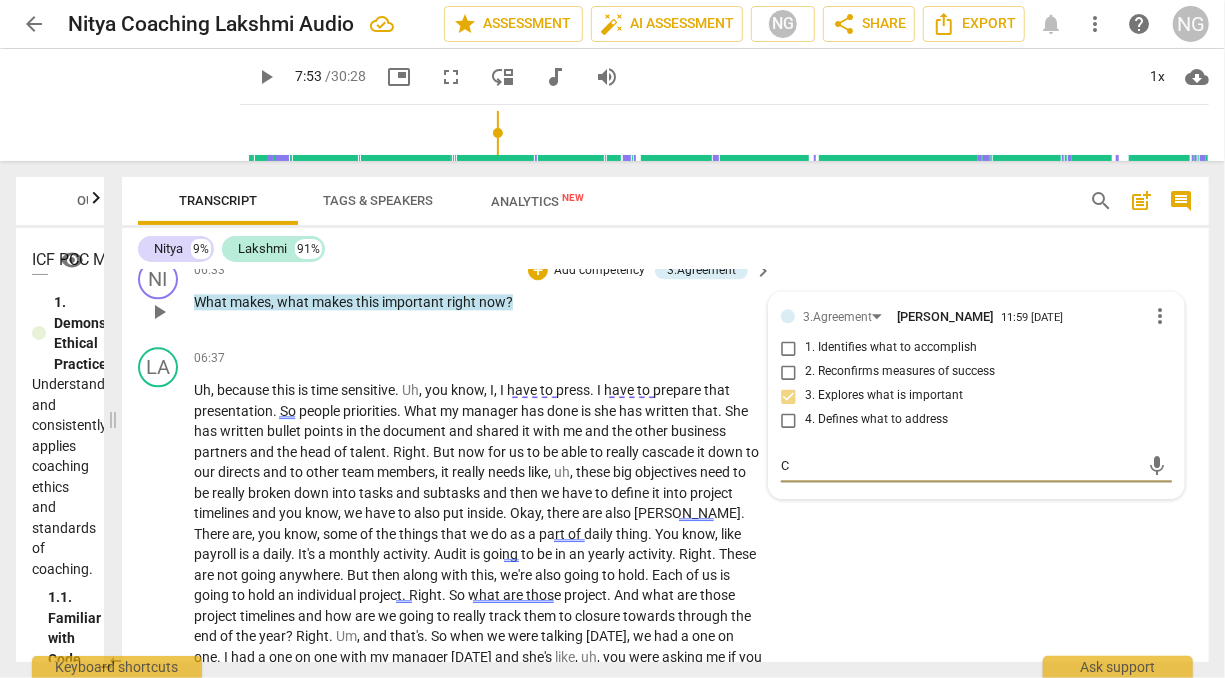 type on "Co" 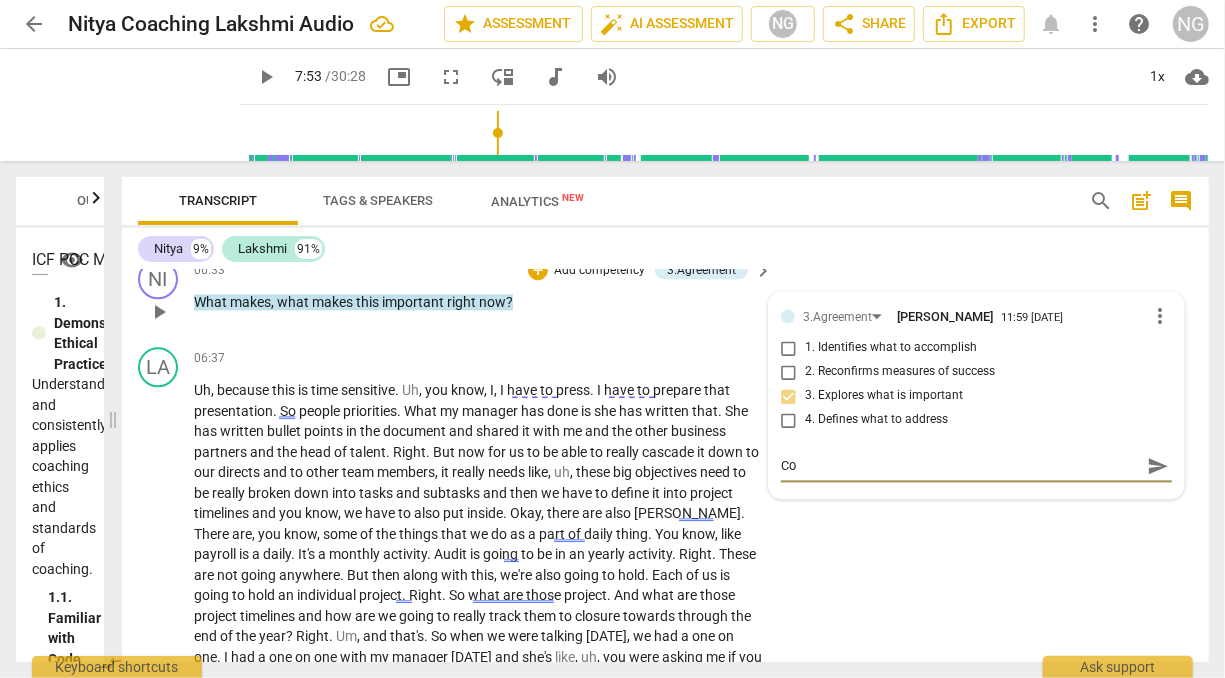 type on "Coc" 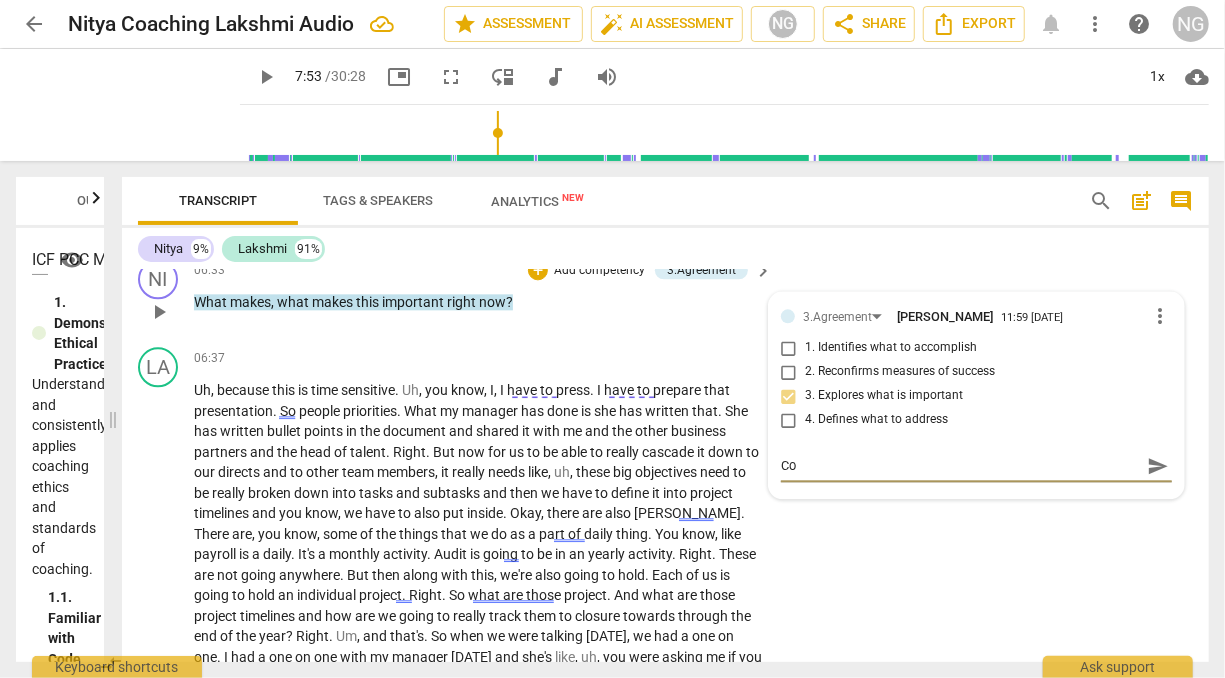 type on "Coc" 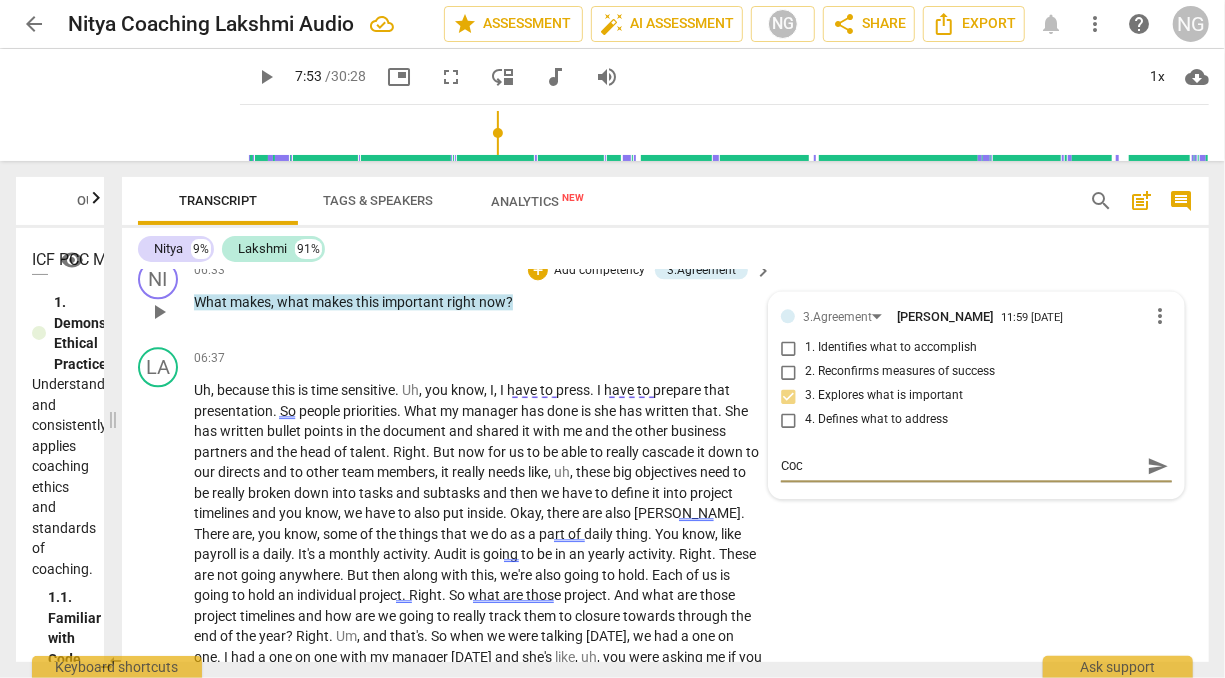 type on "Co" 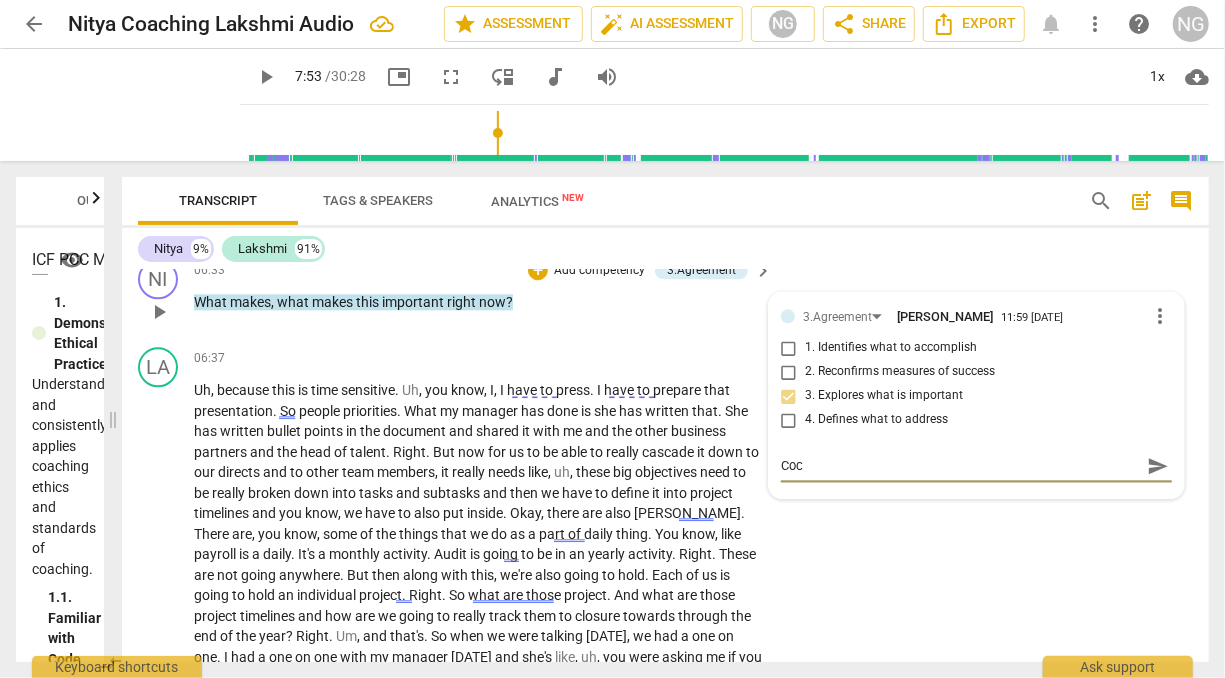 type on "Co" 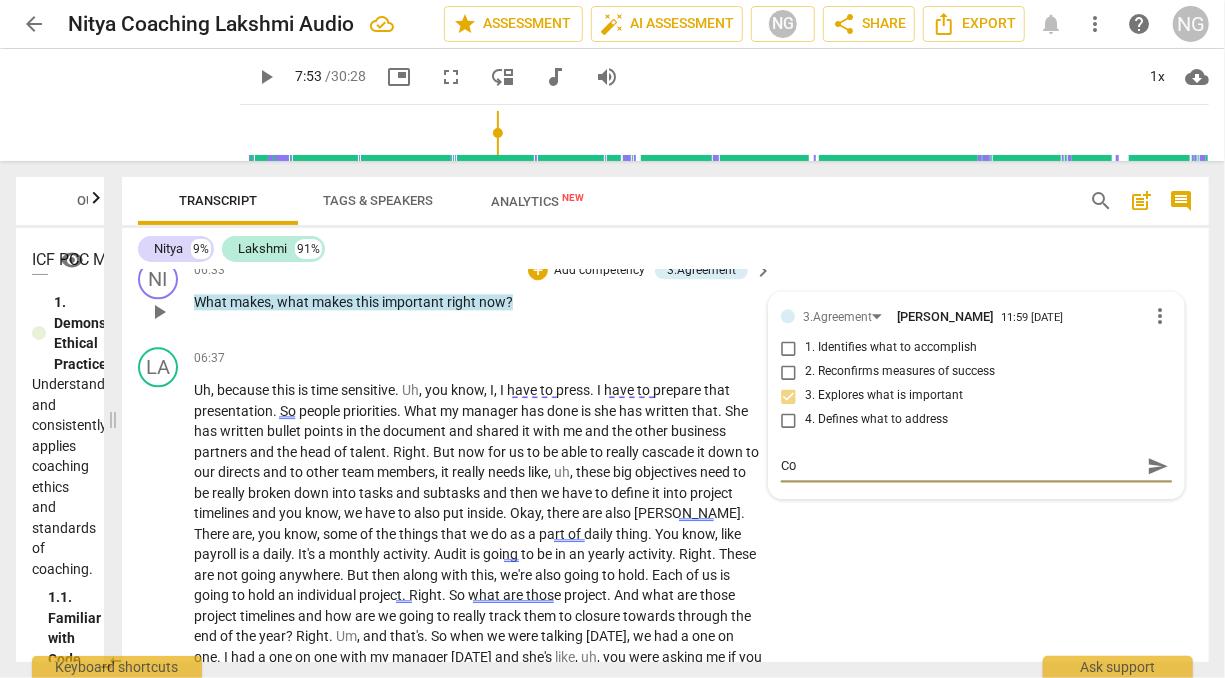 type on "C" 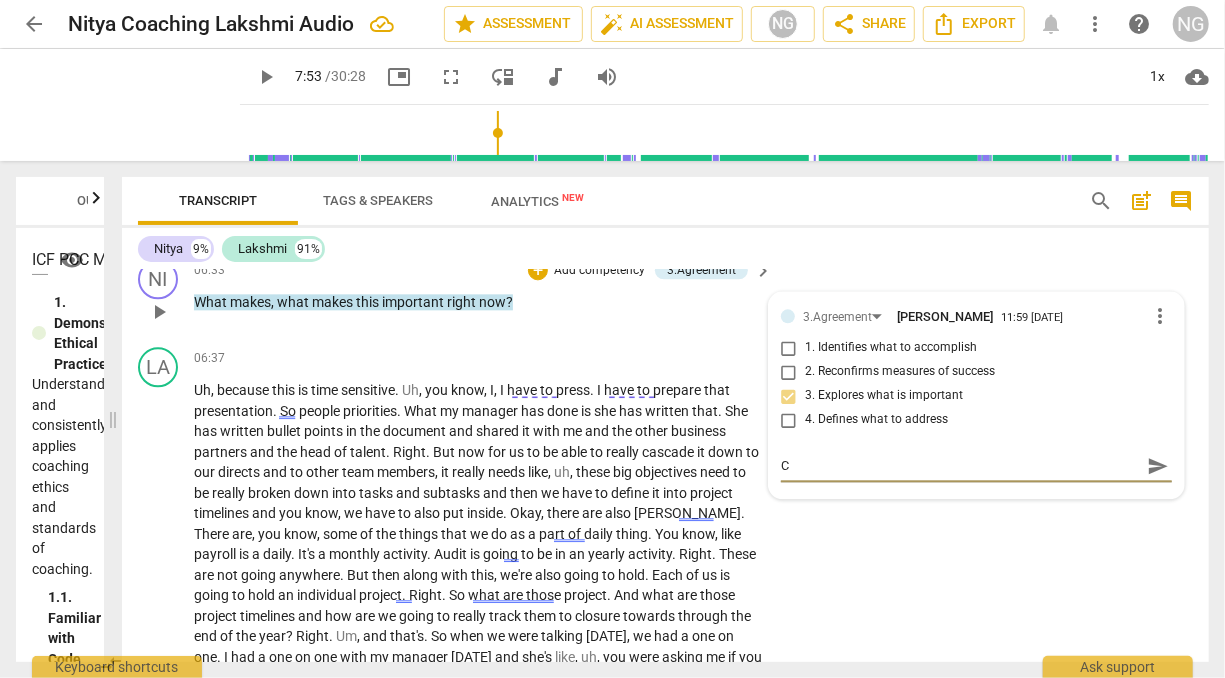 type 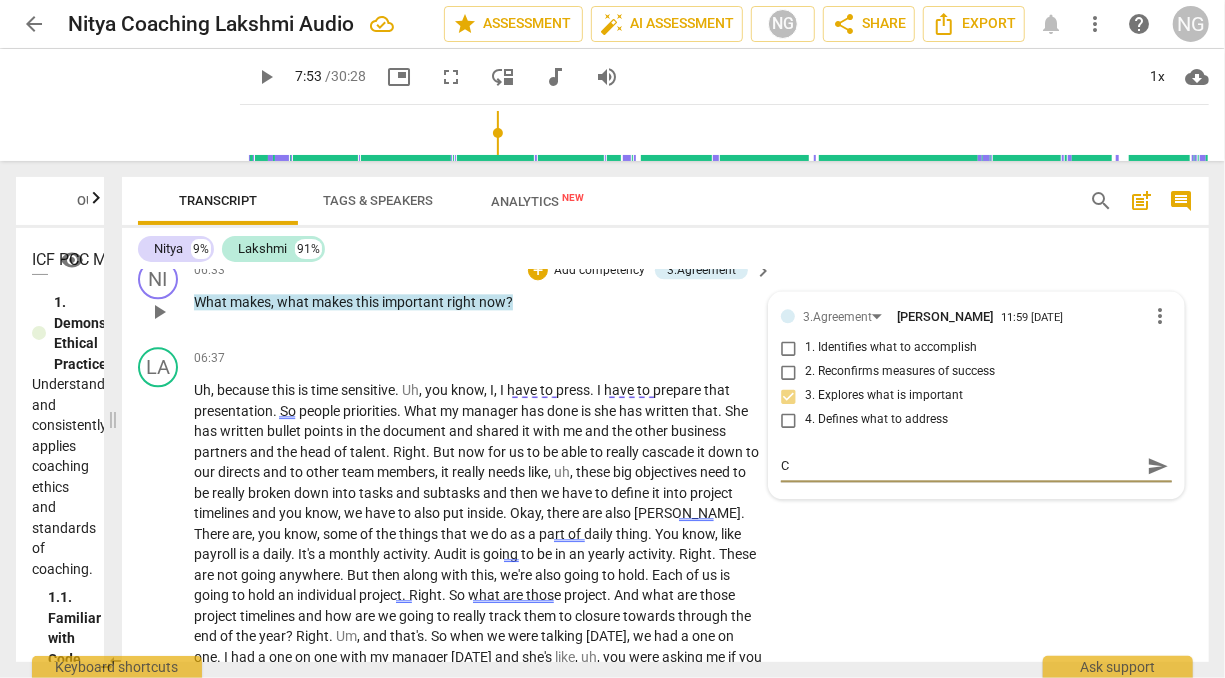 type 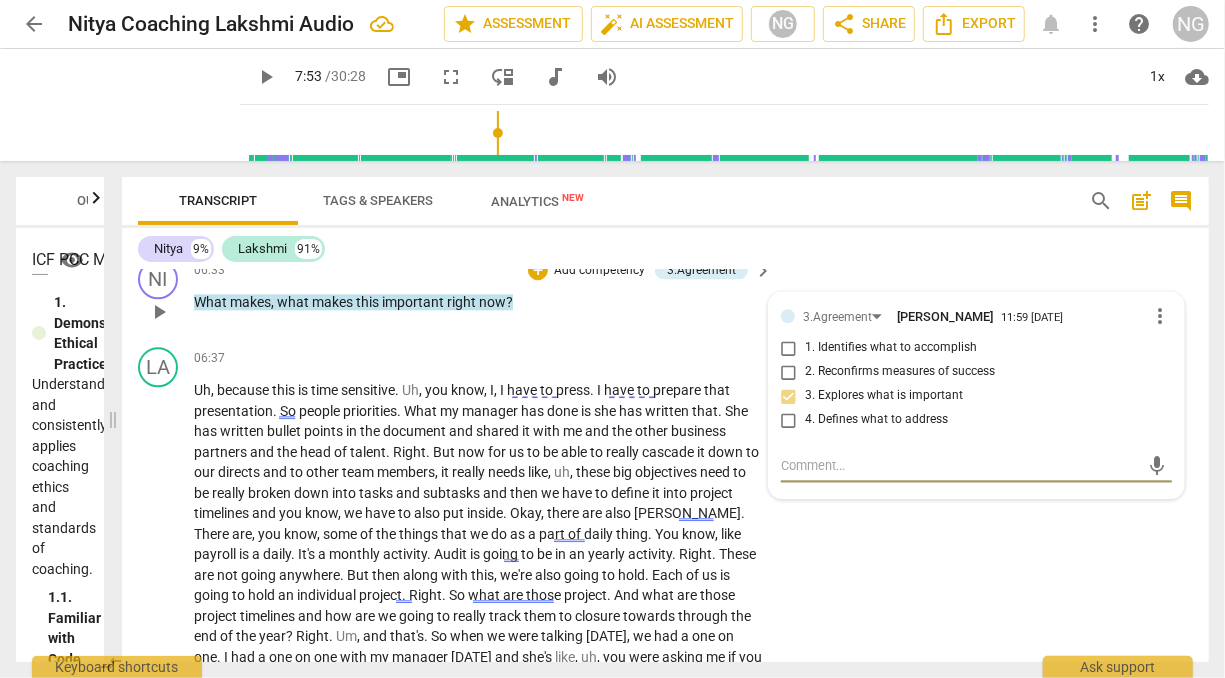 type on "C" 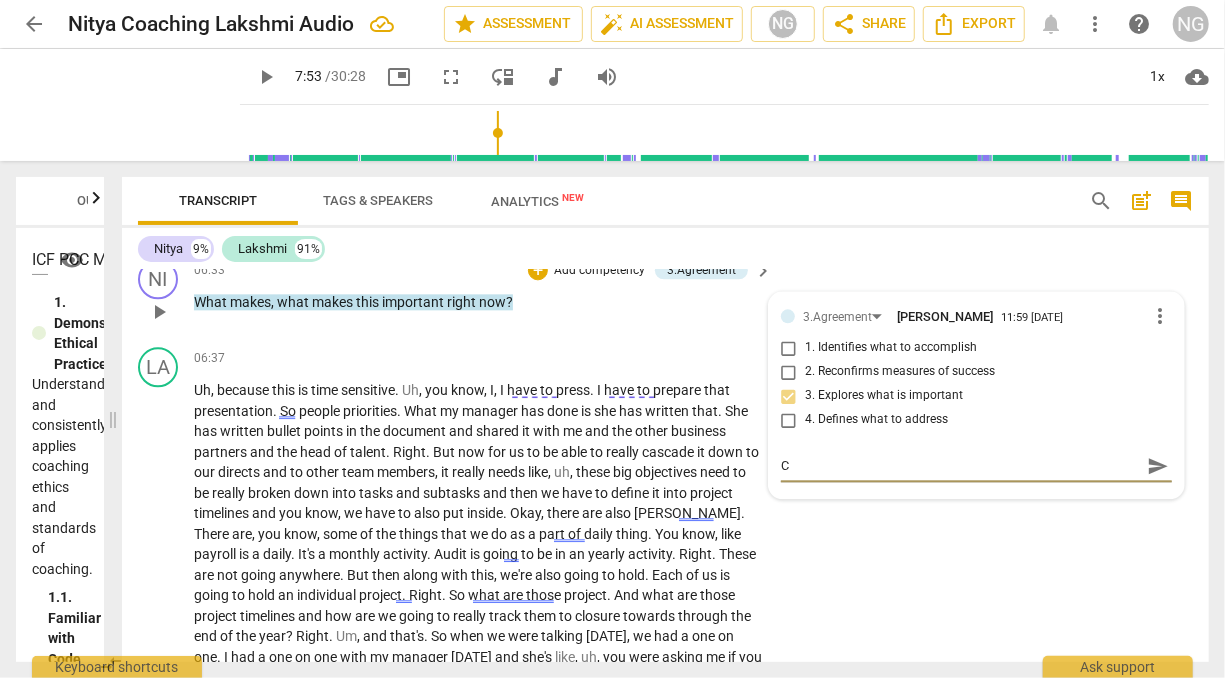 type on "Co" 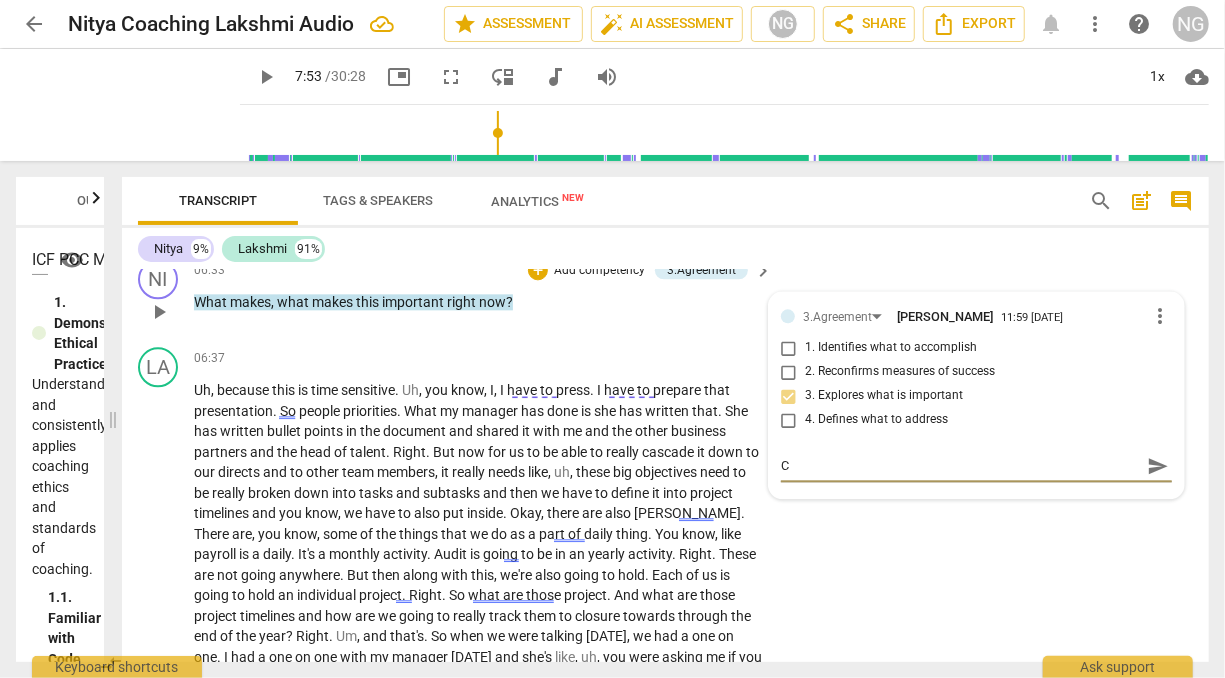 type on "Co" 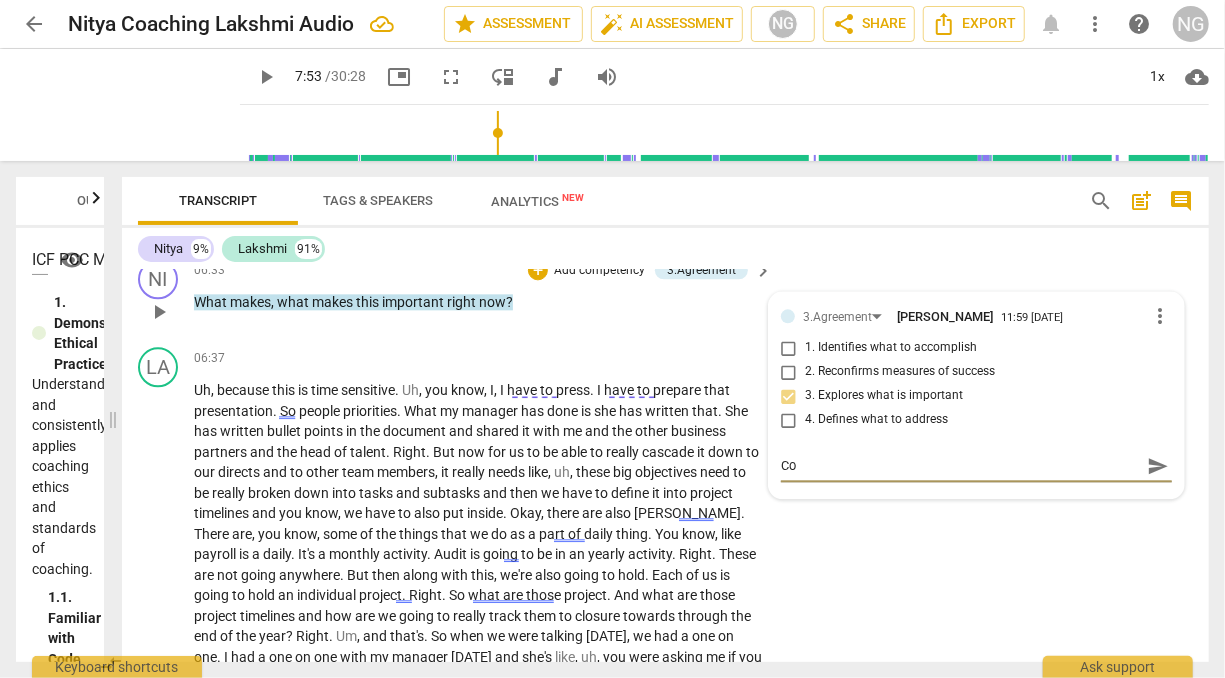 type on "Coa" 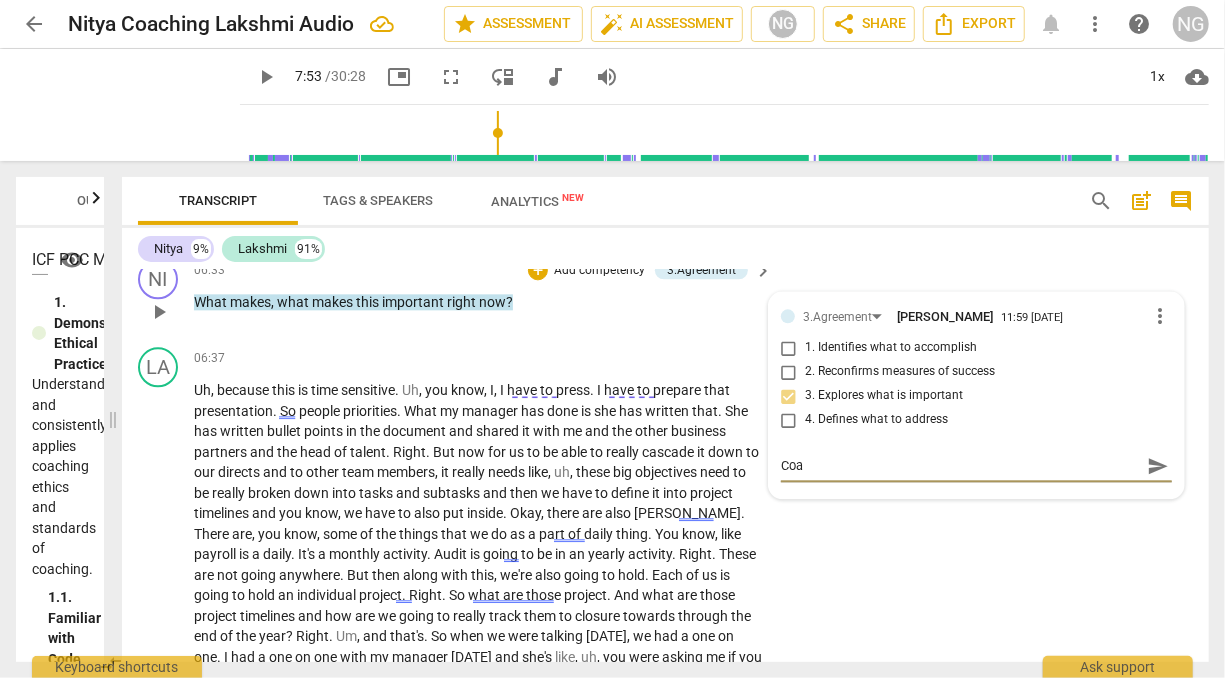 type on "Coac" 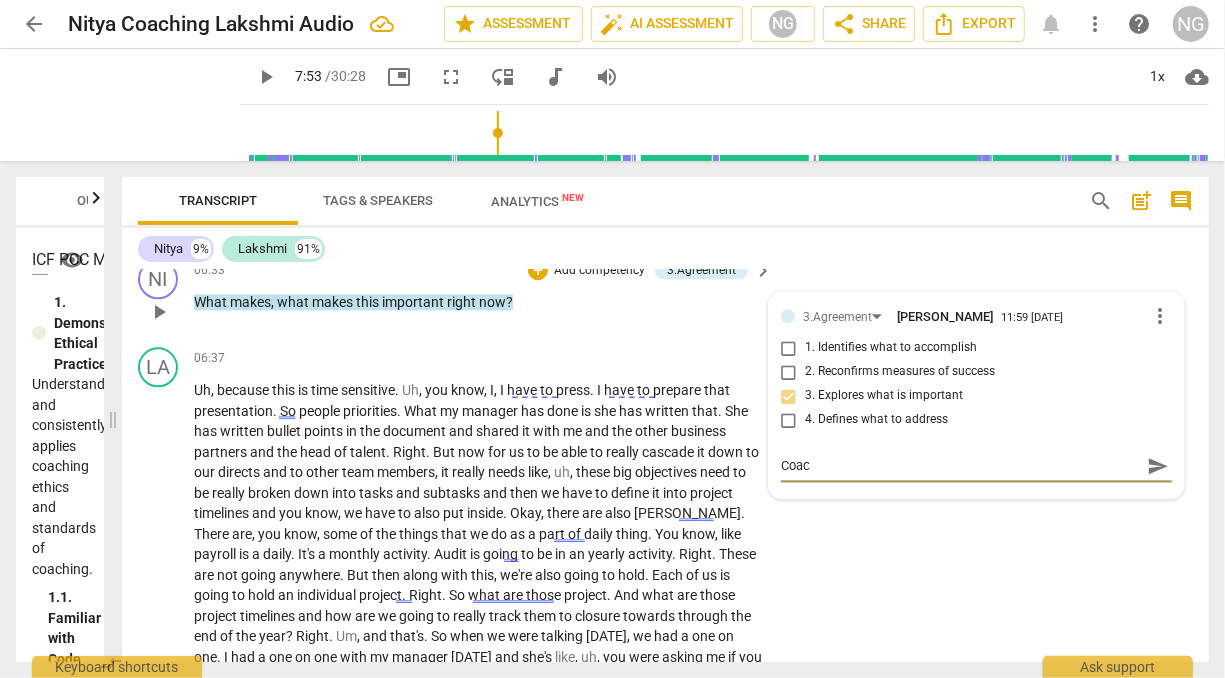 type on "Coach" 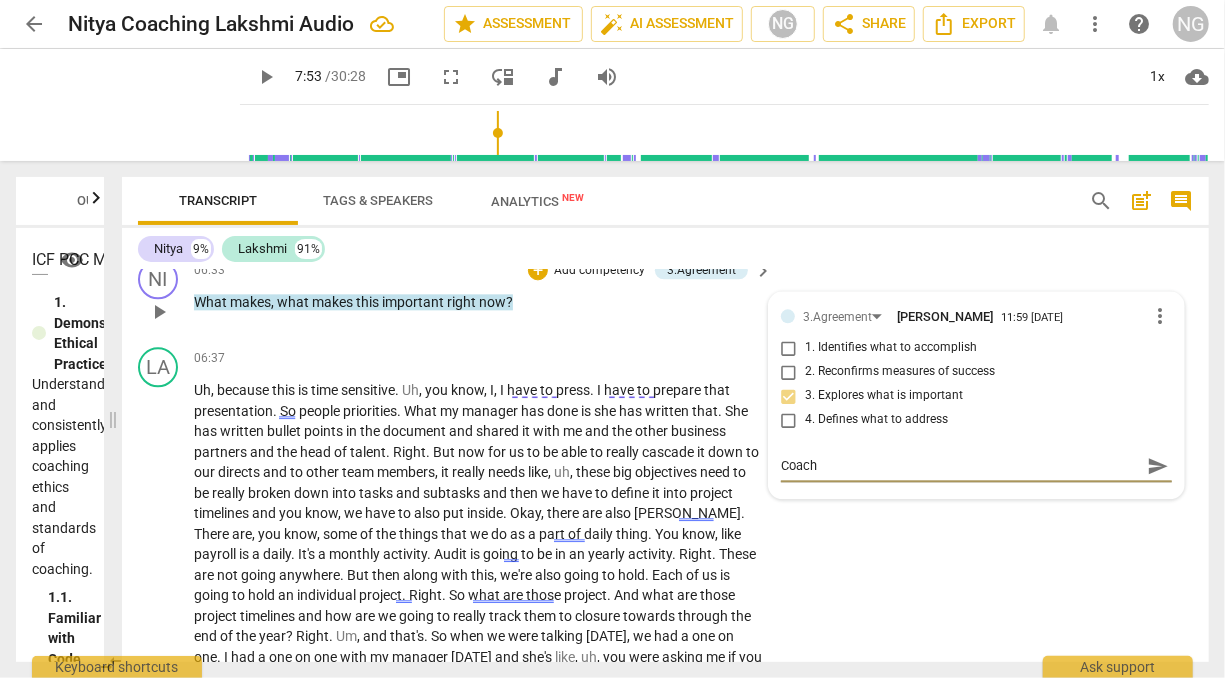 type on "Coach" 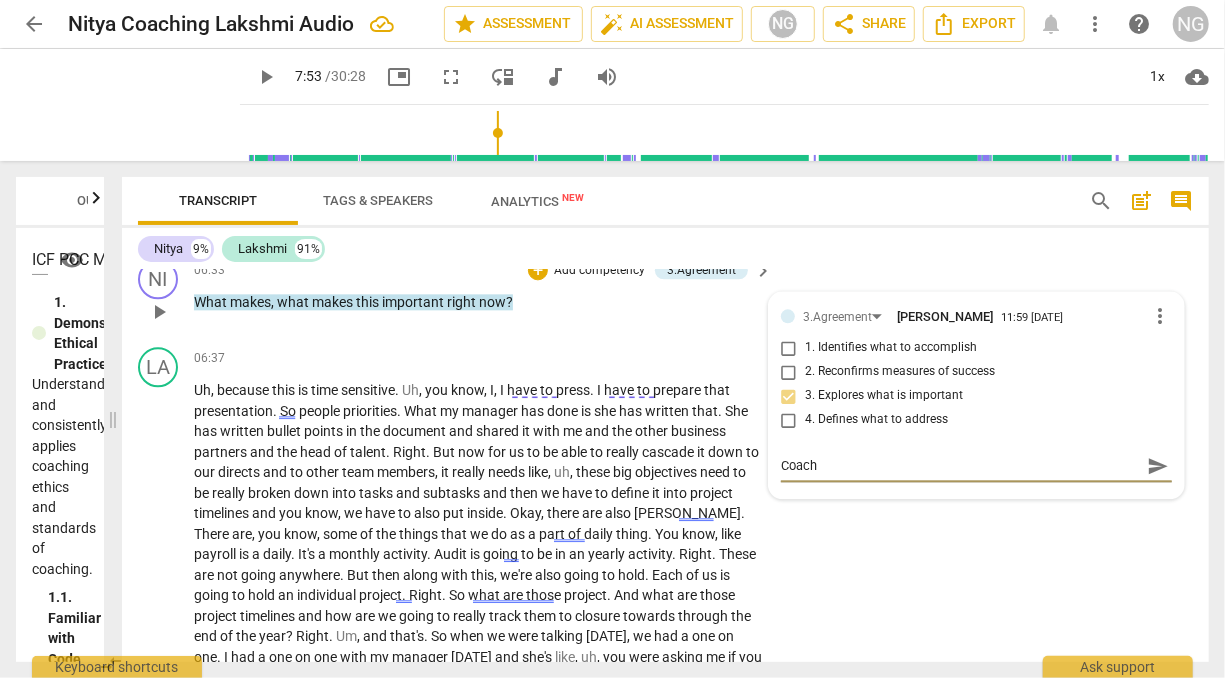type on "Coach" 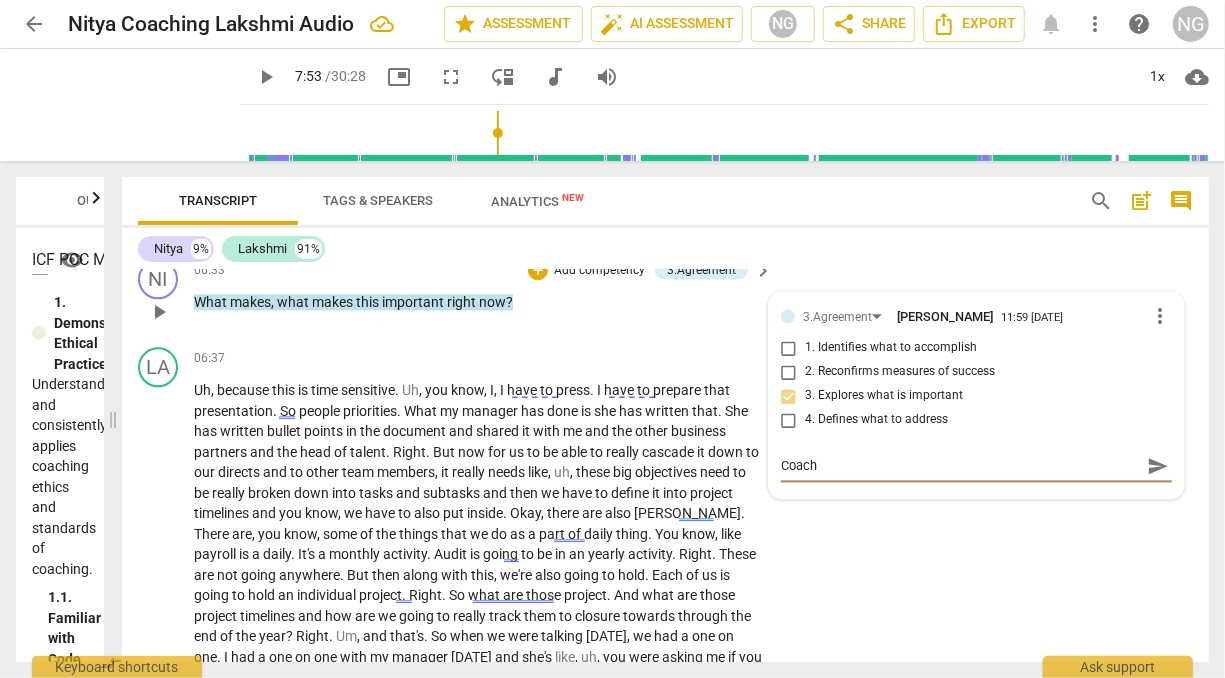 type on "Coach c" 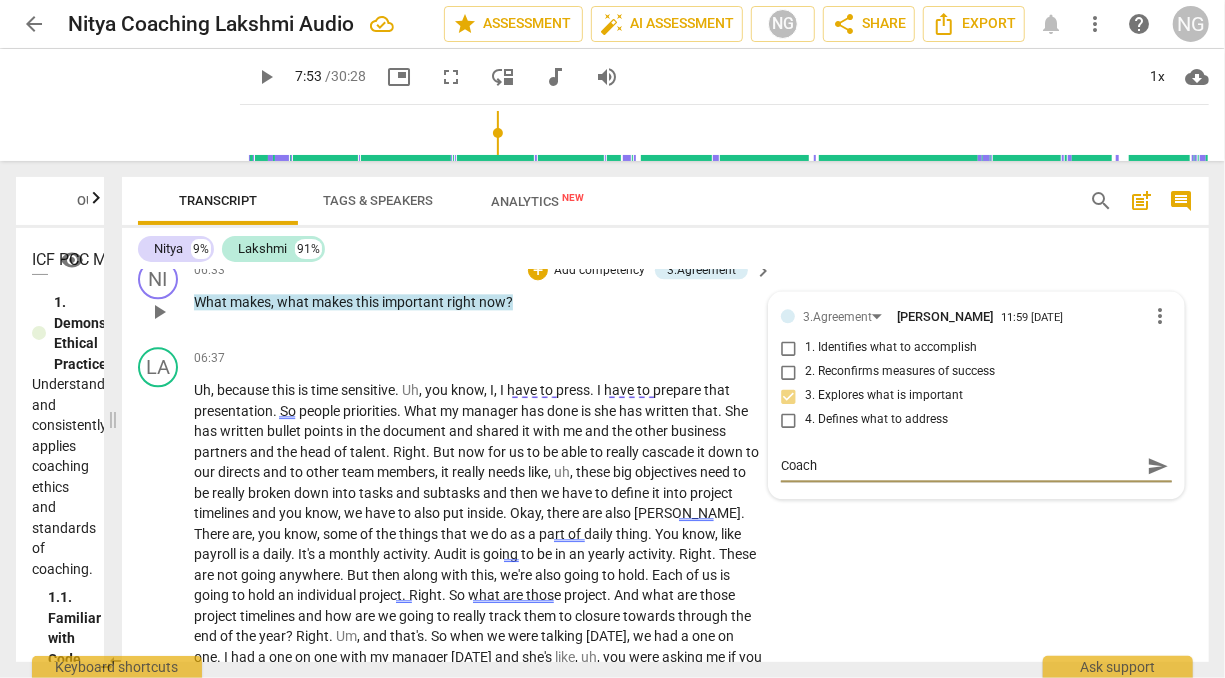 type on "Coach c" 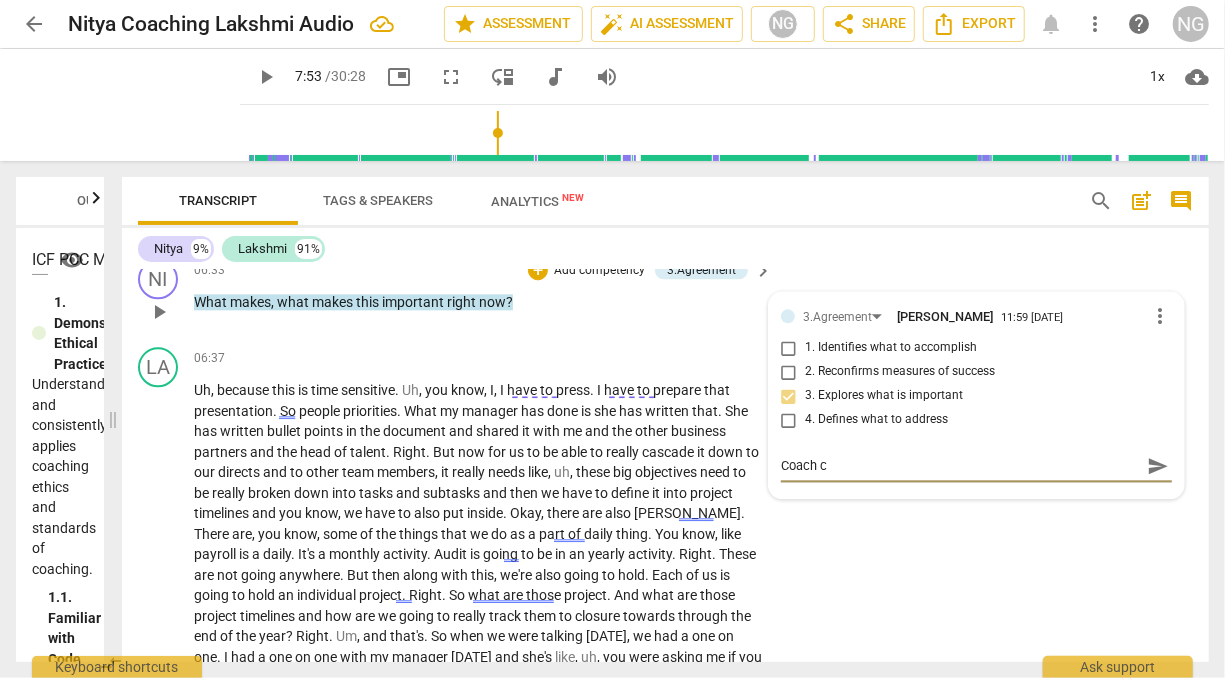 type on "Coach co" 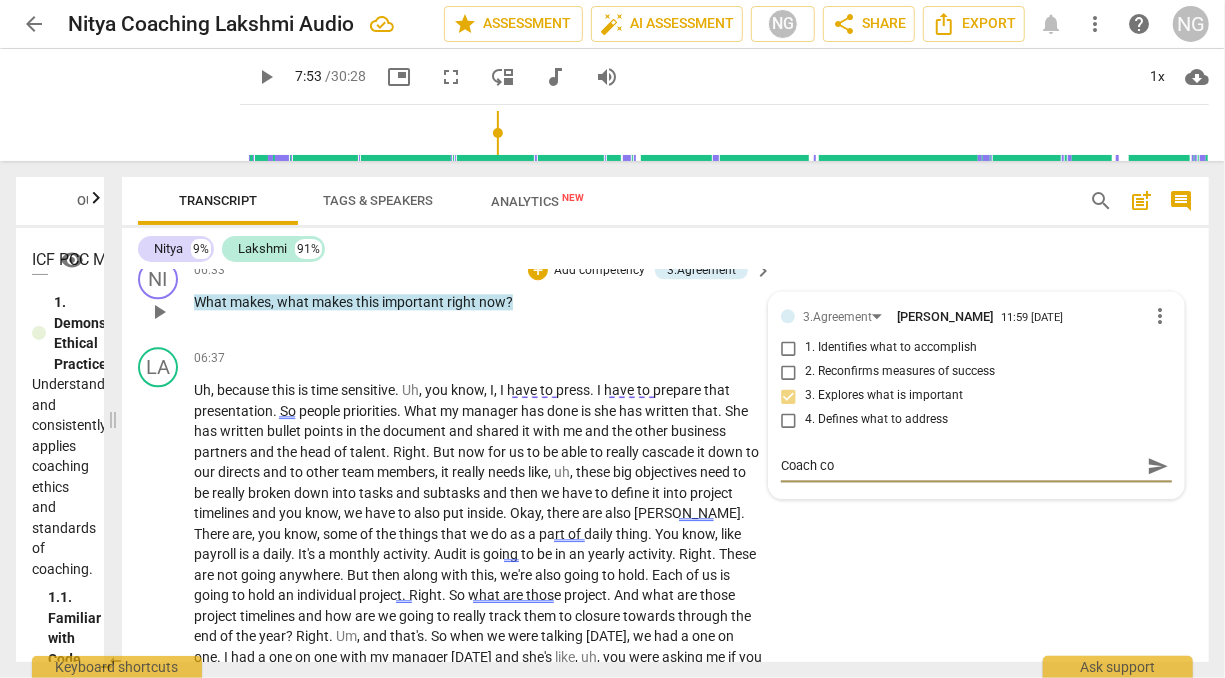 type on "Coach cou" 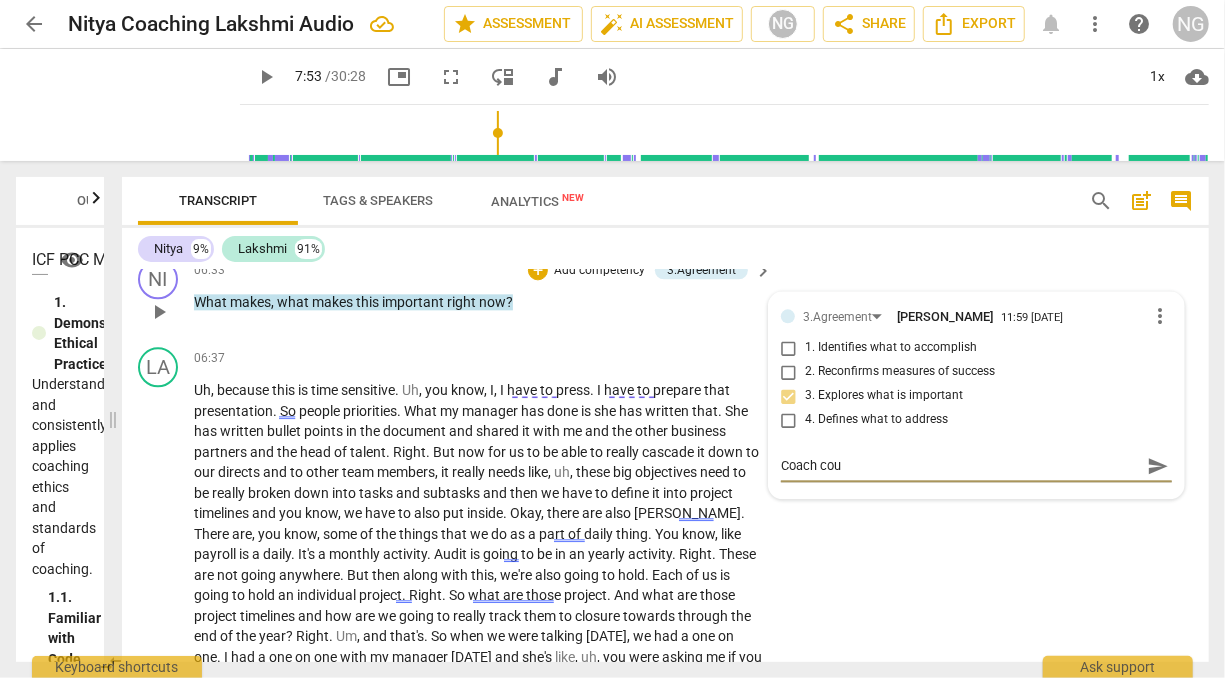 type on "Coach coul" 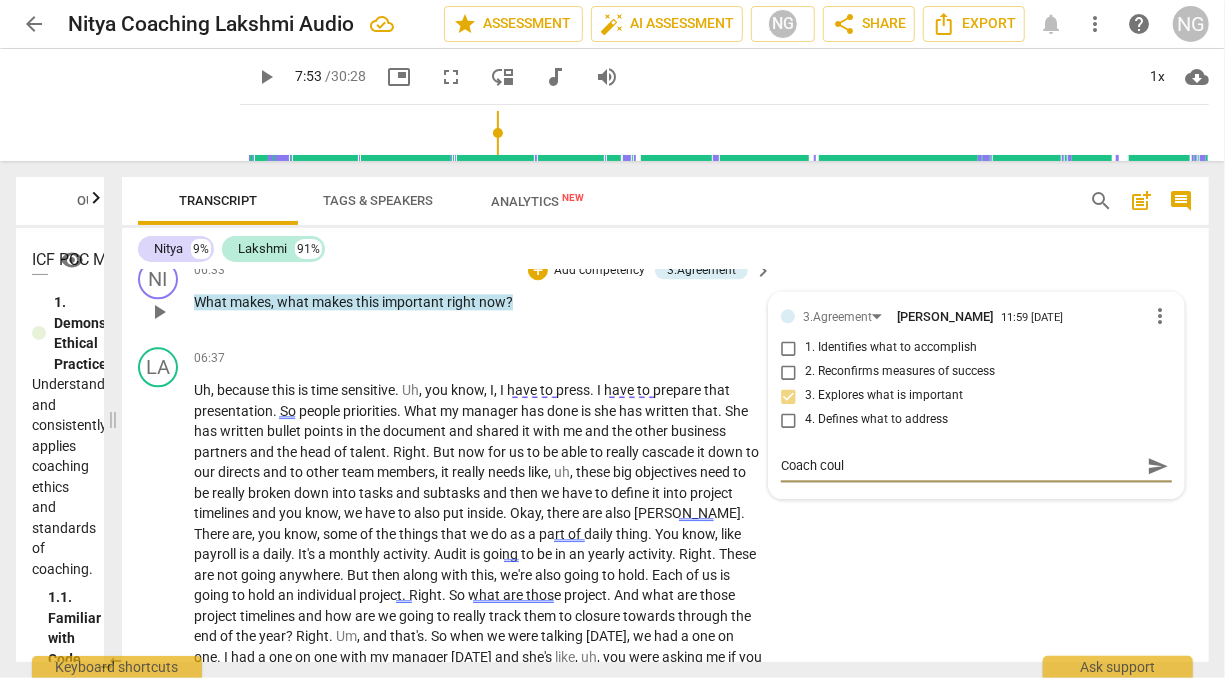 type on "Coach could" 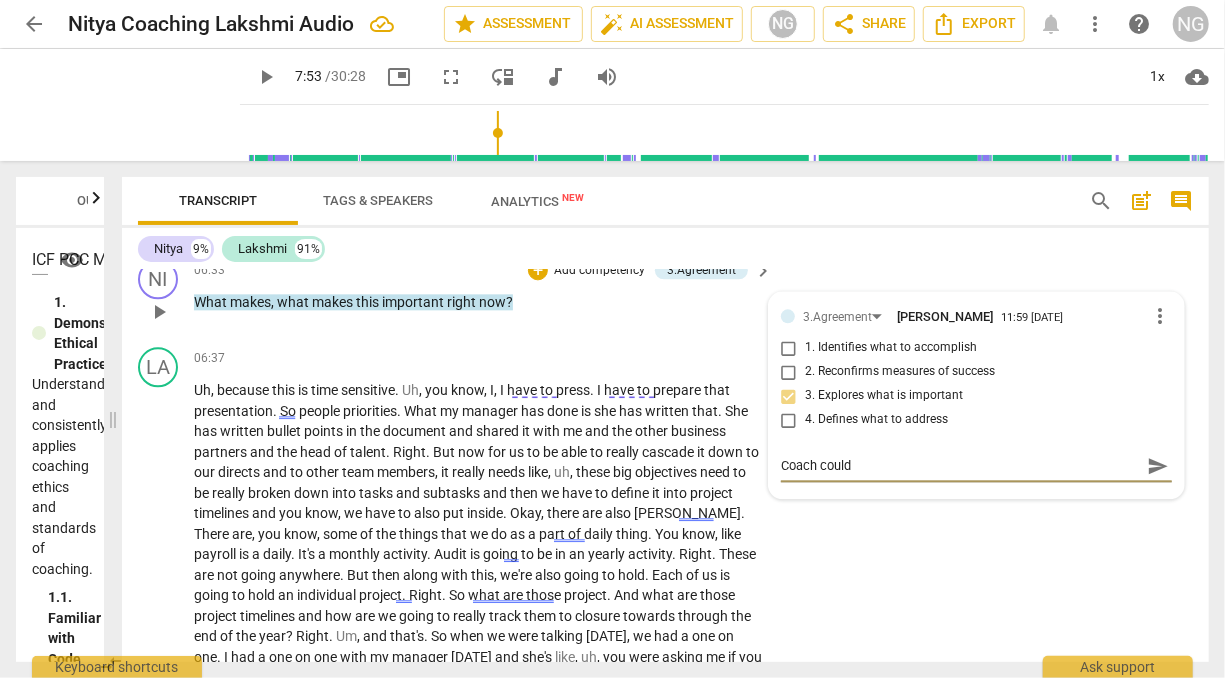 type on "Coach could" 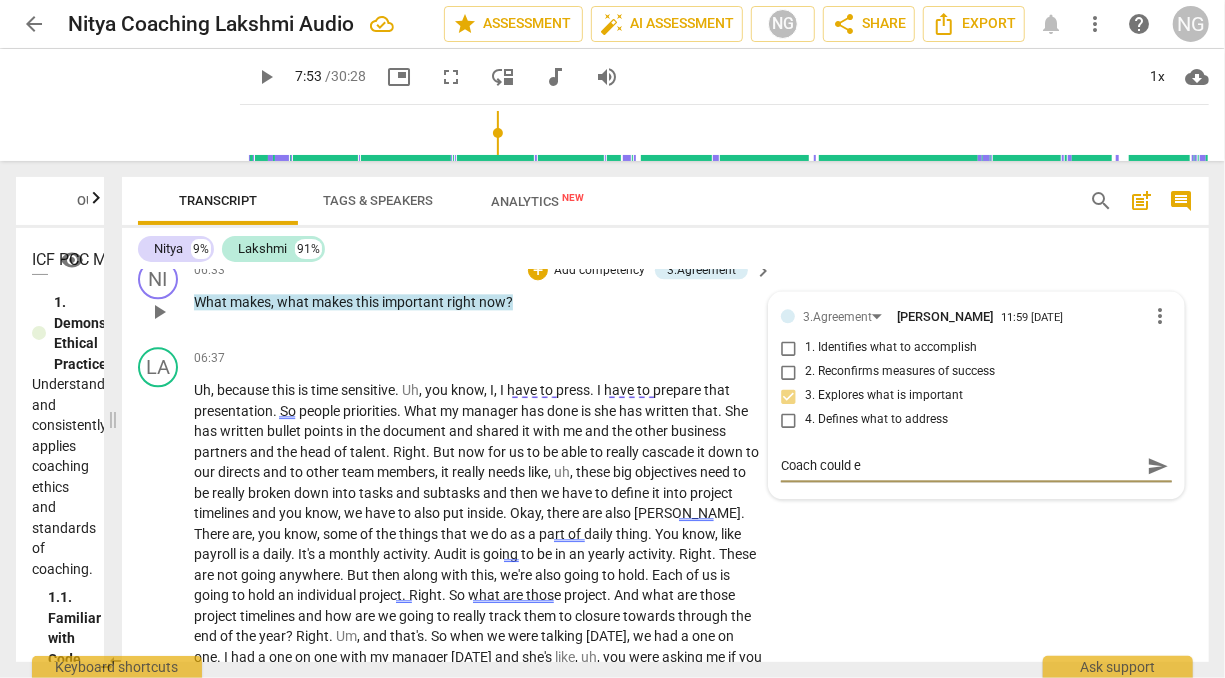type on "Coach could ex" 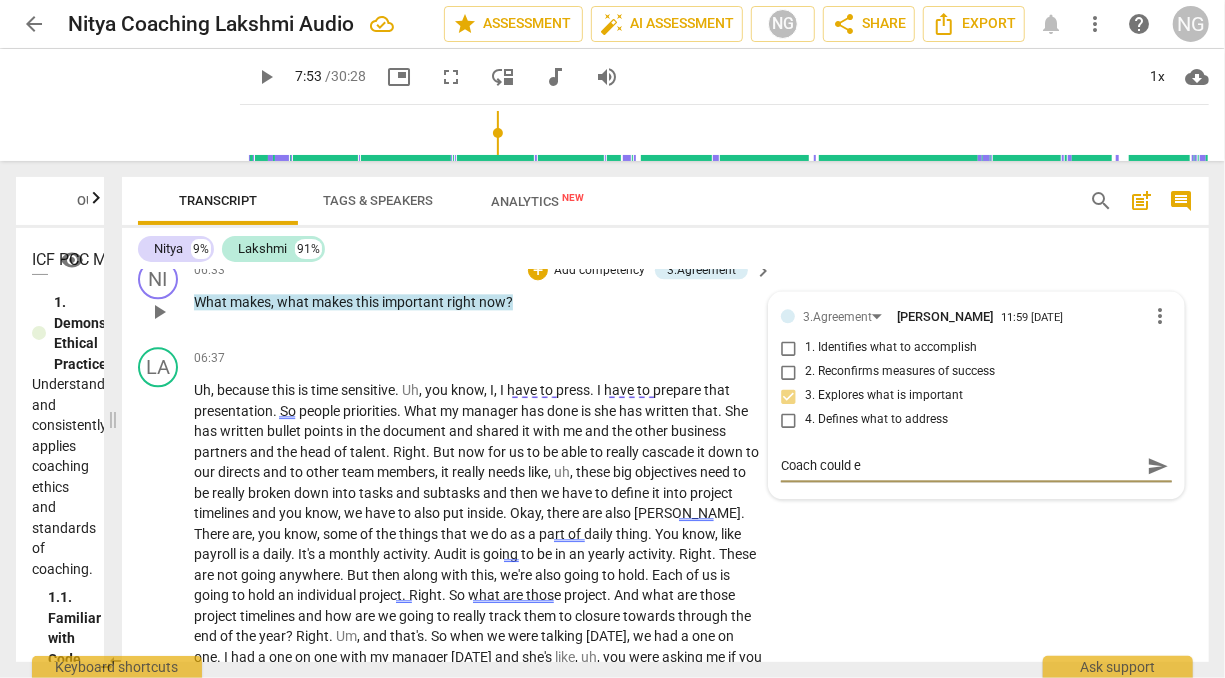 type on "Coach could ex" 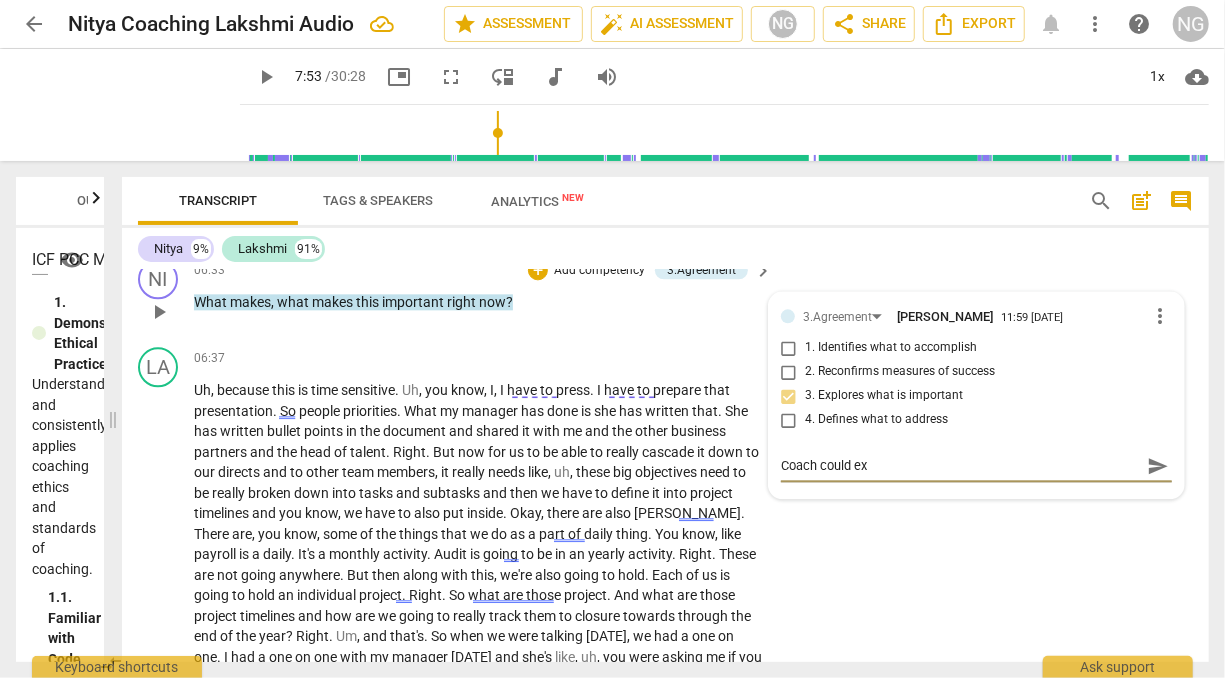 type on "Coach could exp" 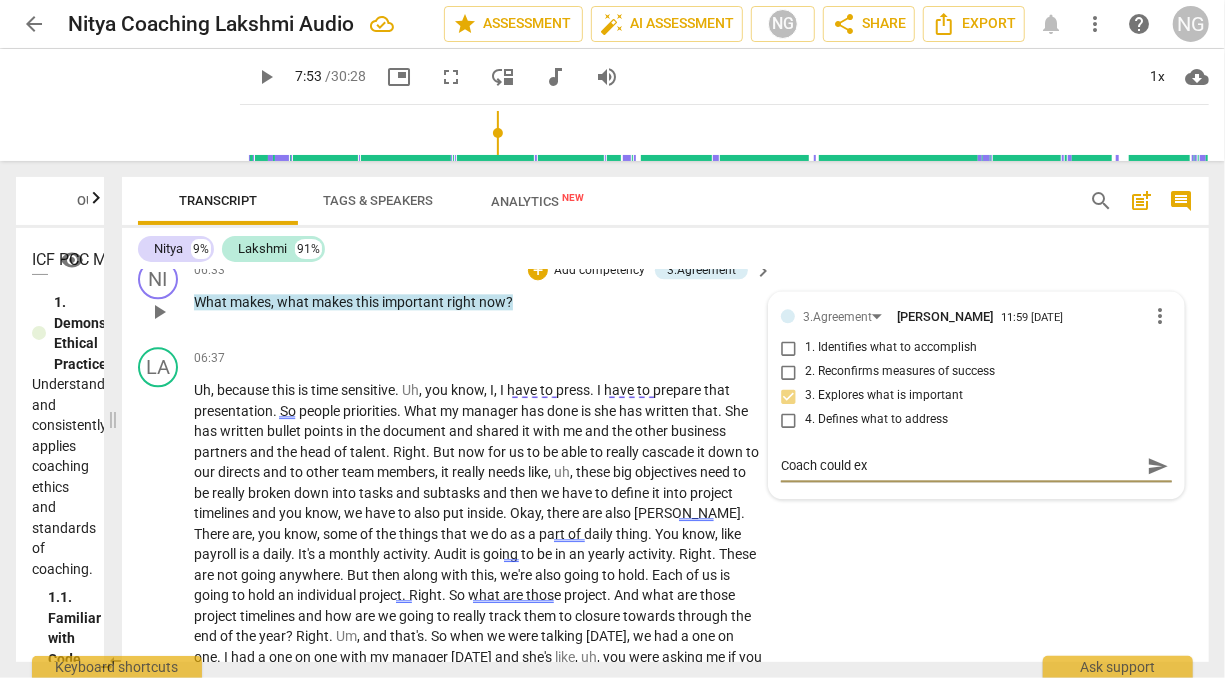 type on "Coach could exp" 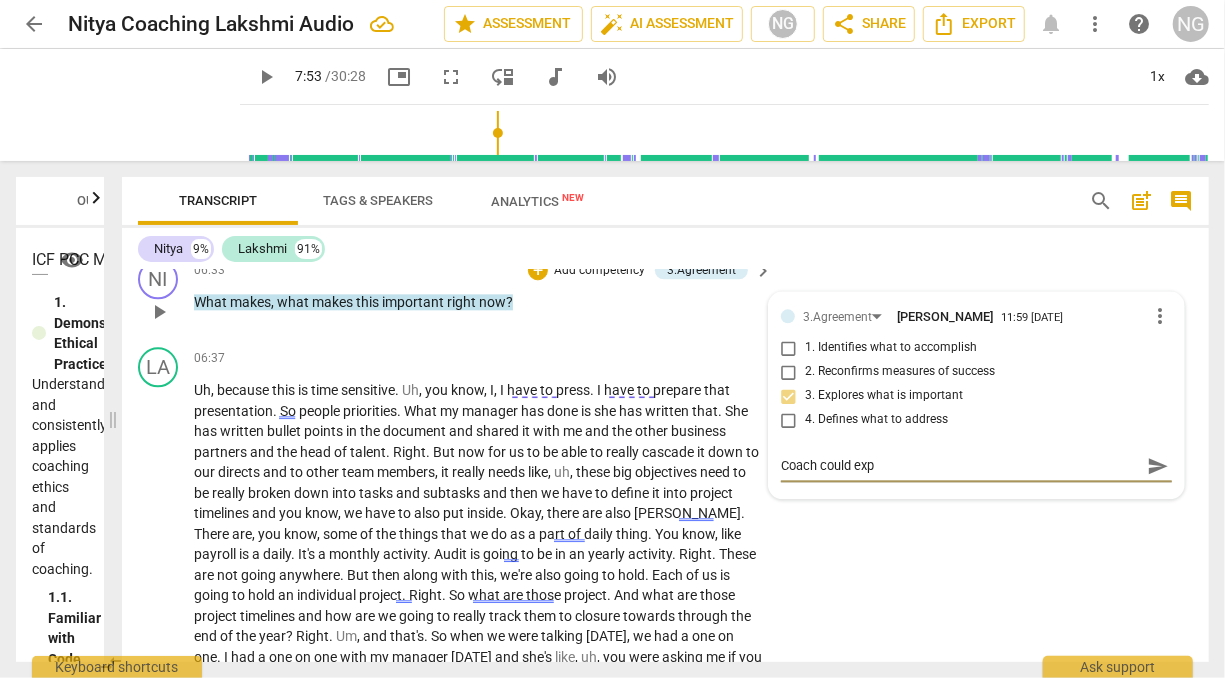type on "Coach could expl" 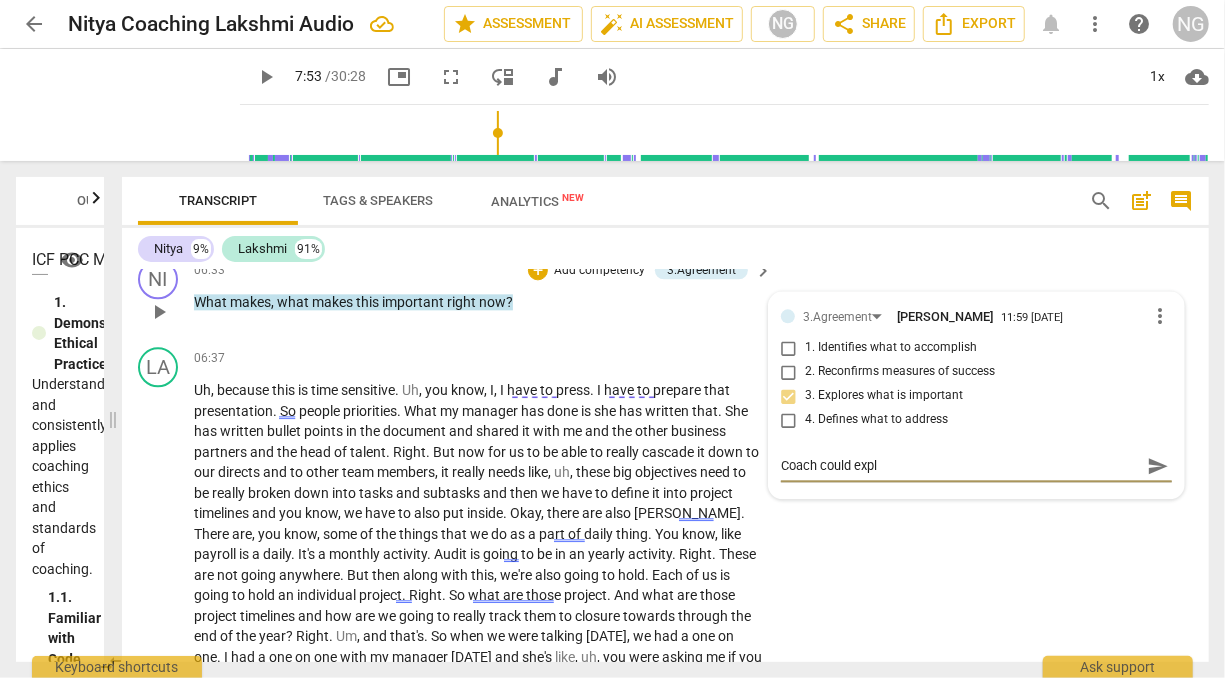 type on "Coach could expli" 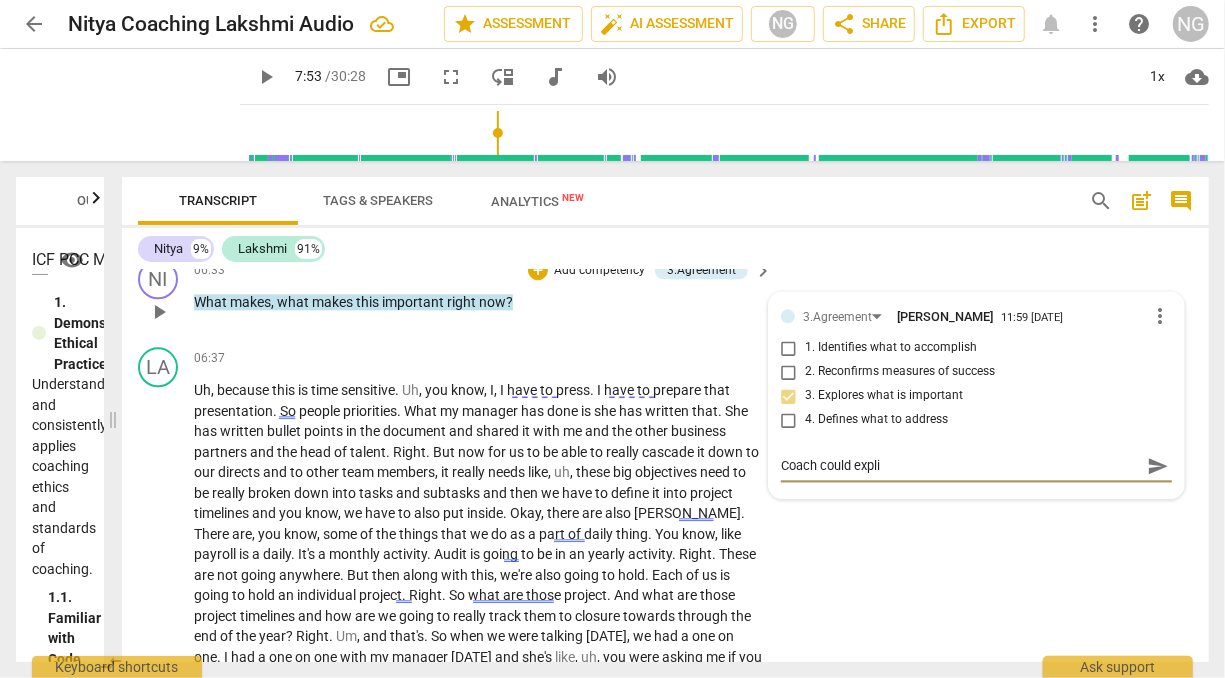 type on "Coach could explir" 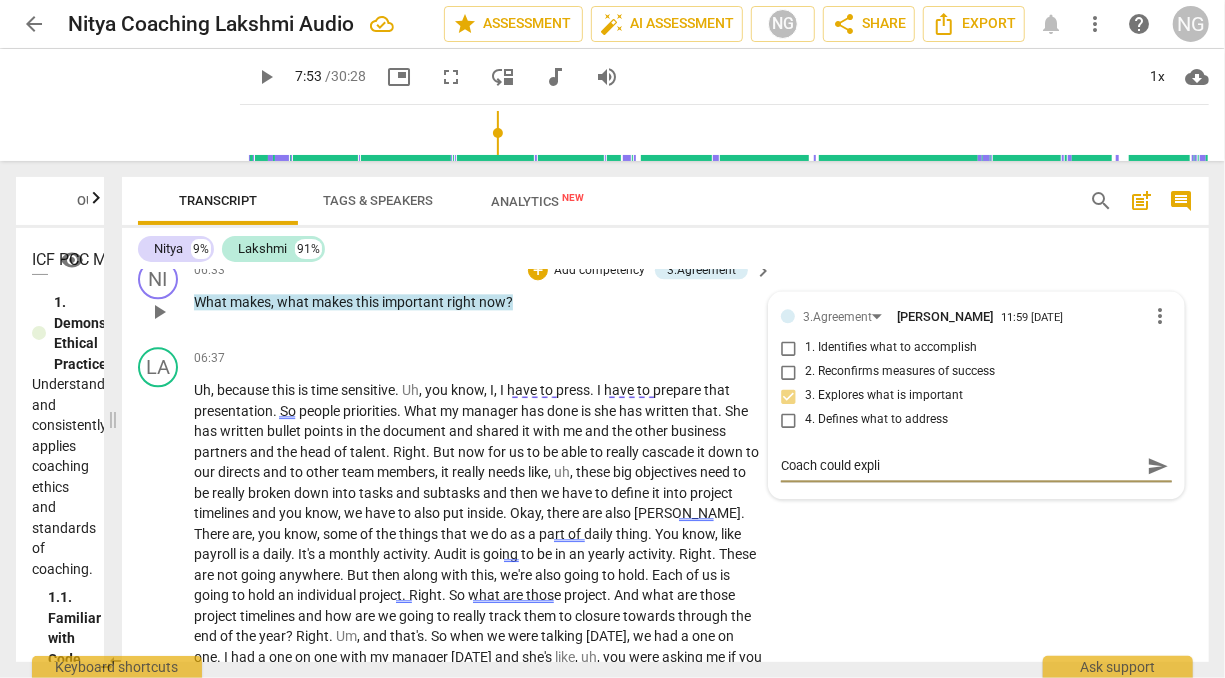 type on "Coach could explir" 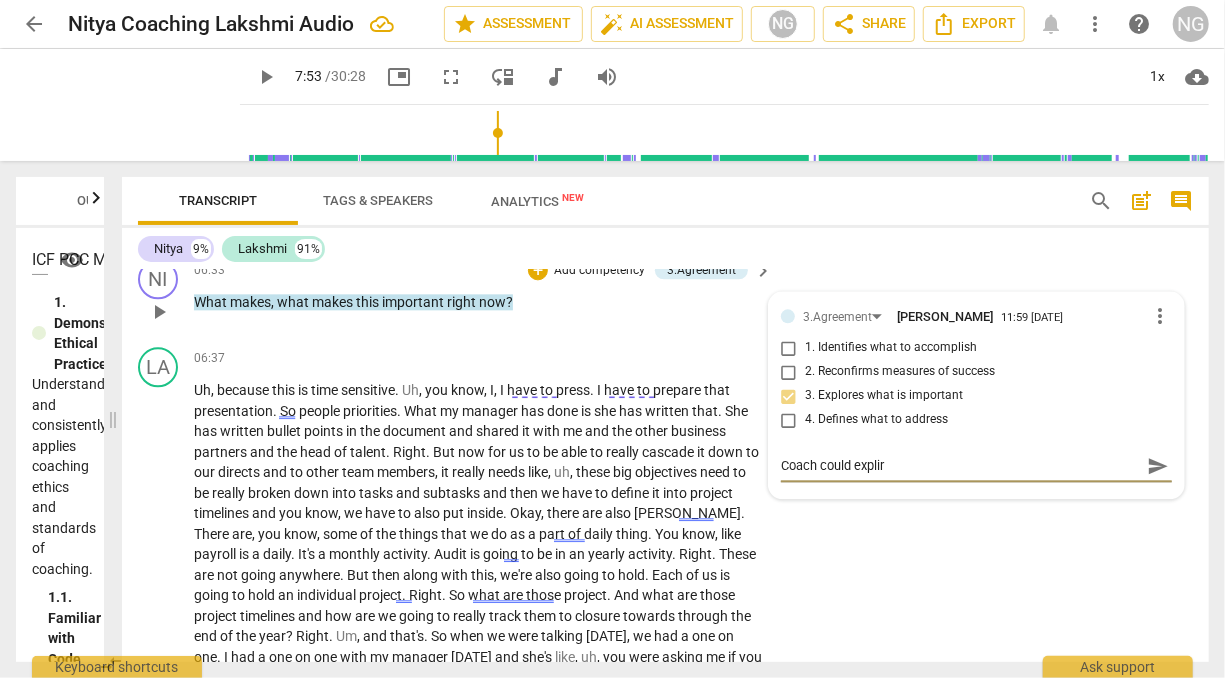 type on "Coach could explire" 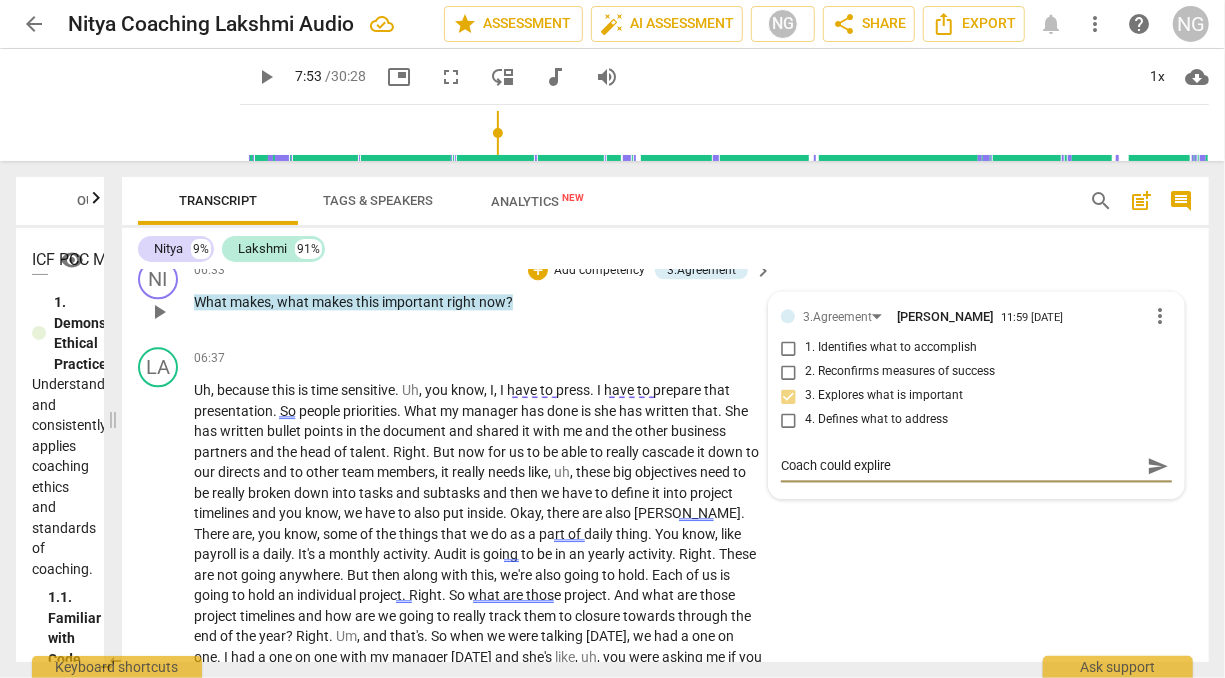 type on "Coach could explire" 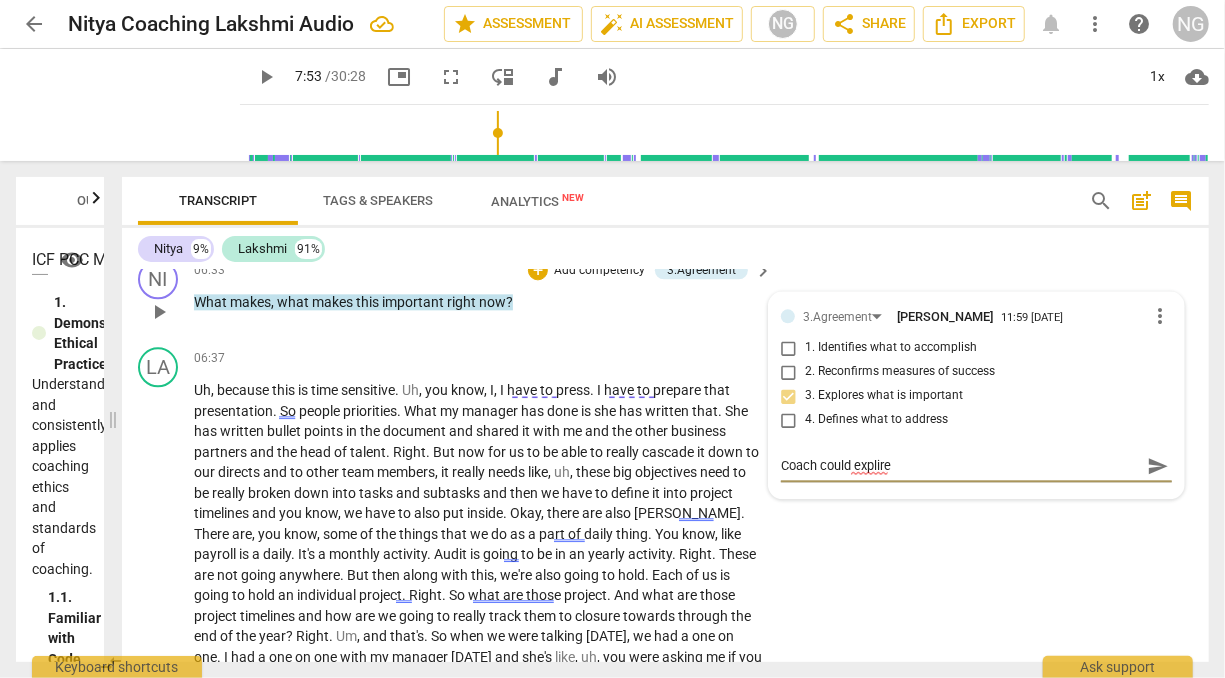 type on "Coach could explire" 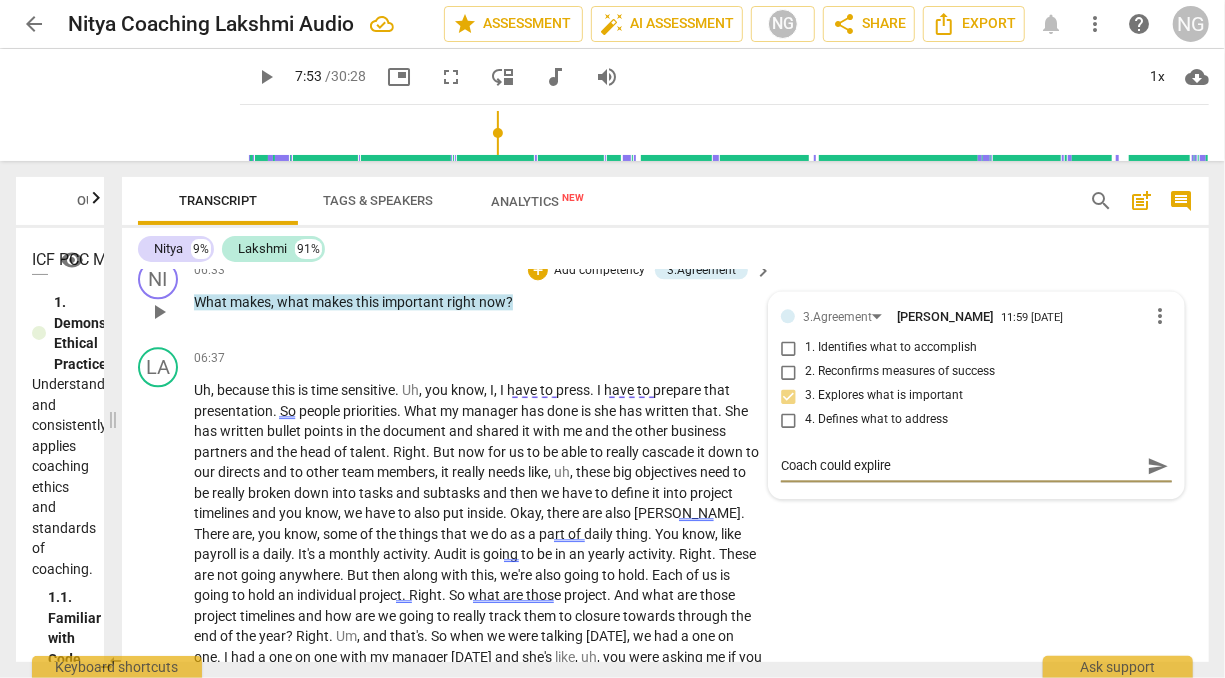 type on "Coach could explir" 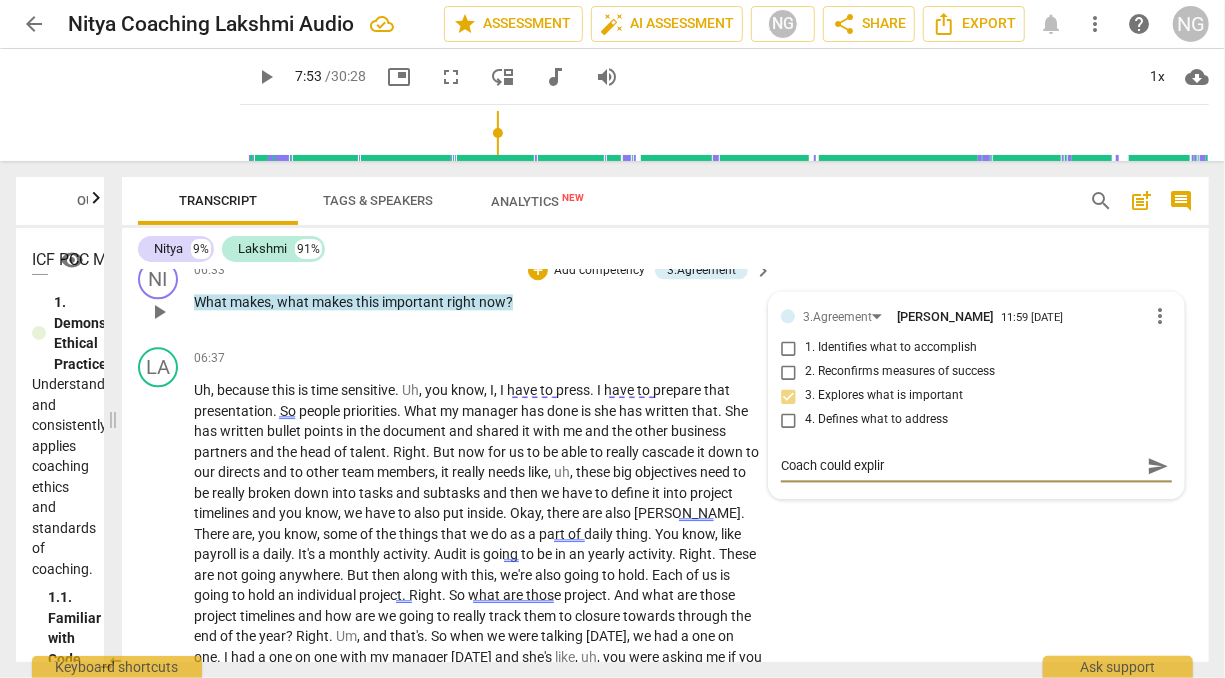type on "Coach could expli" 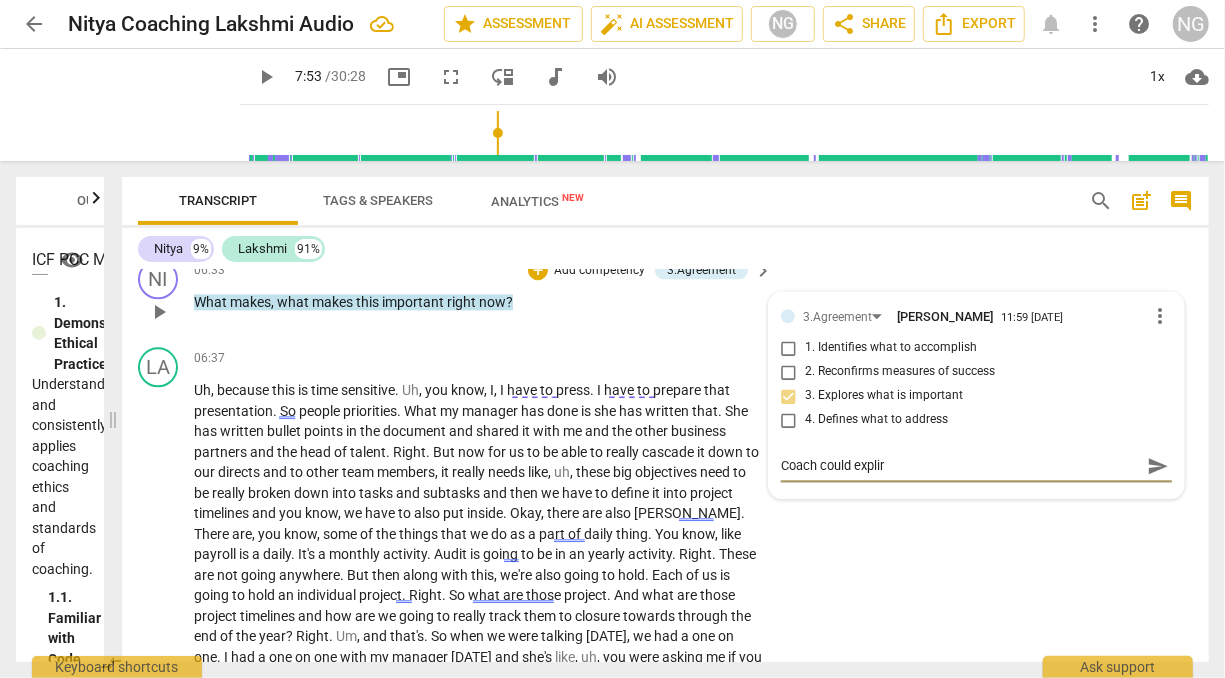 type on "Coach could expli" 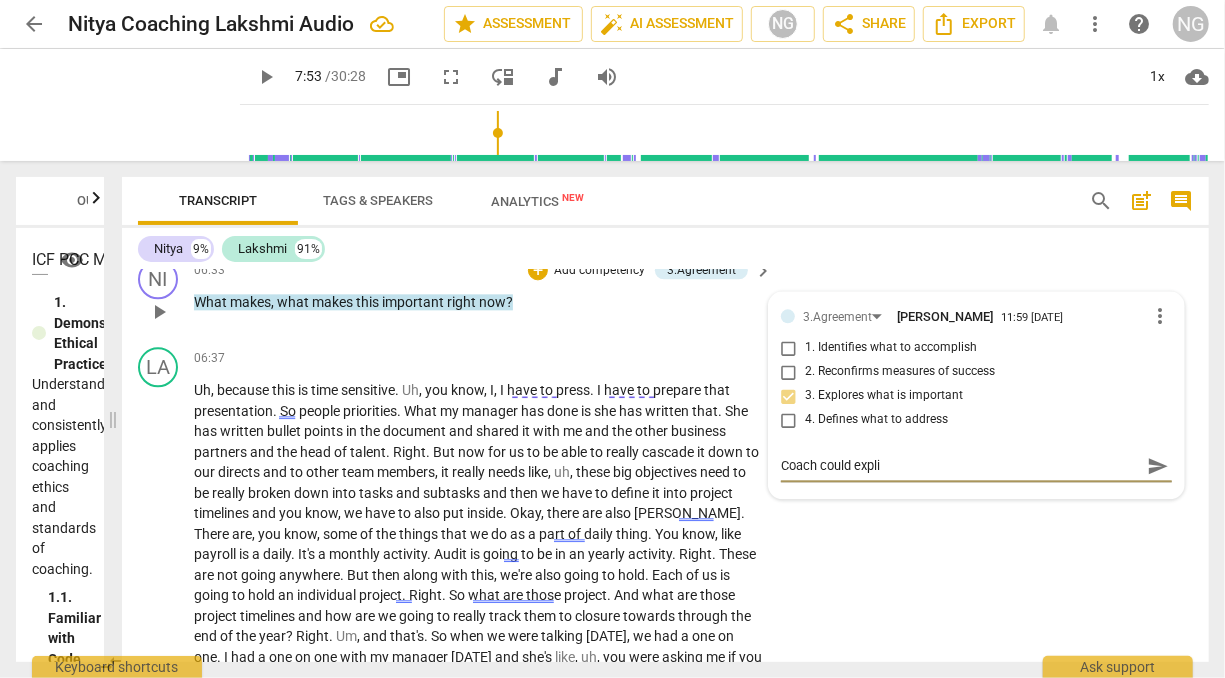 type on "Coach could expl" 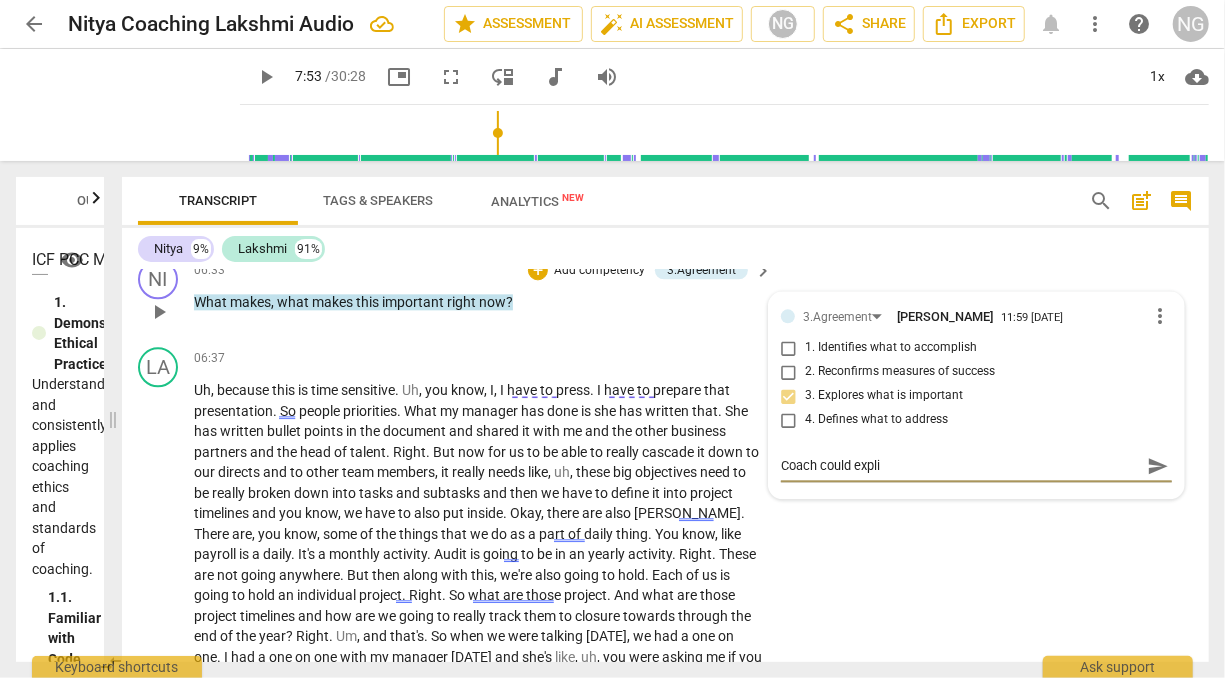 type on "Coach could expl" 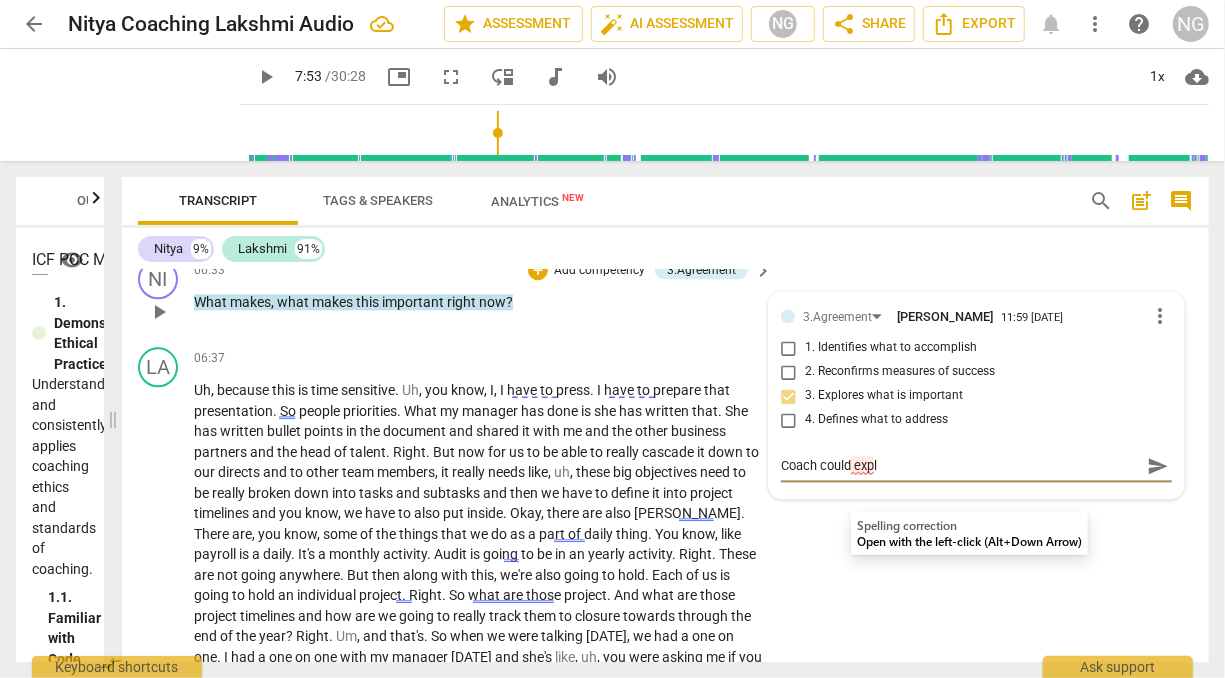 type on "Coach could exp" 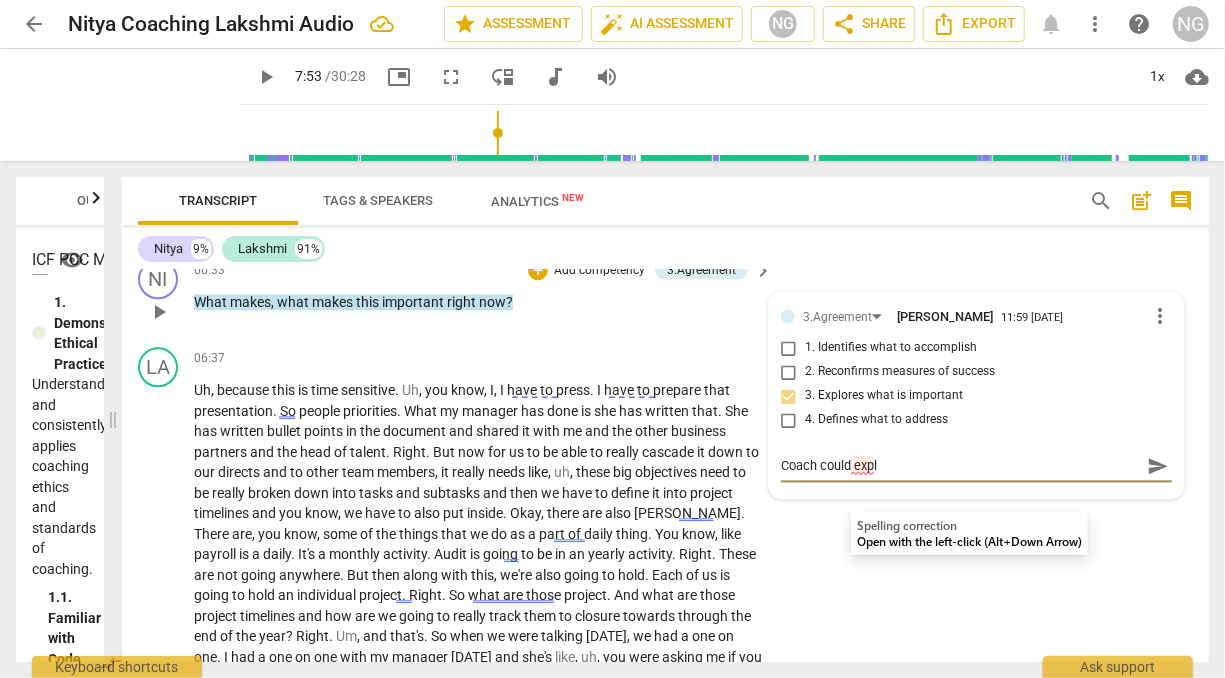 type on "Coach could exp" 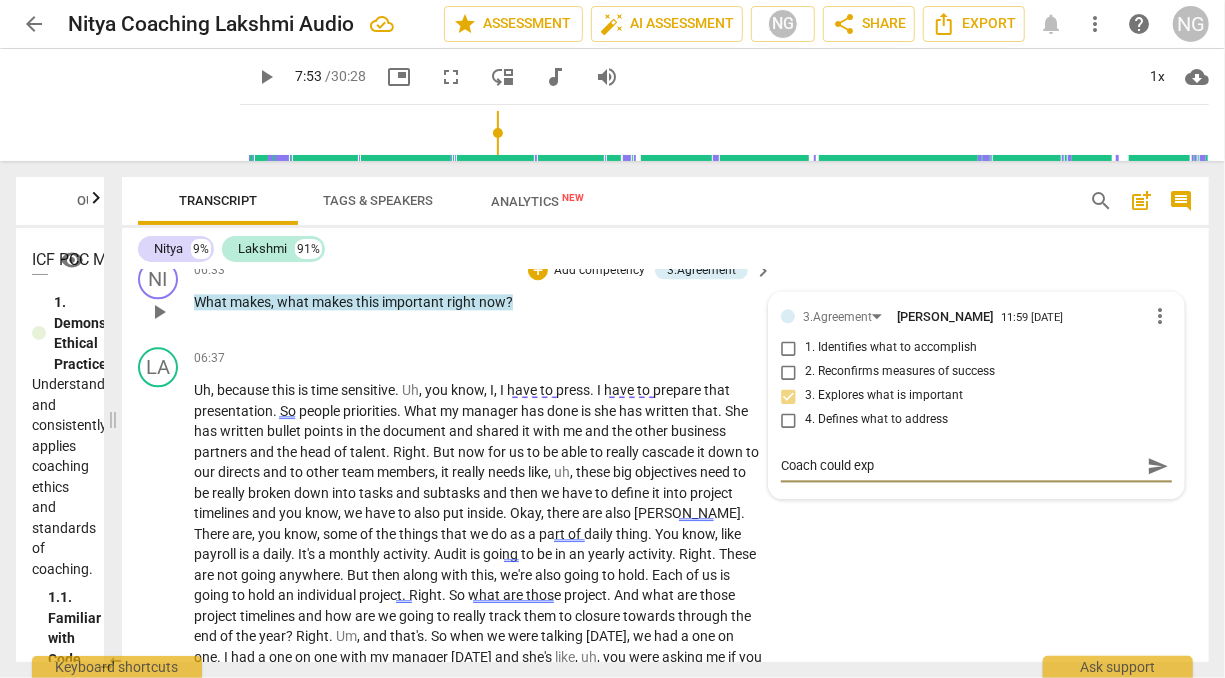 type on "Coach could ex" 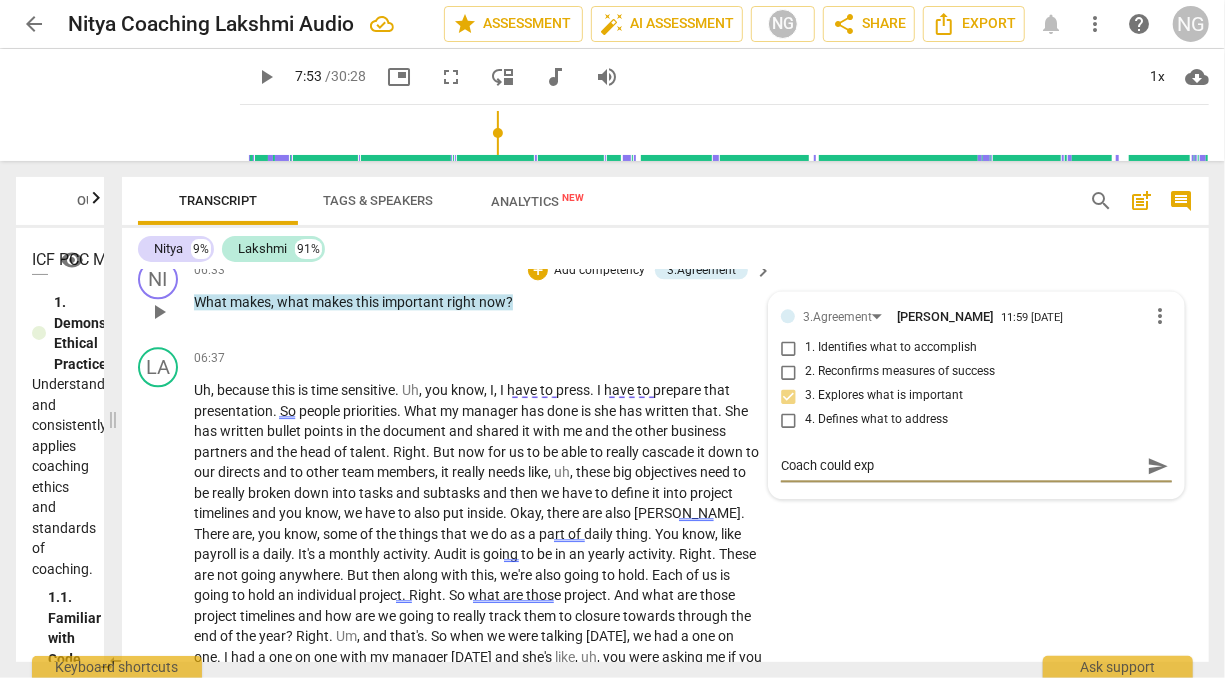 type on "Coach could ex" 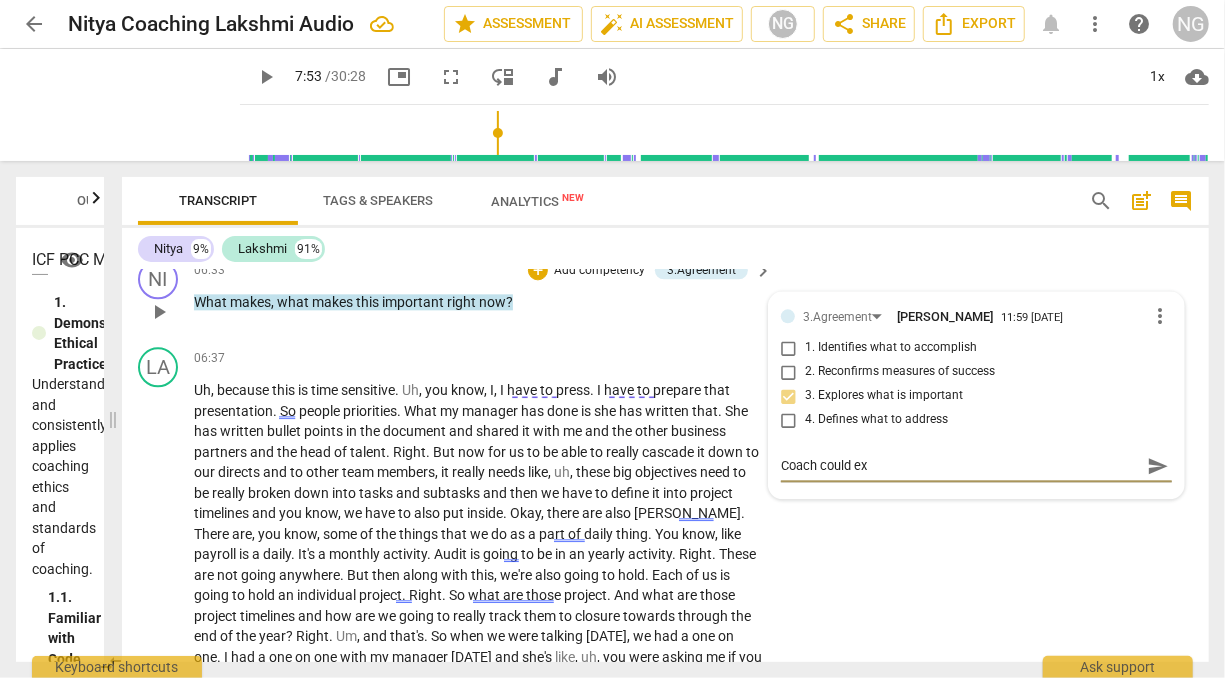 type on "Coach could e" 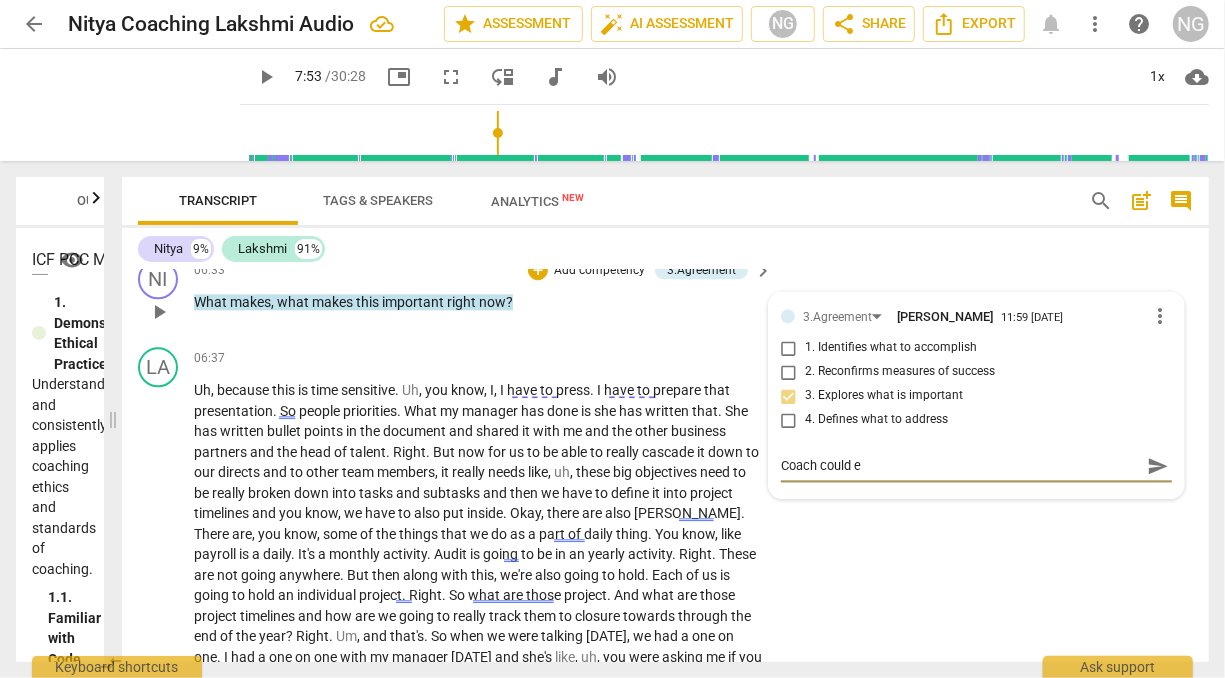 type on "Coach could" 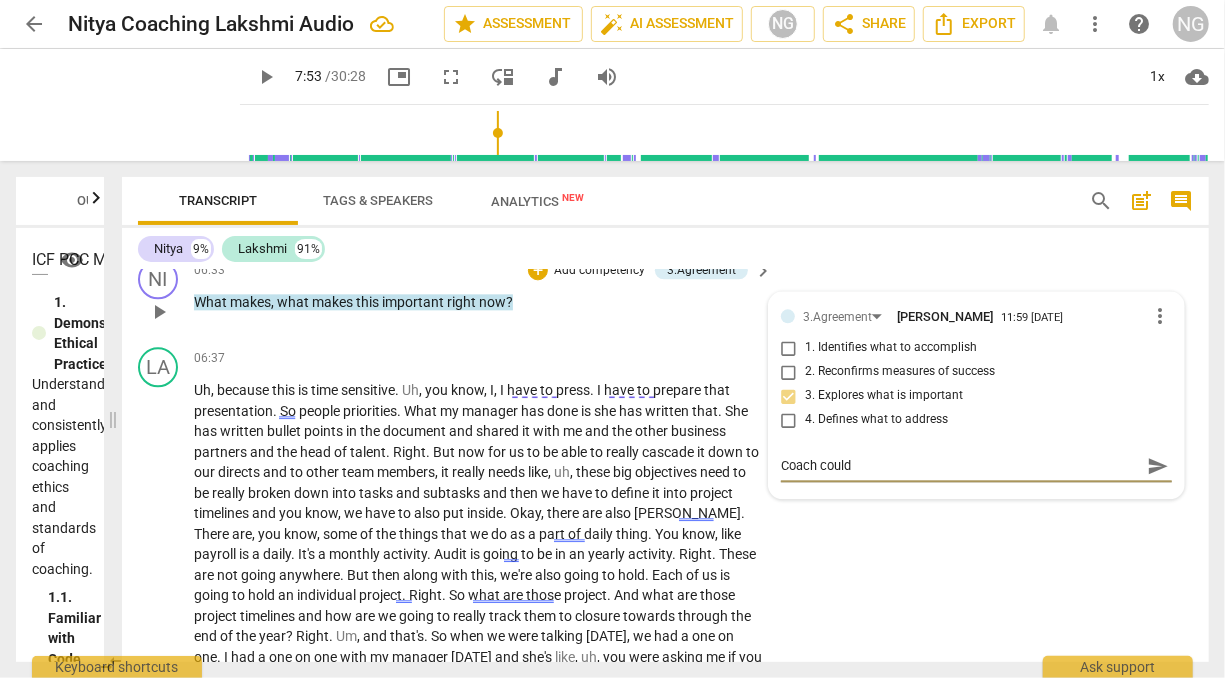 type on "Coach could" 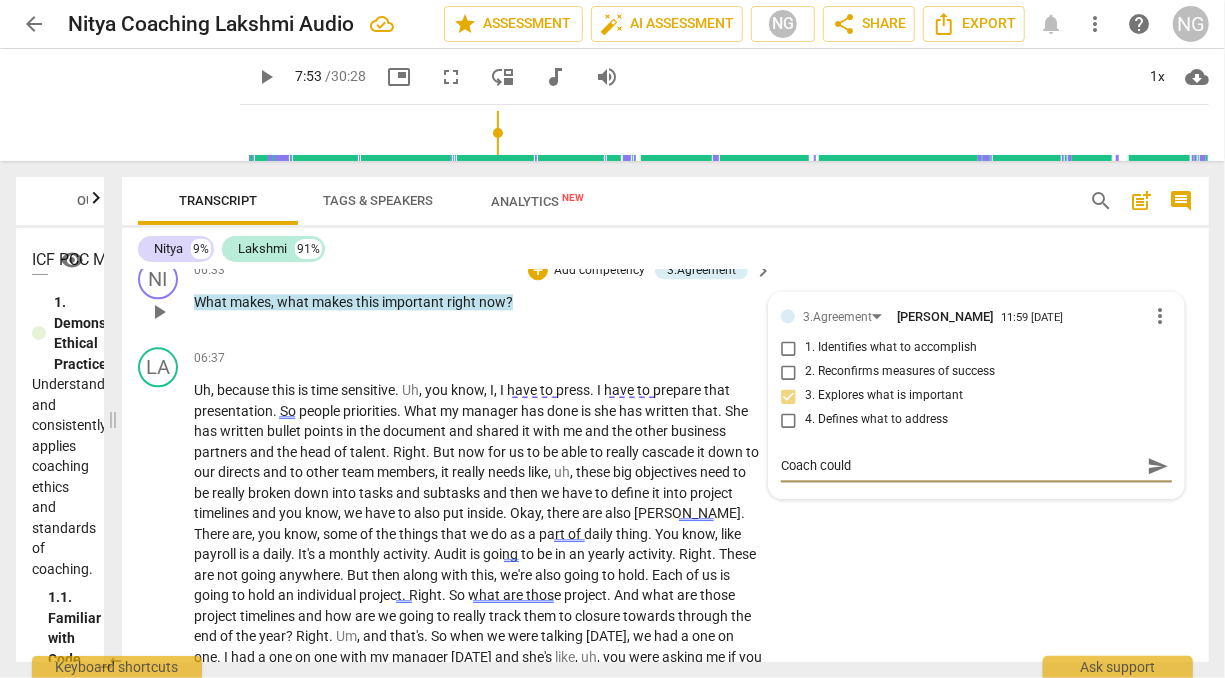 type on "Coach coul" 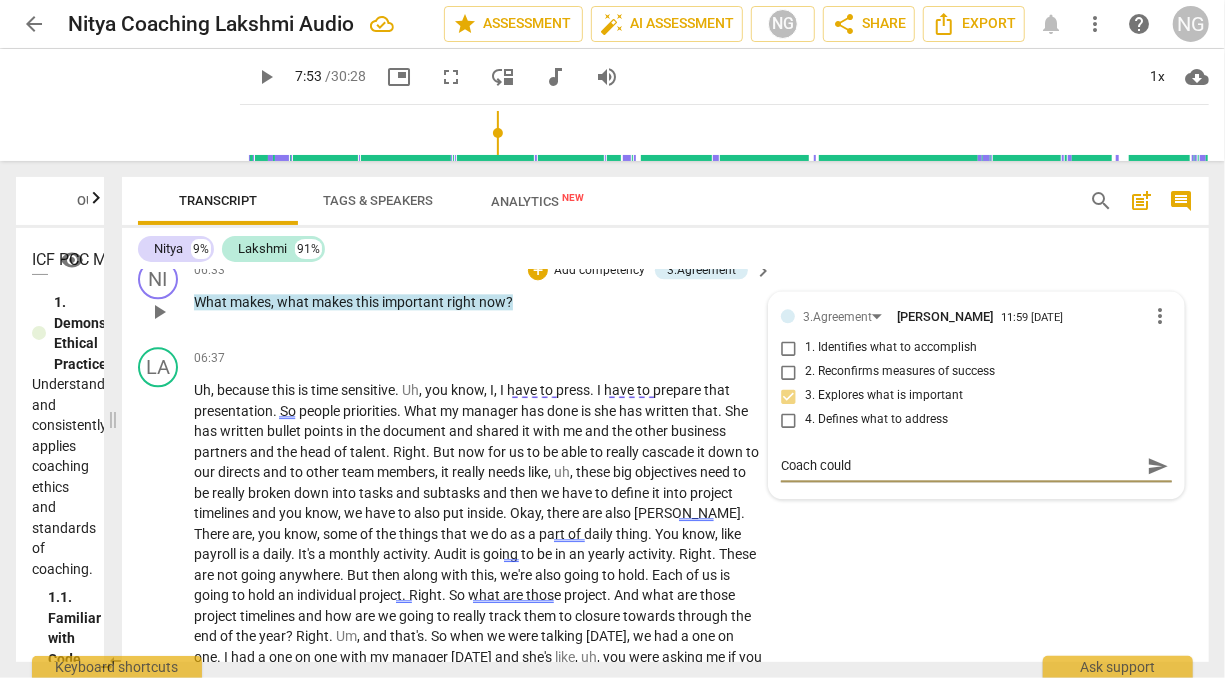 type on "Coach coul" 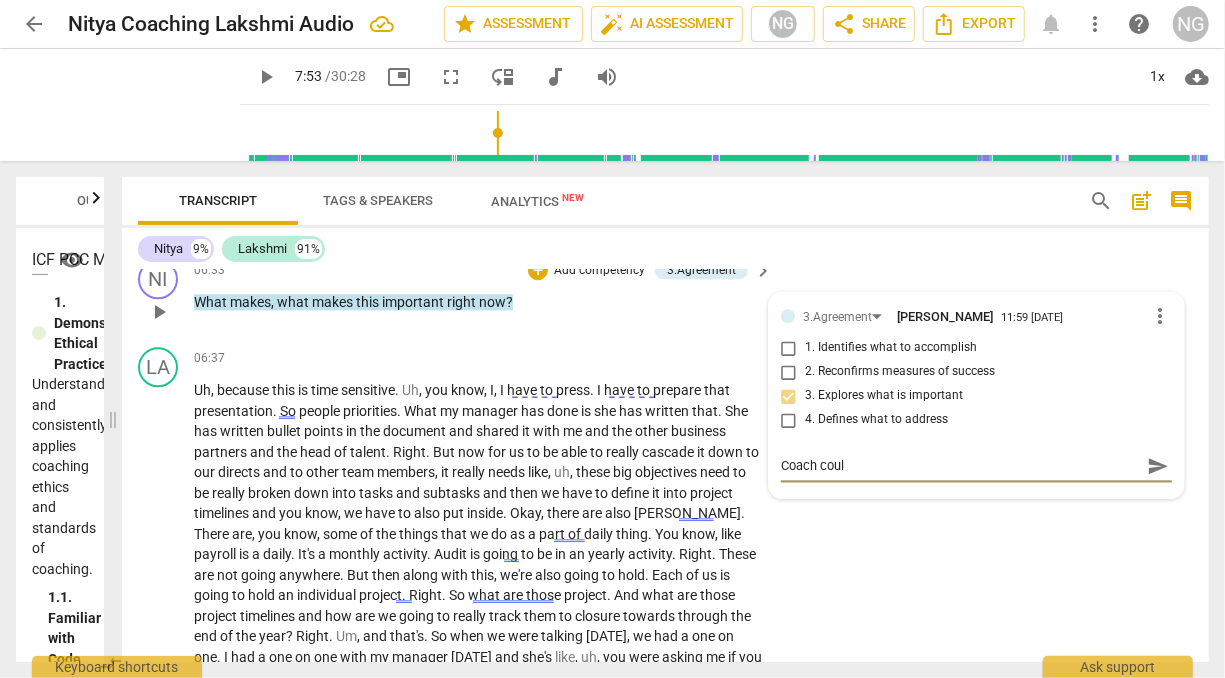 type on "Coach cou" 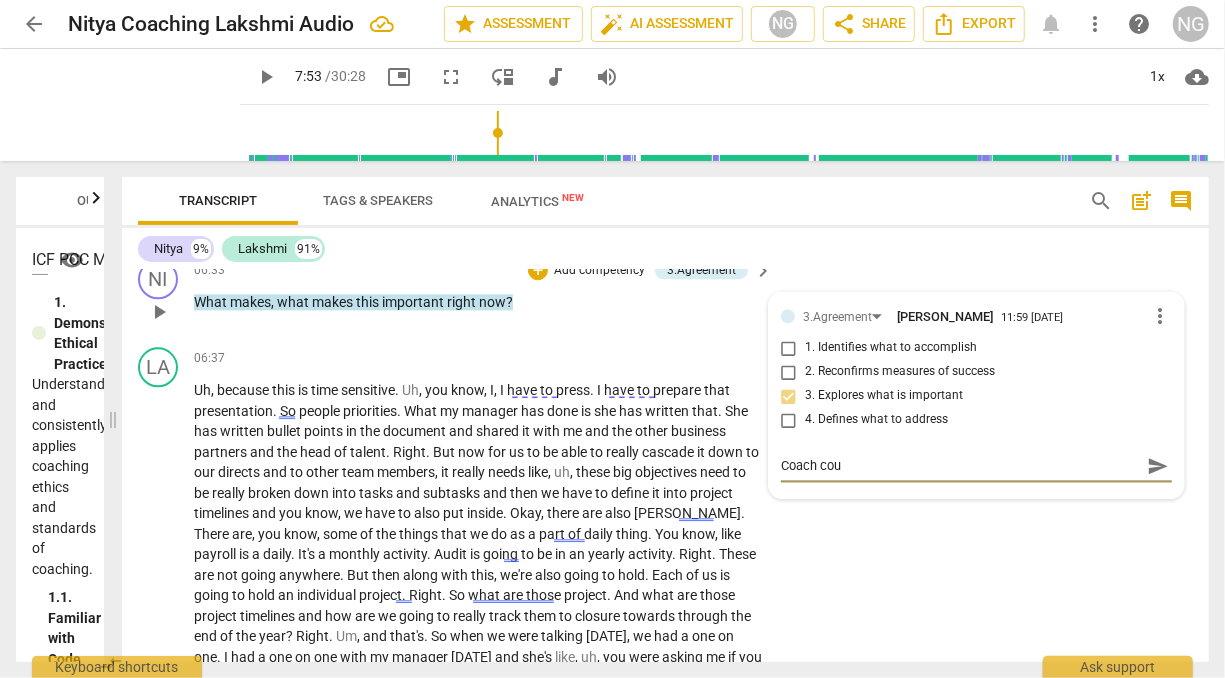 type on "Coach co" 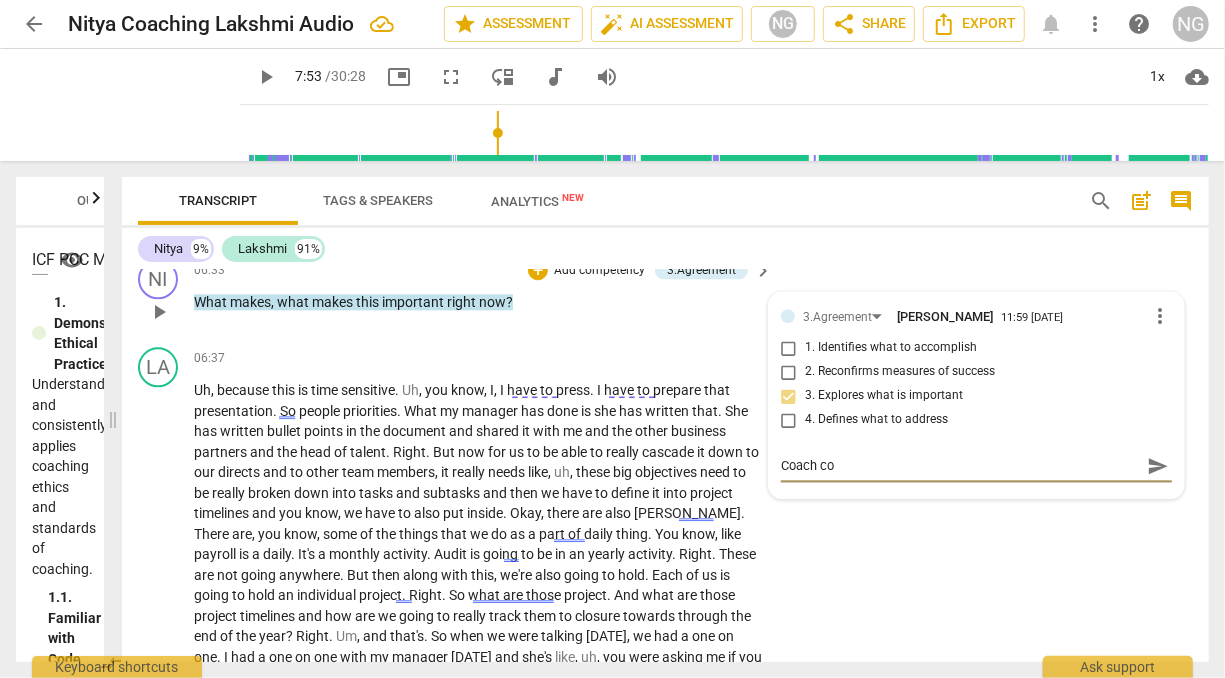 type on "Coach c" 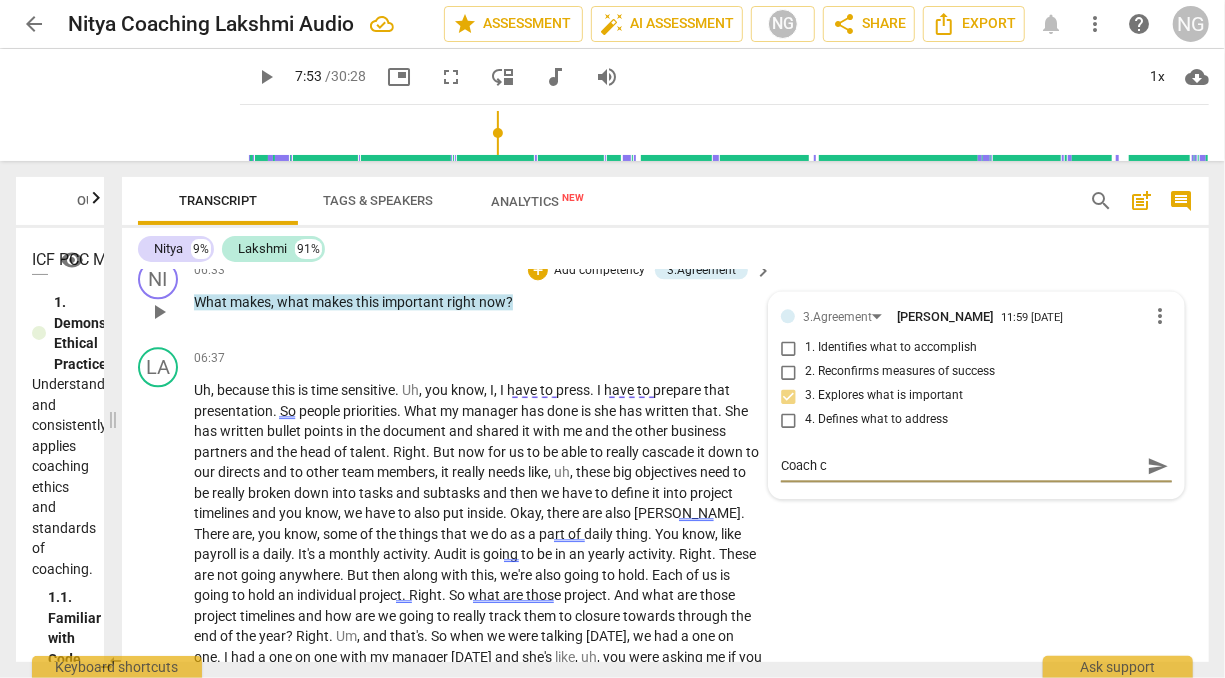type on "Coach" 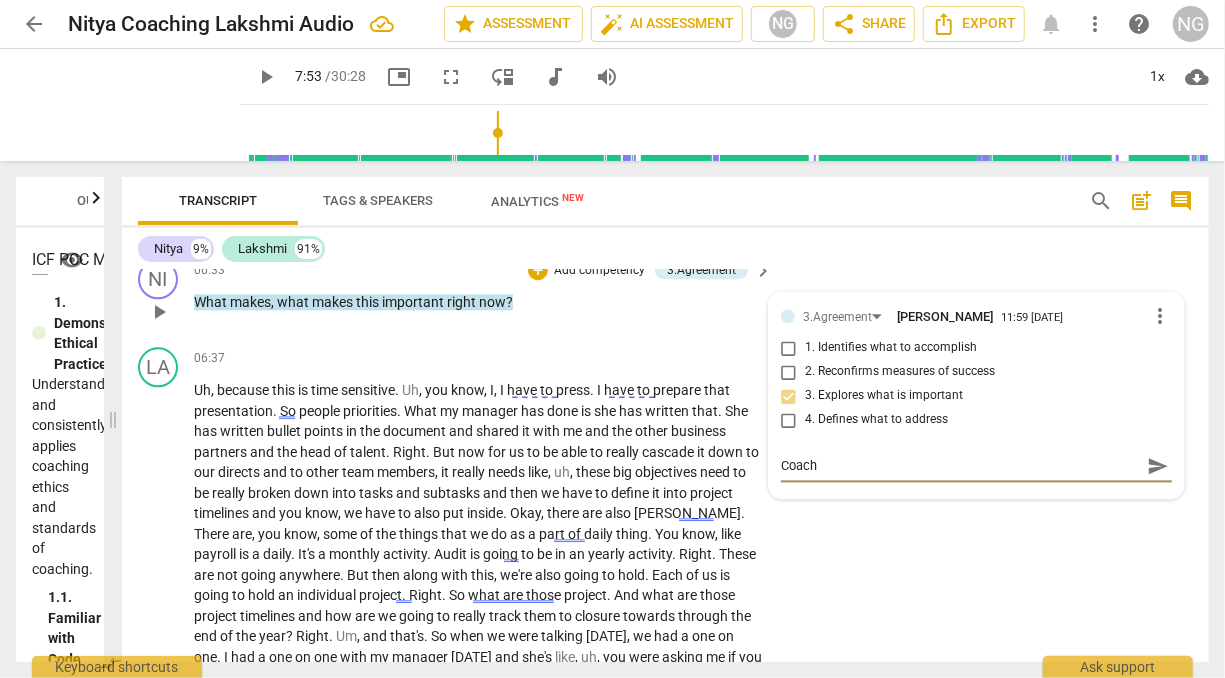 type on "Coach" 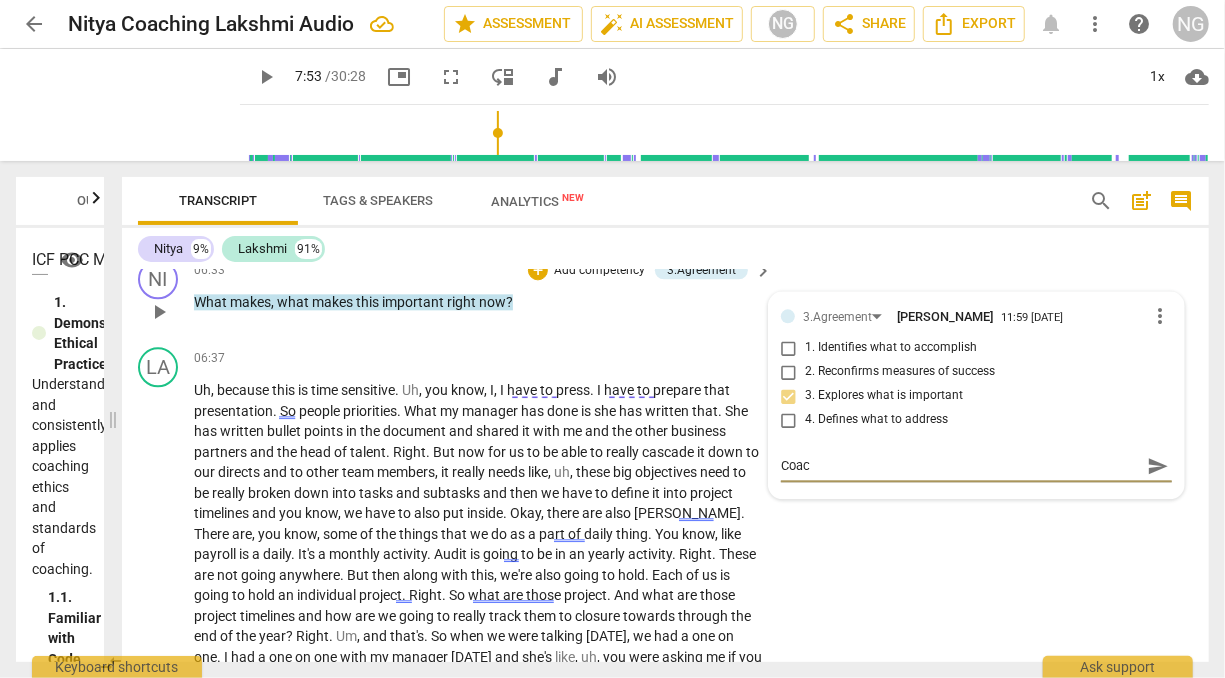 type on "Coa" 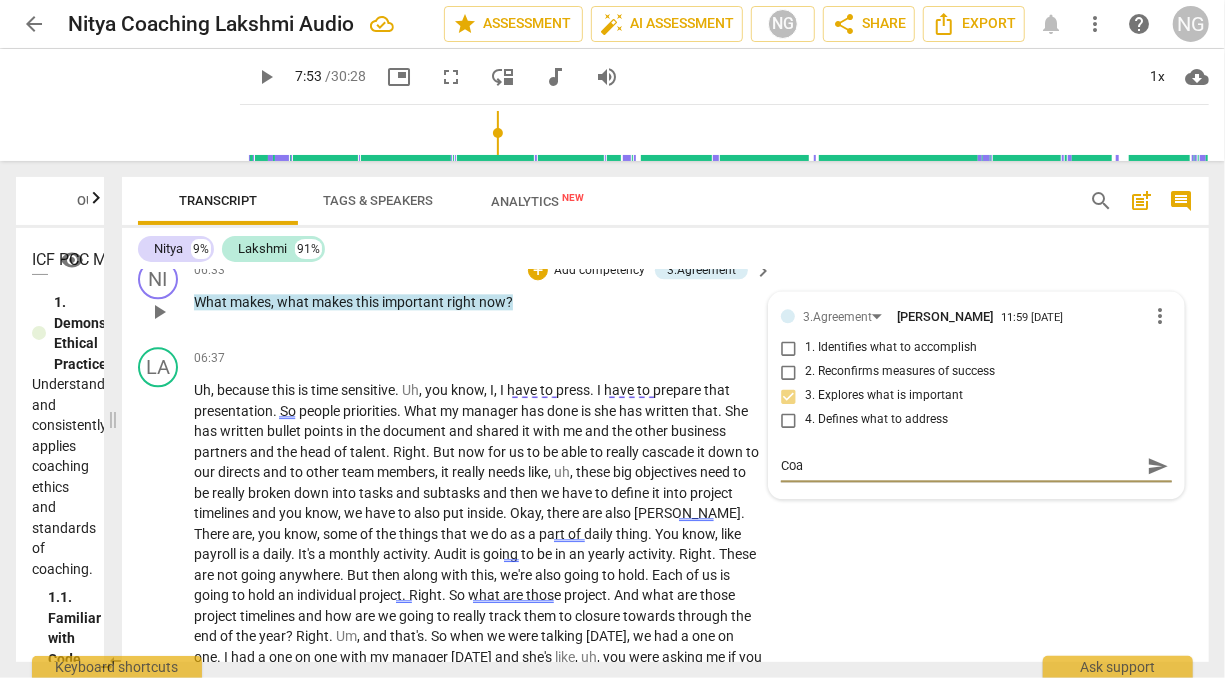 type on "Co" 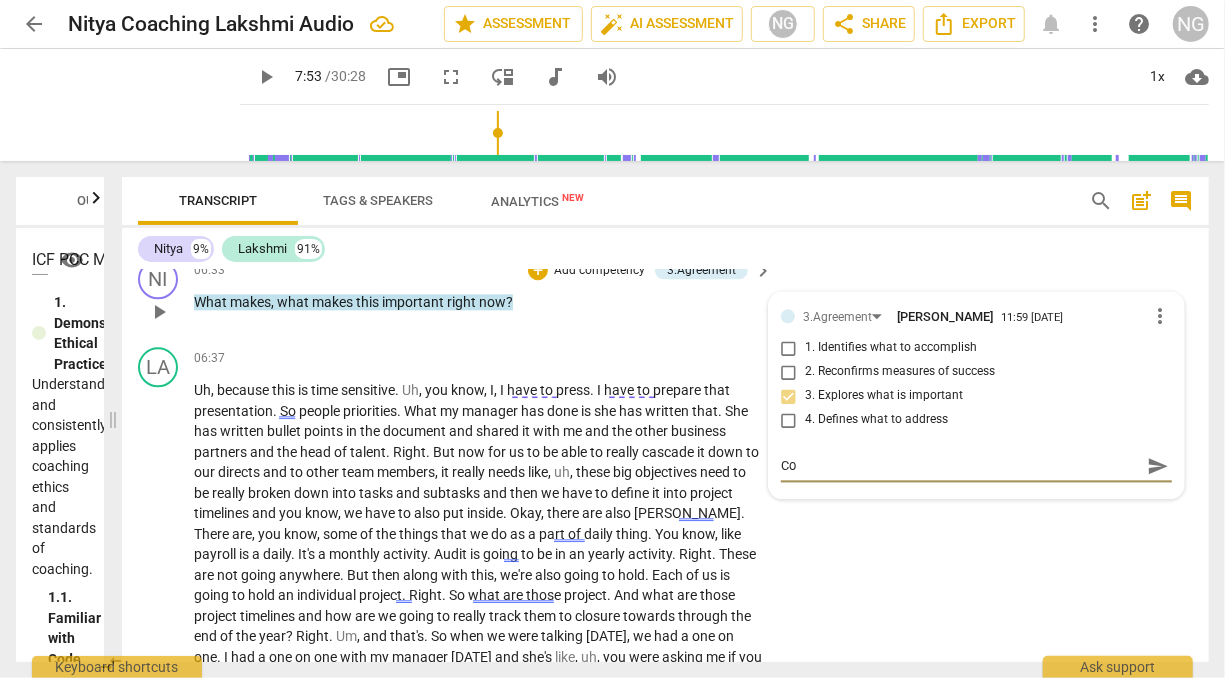 type on "C" 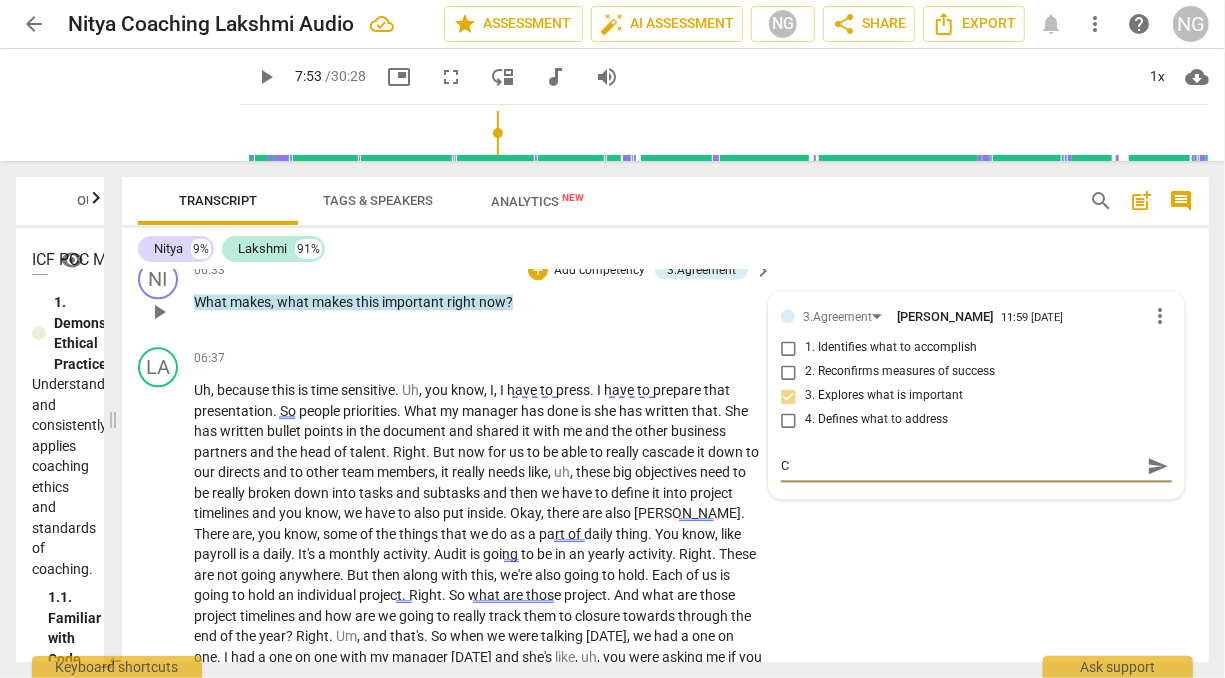 type 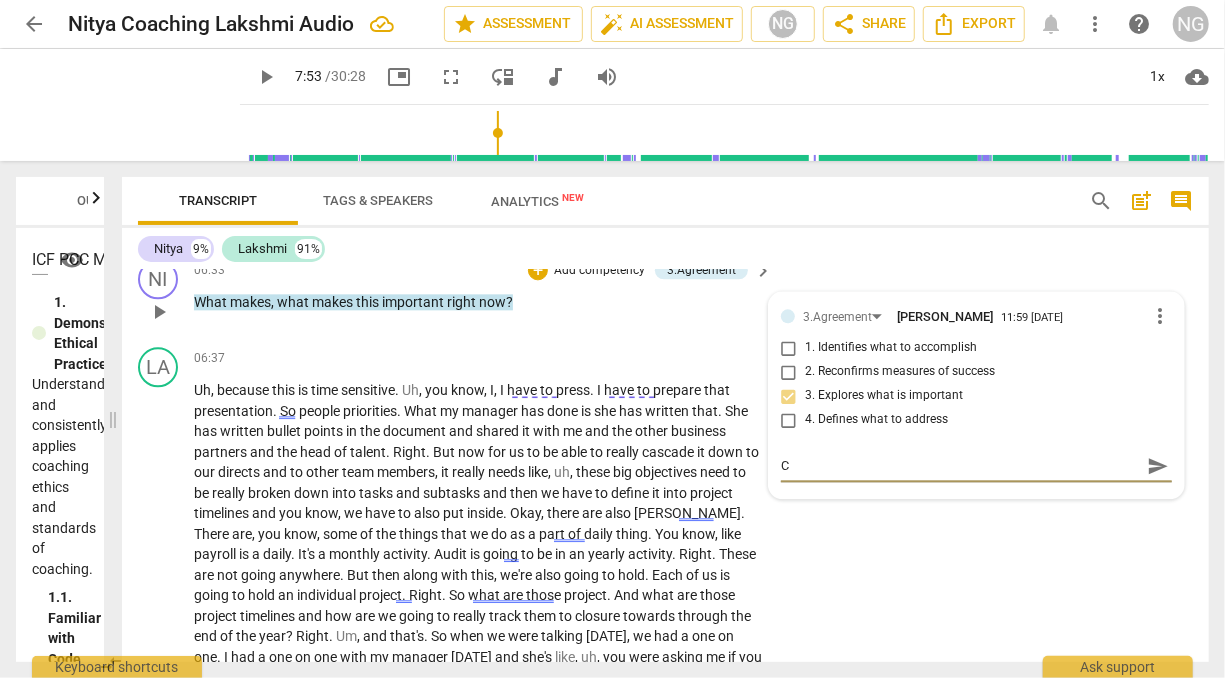 type 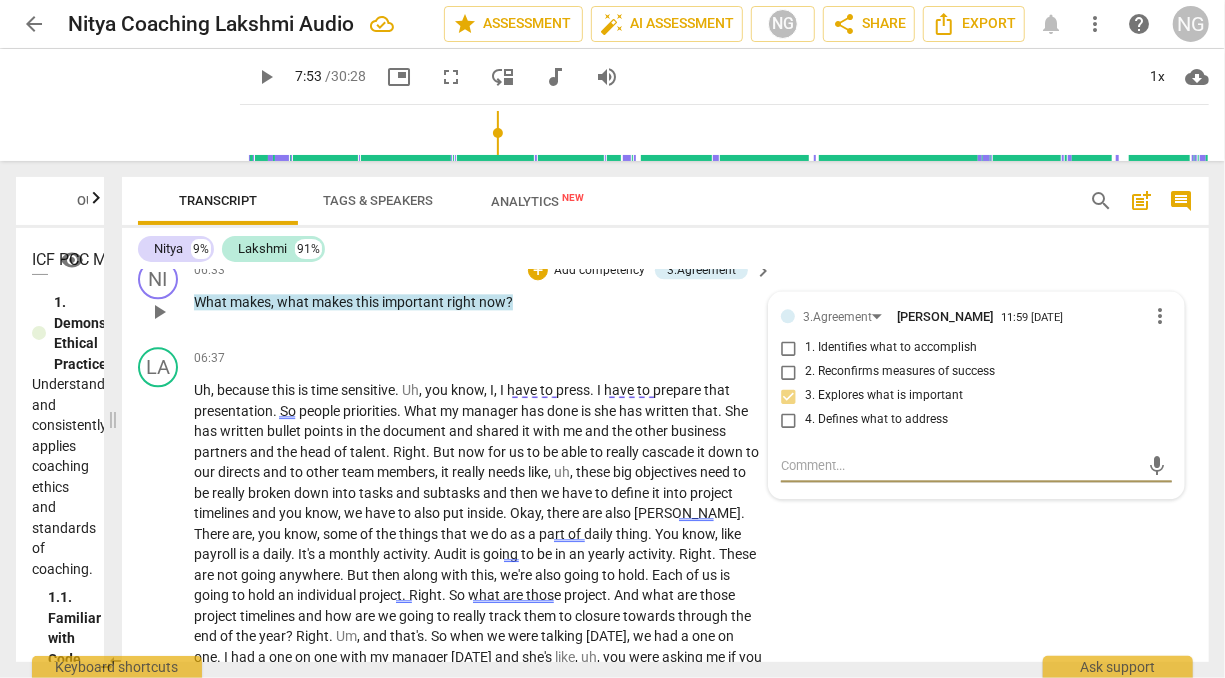 type on "T" 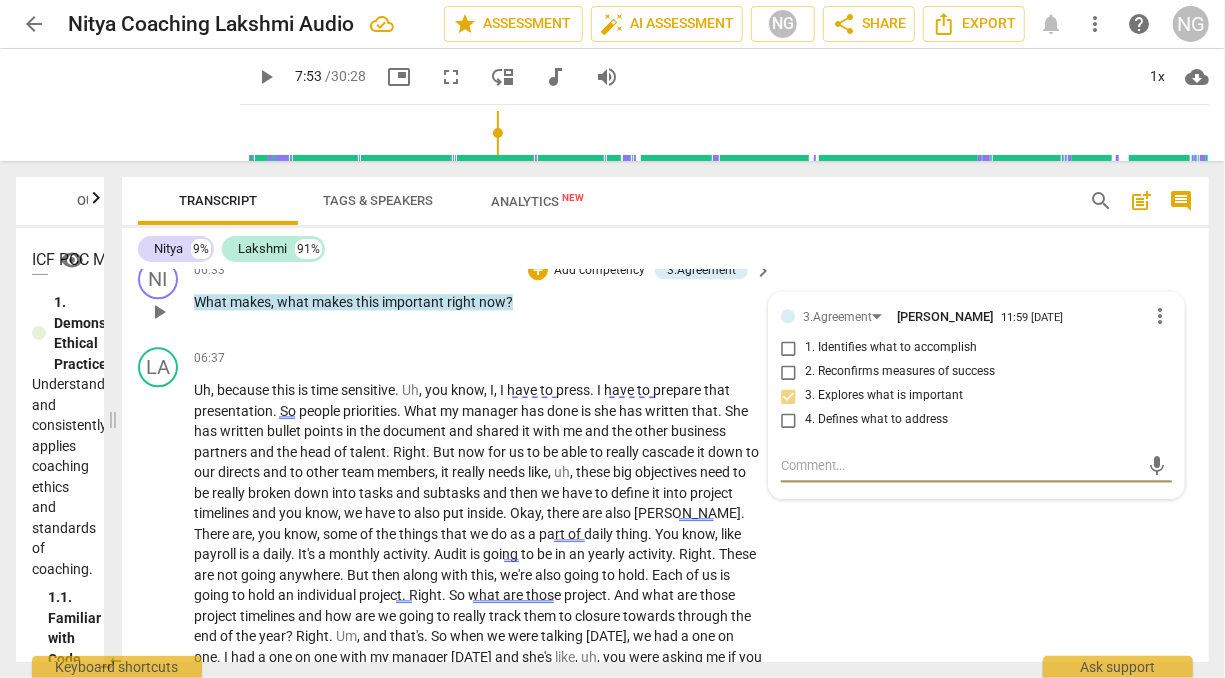 type on "T" 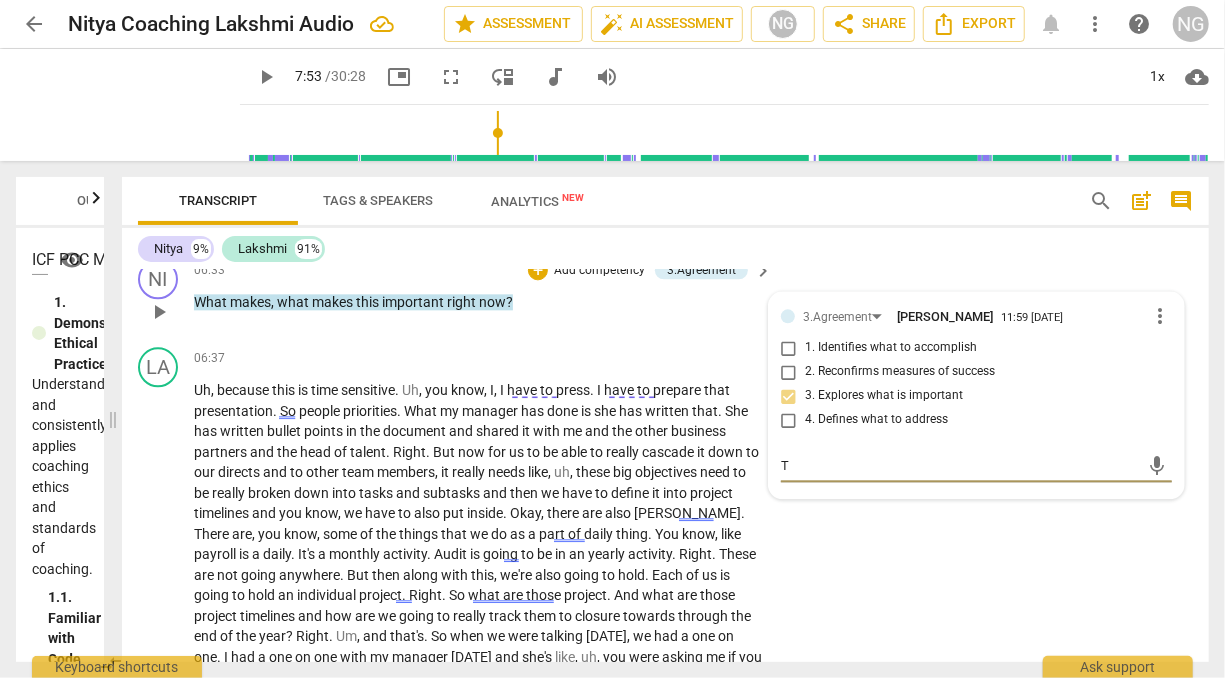 type on "TH" 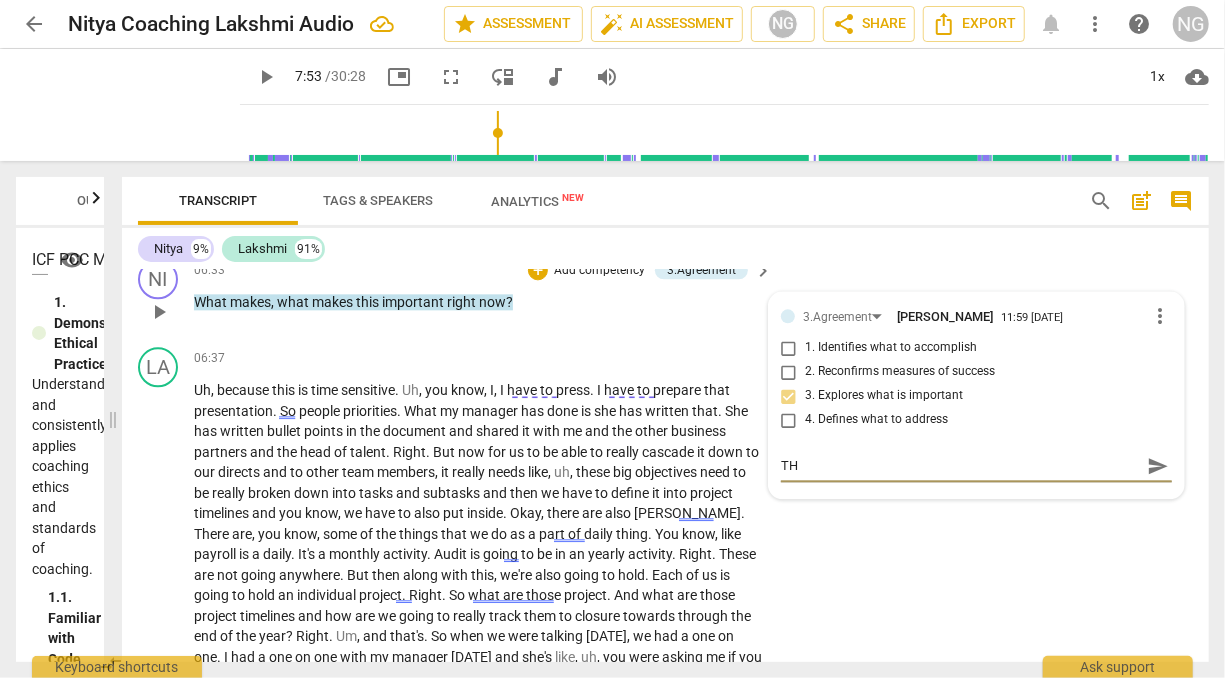 type on "THi" 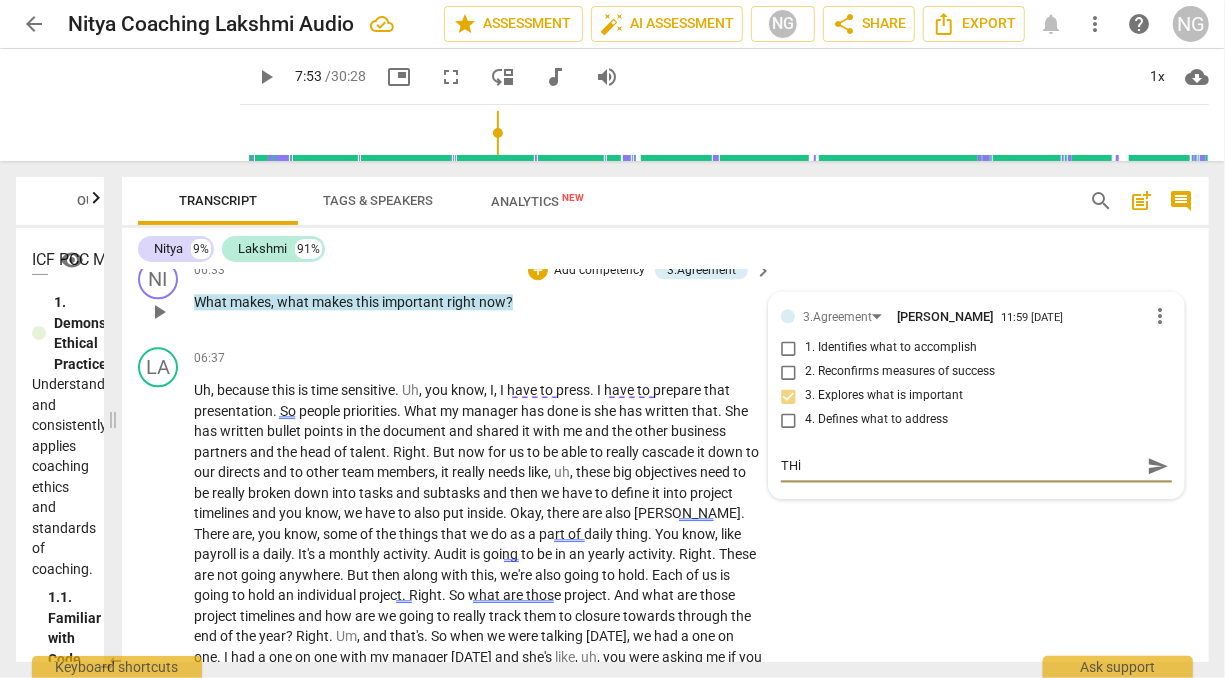 type on "TH" 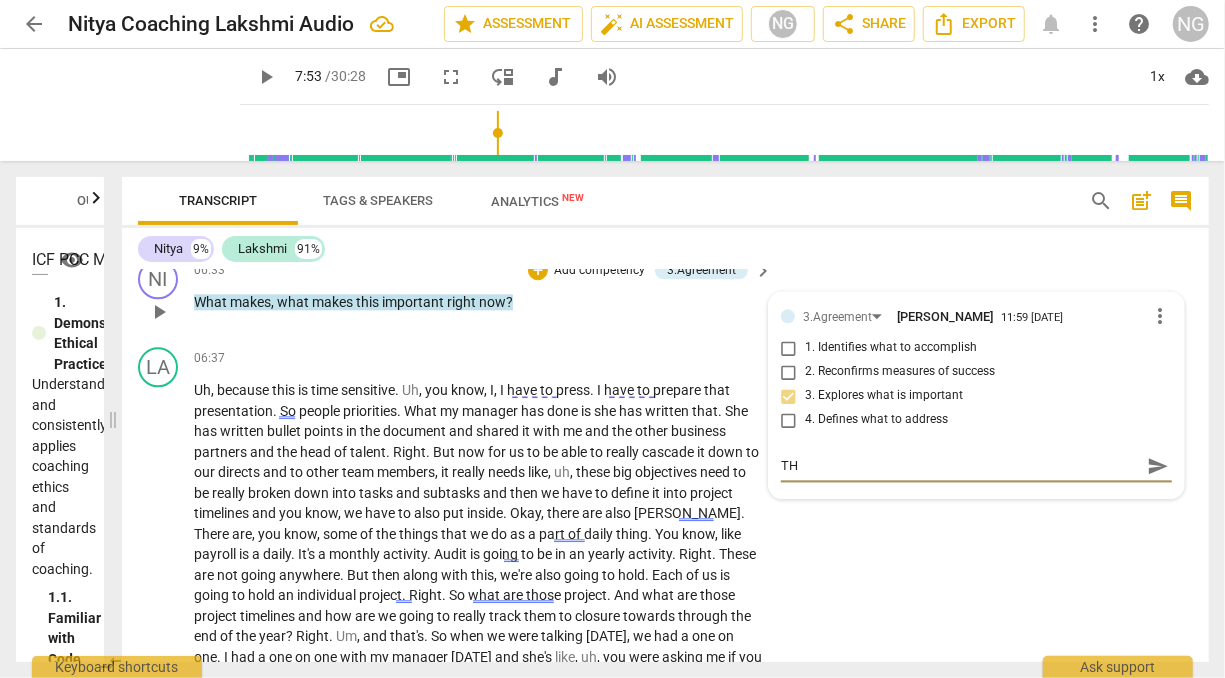 type on "T" 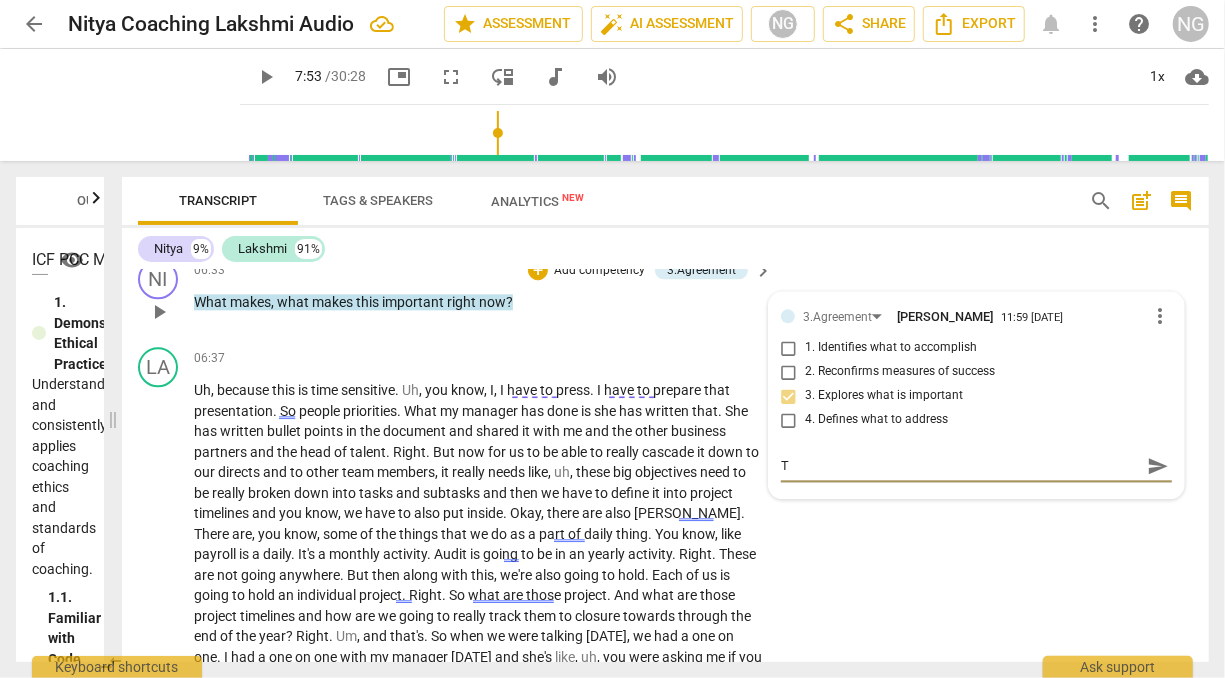 type on "Th" 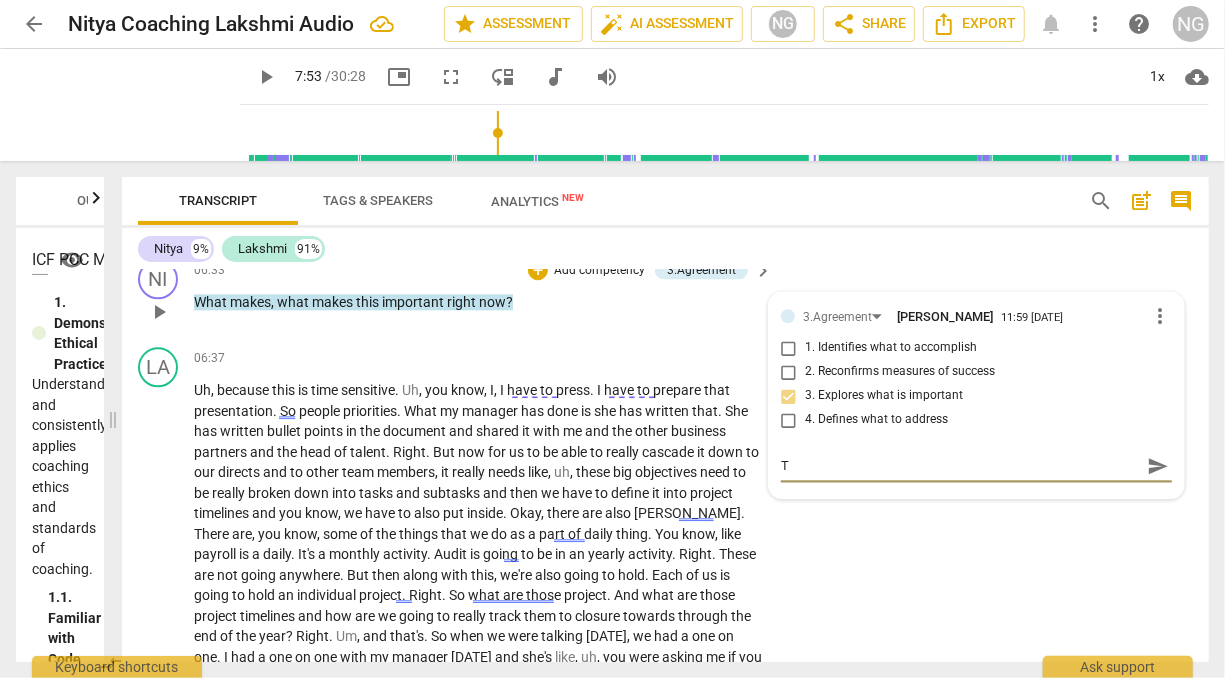type on "Th" 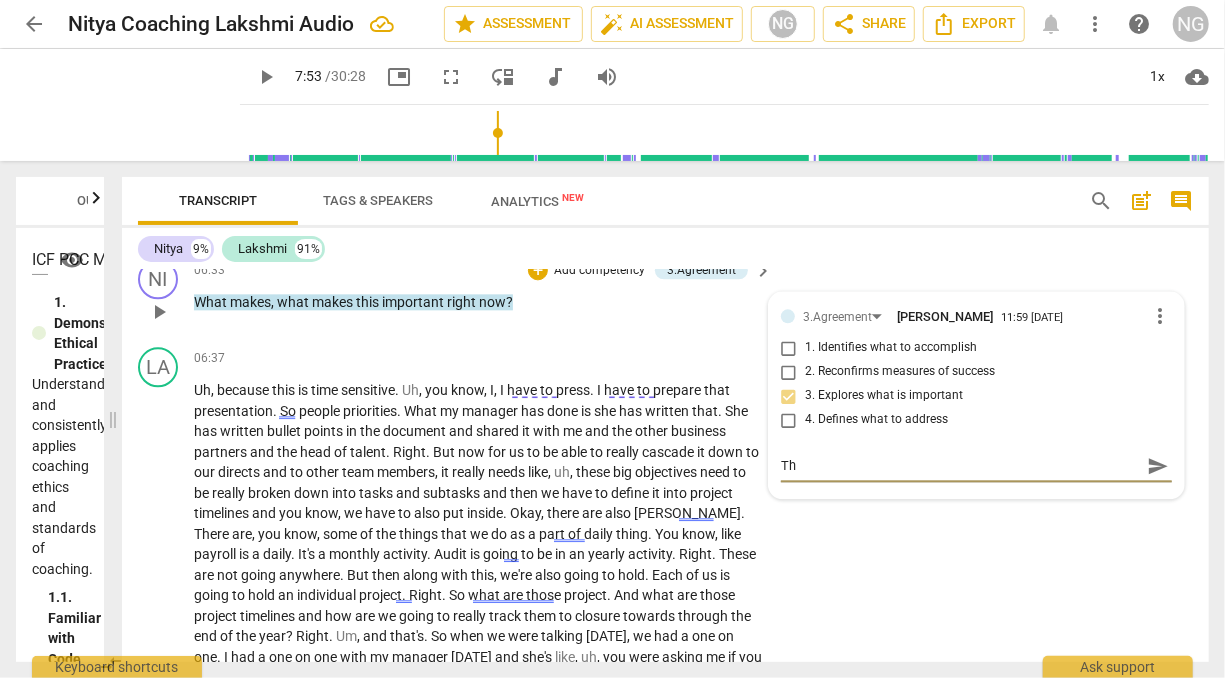 type on "The" 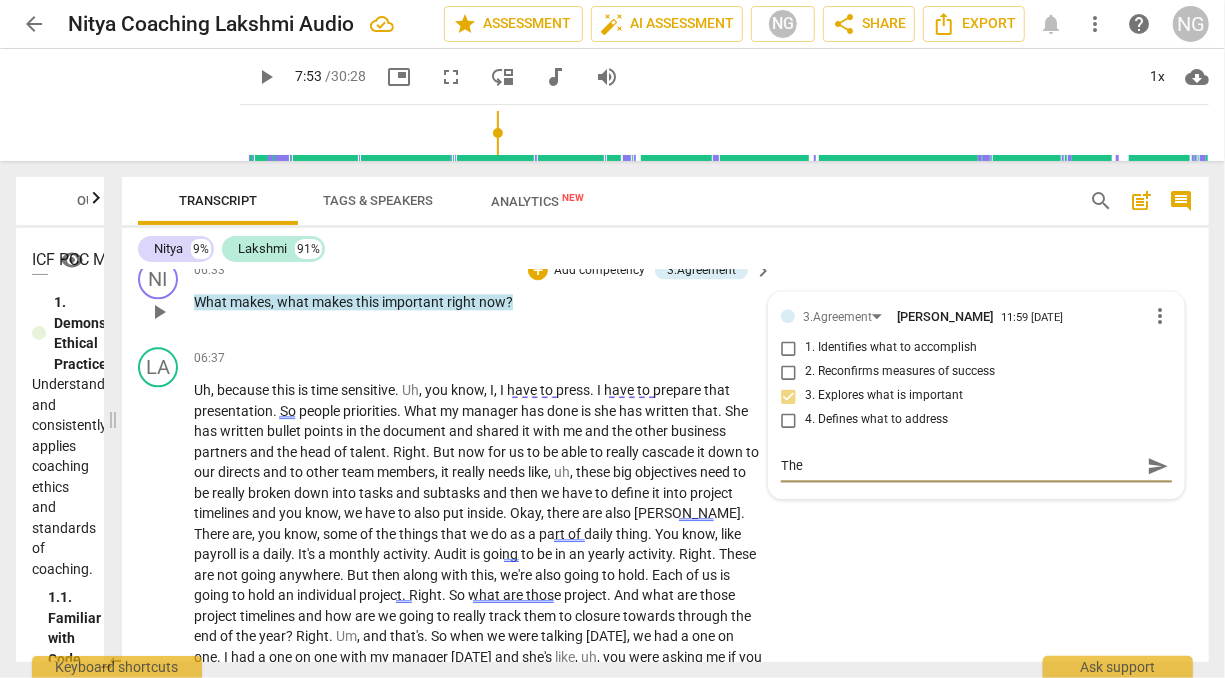 type on "The" 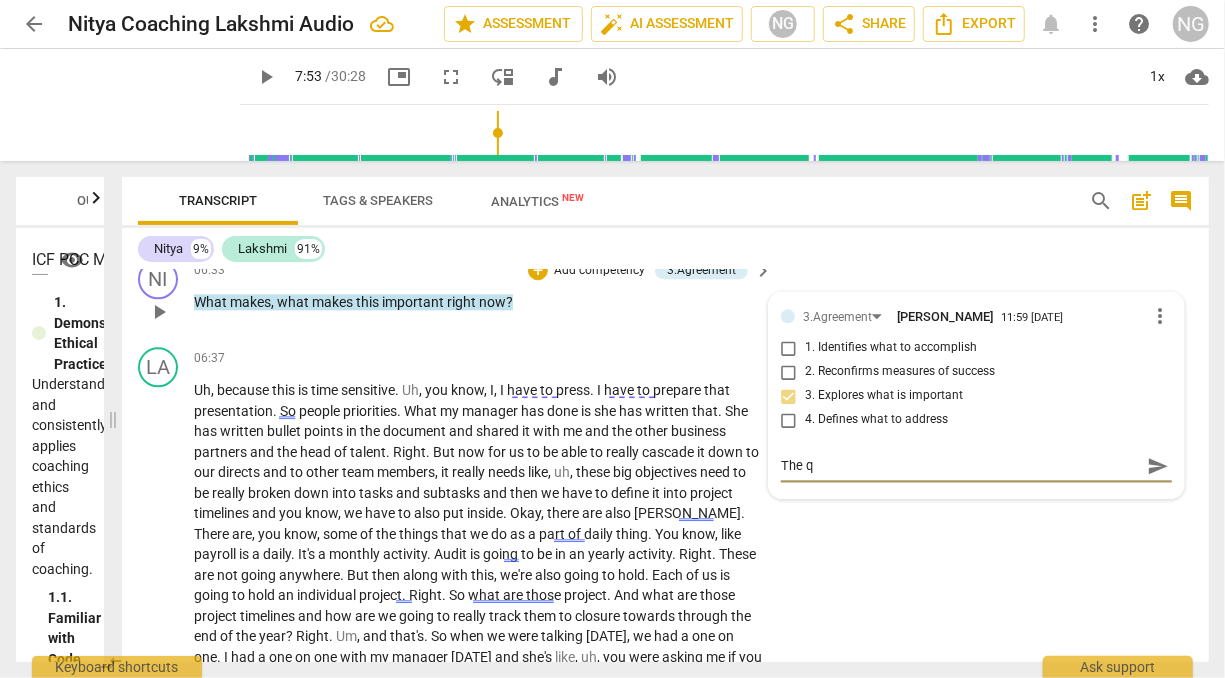 type on "The qu" 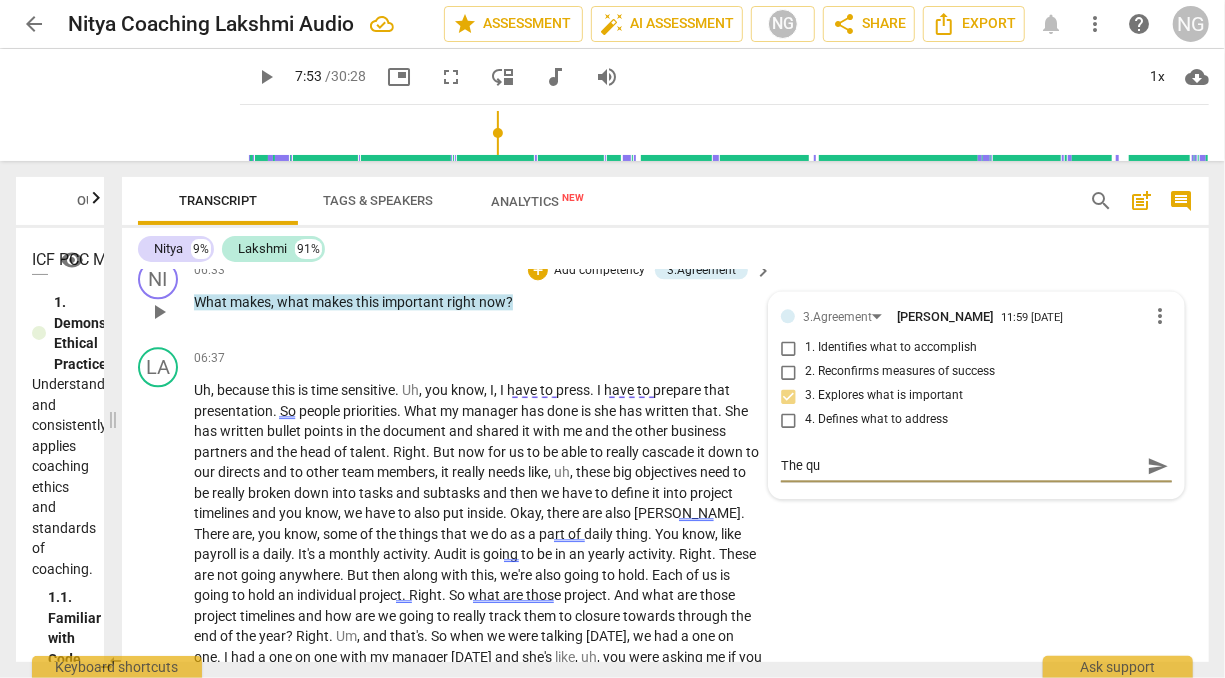 type on "The que" 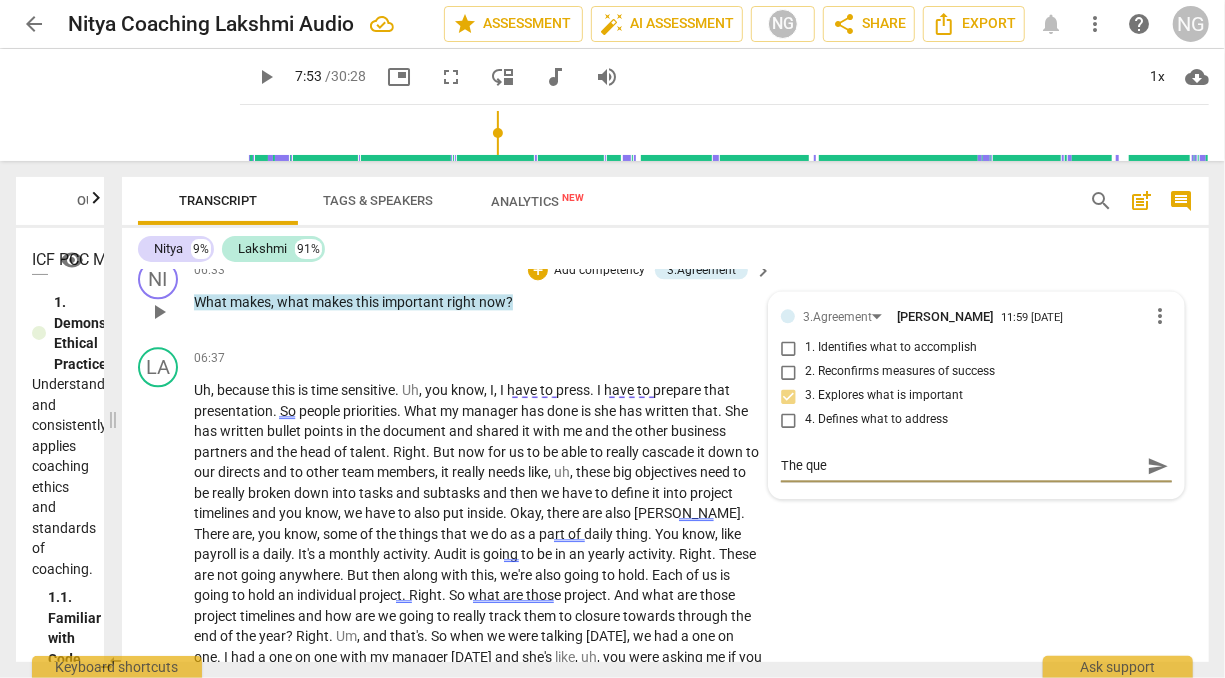 type on "The ques" 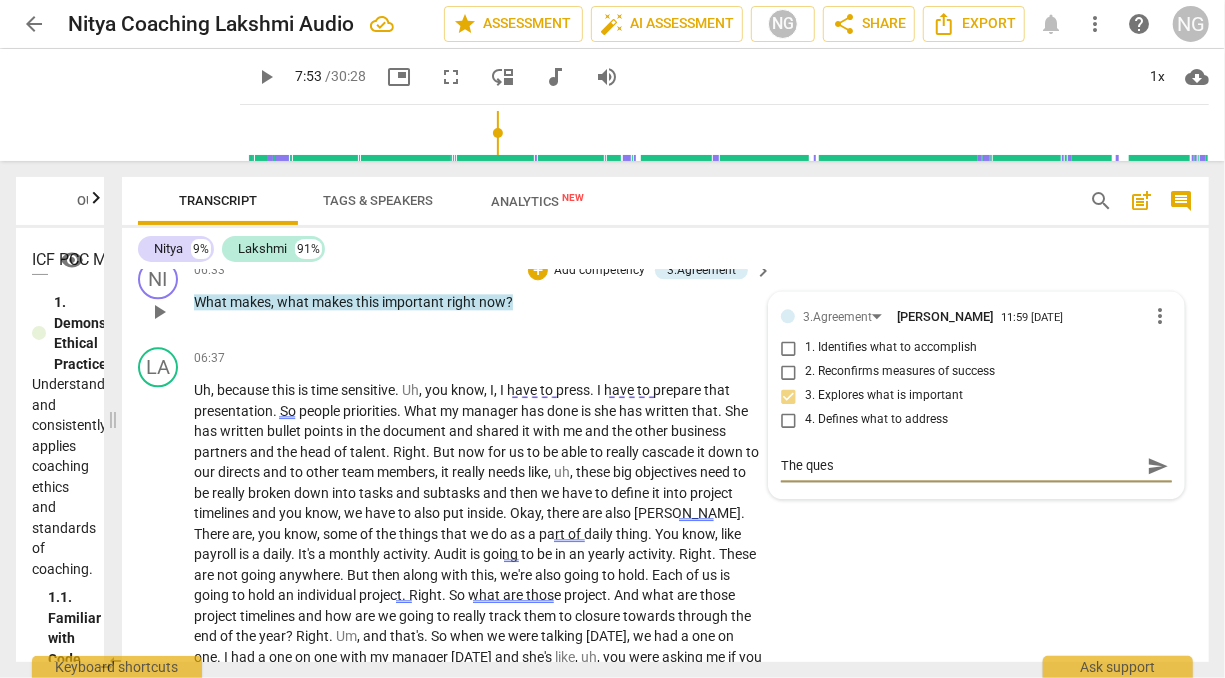 type on "The quesi" 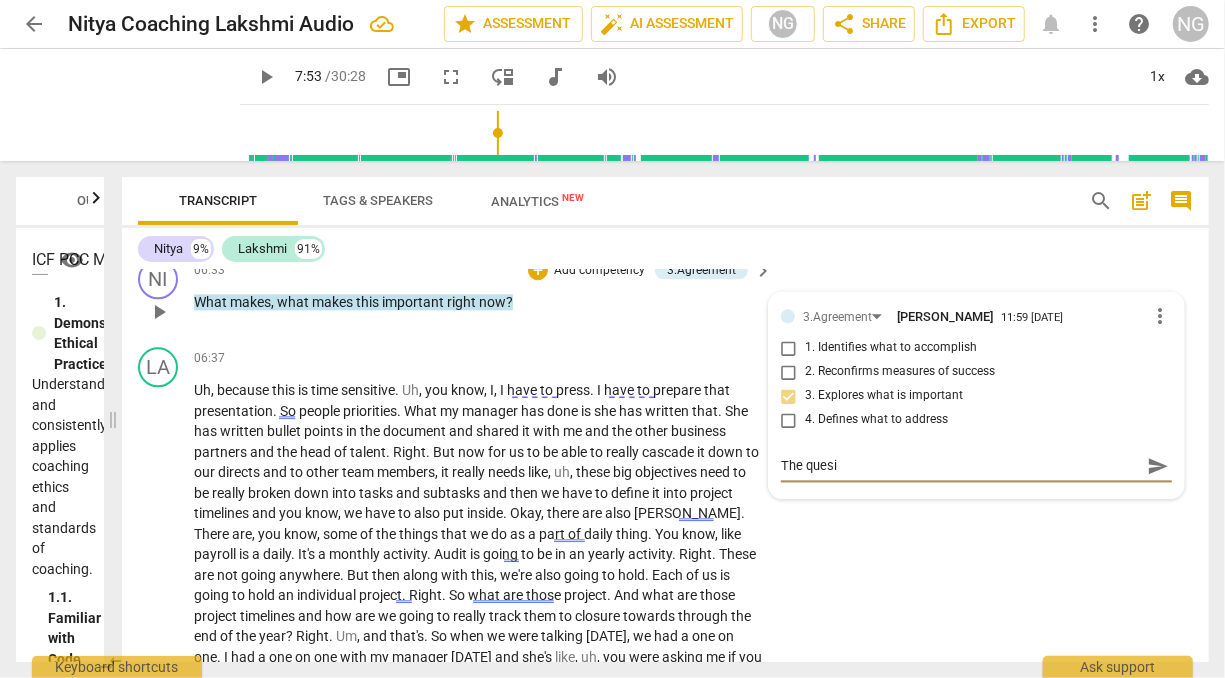 type on "The quesio" 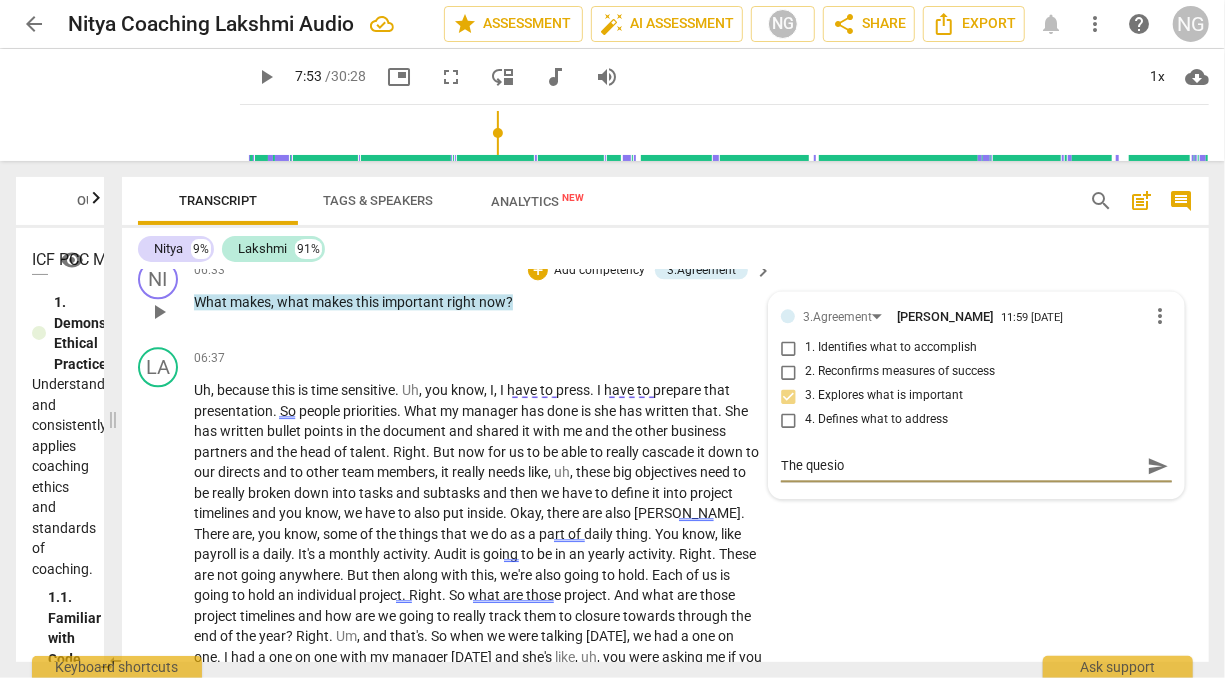 type on "The quesion" 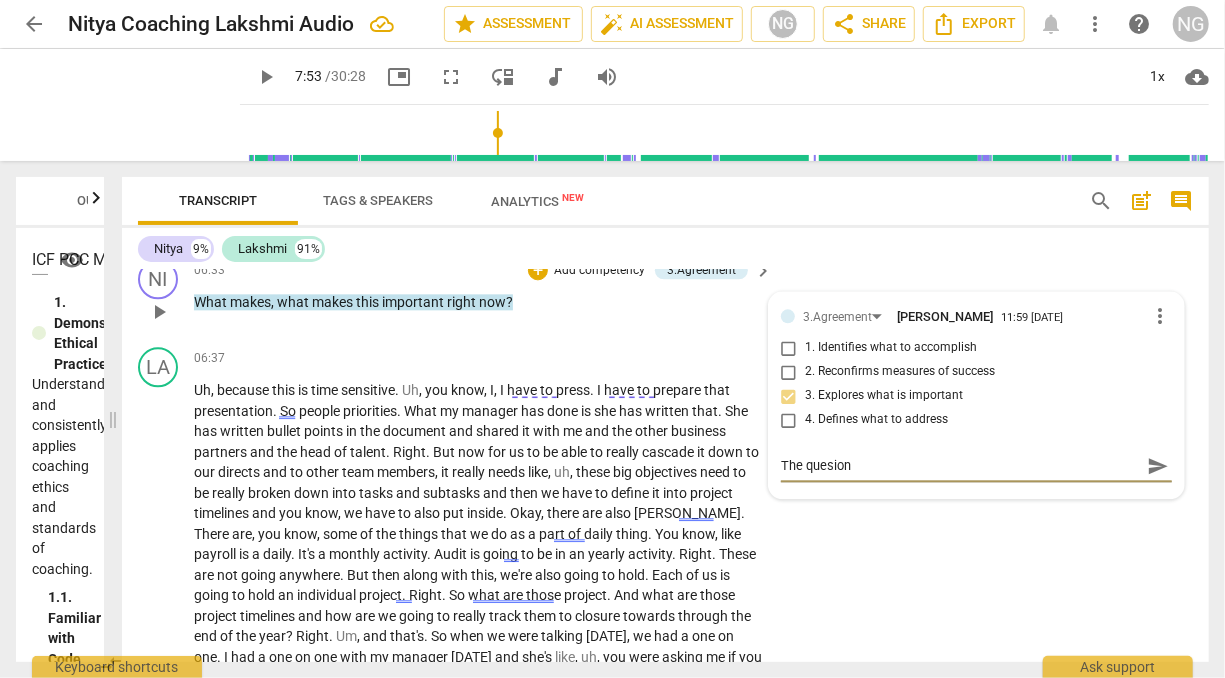 type on "The quesion" 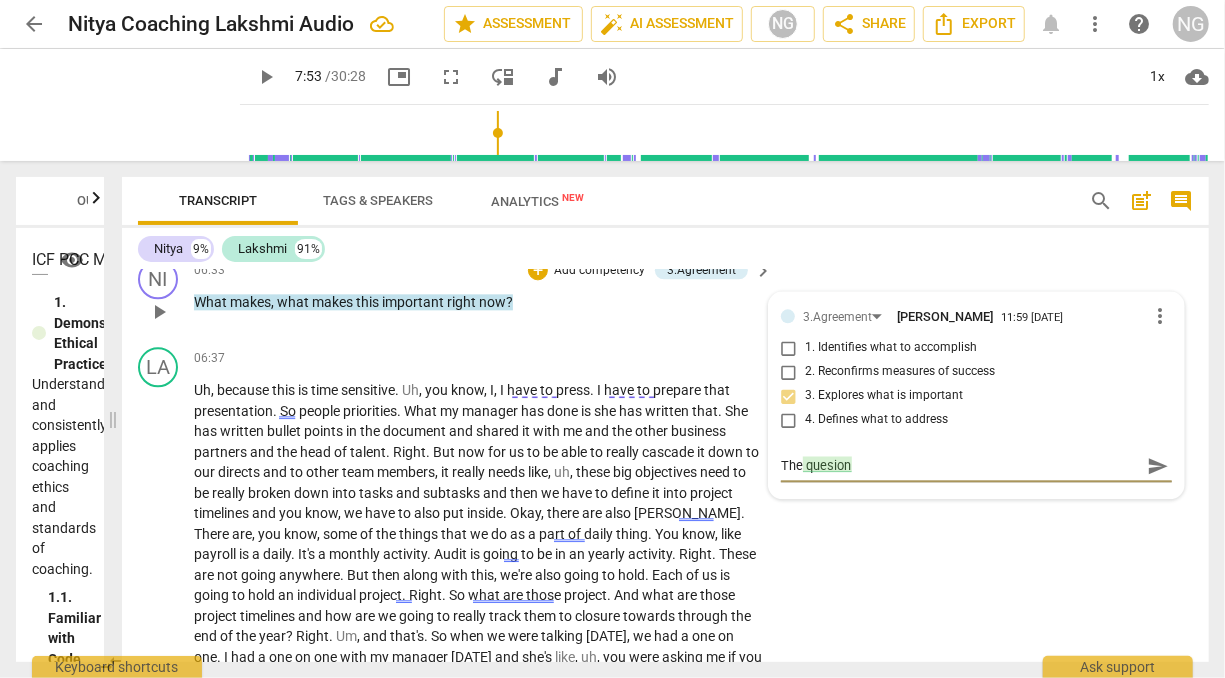 type on "The question" 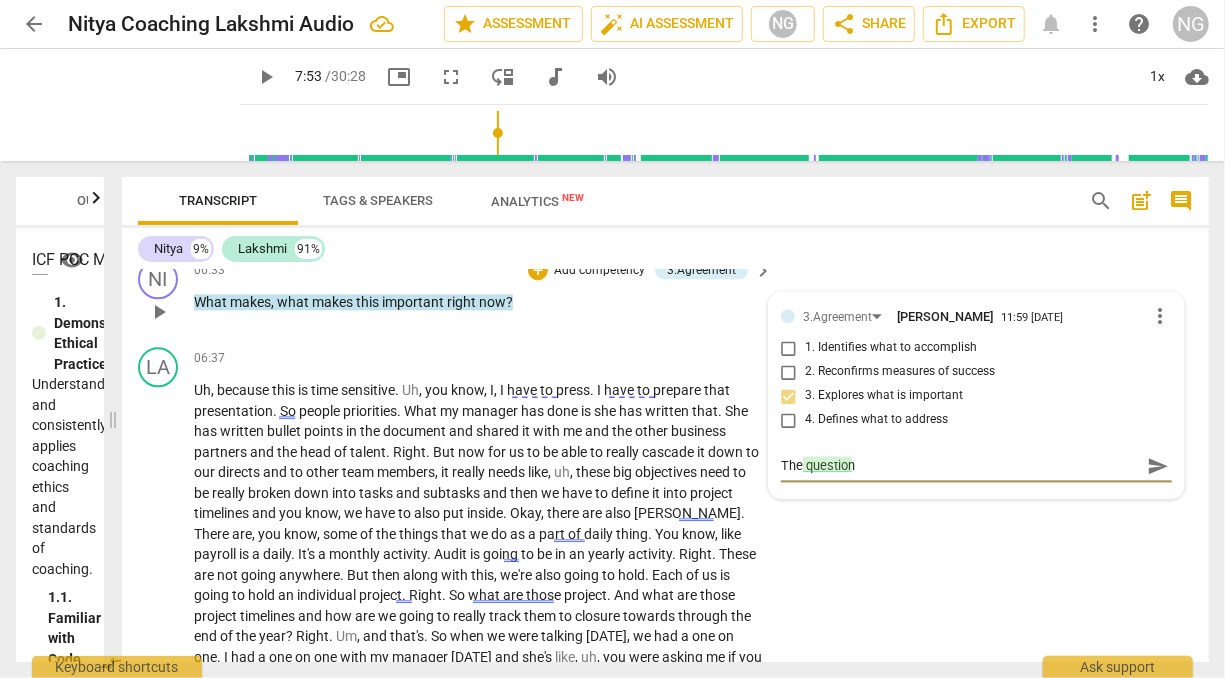 type on "The question e" 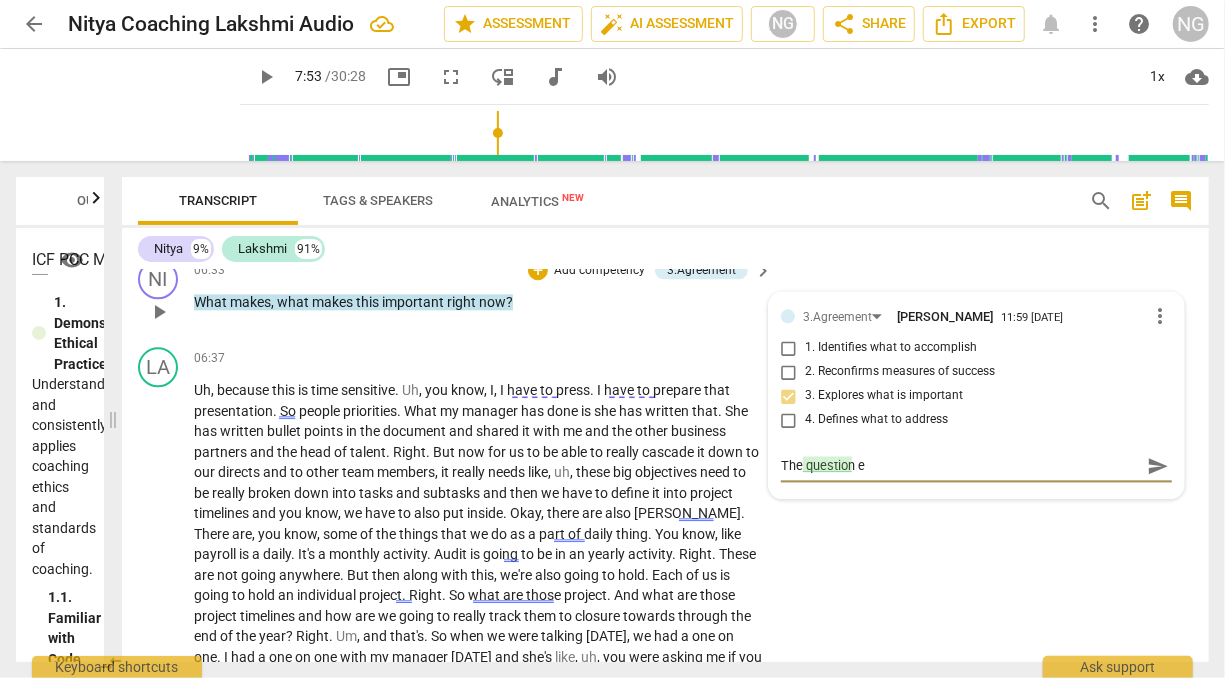 type on "The question ex" 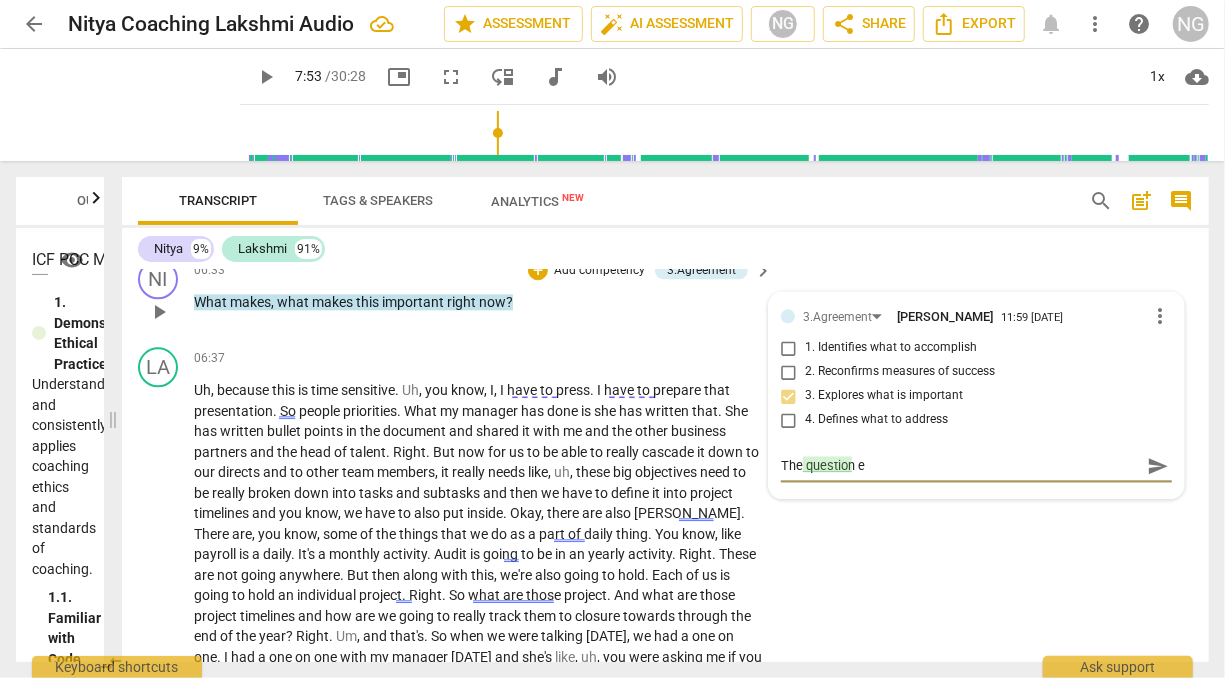 type on "The question ex" 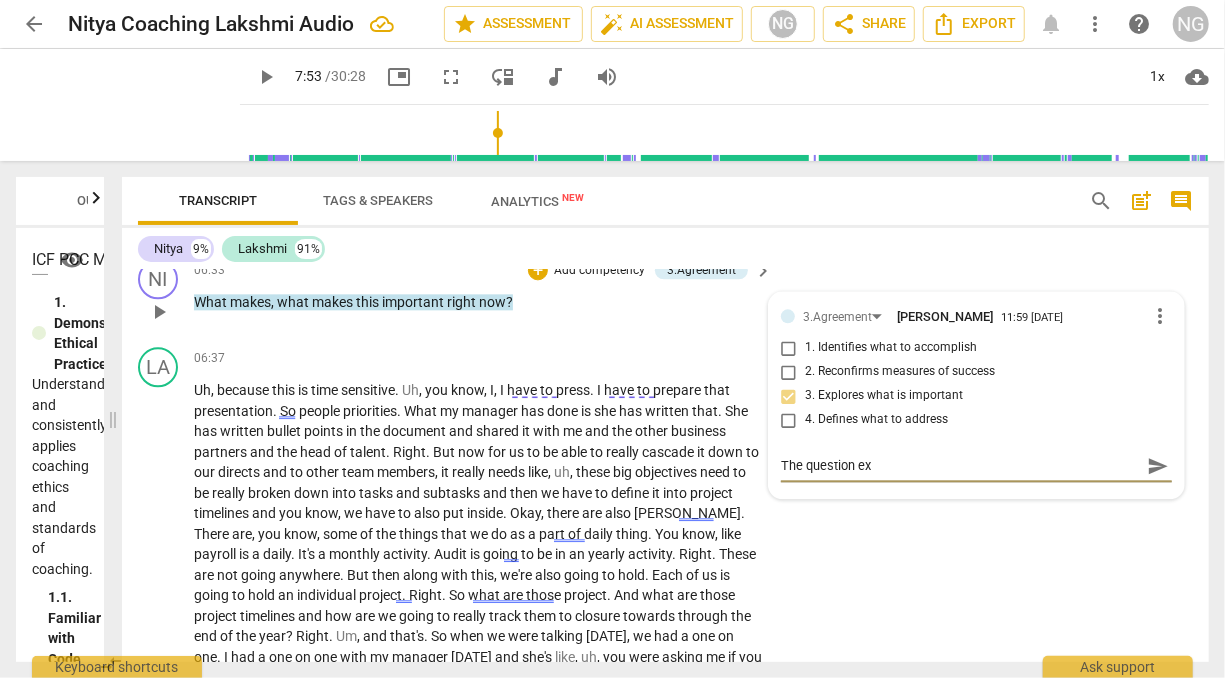 type on "The question exp" 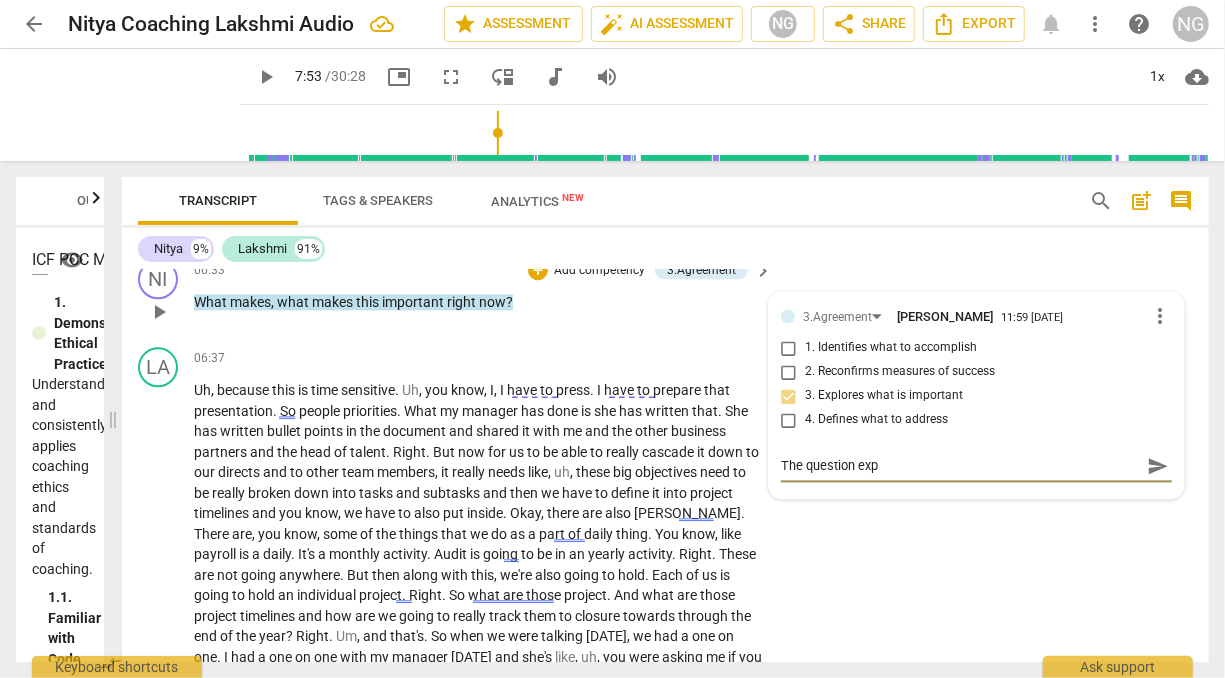 type on "The question expl" 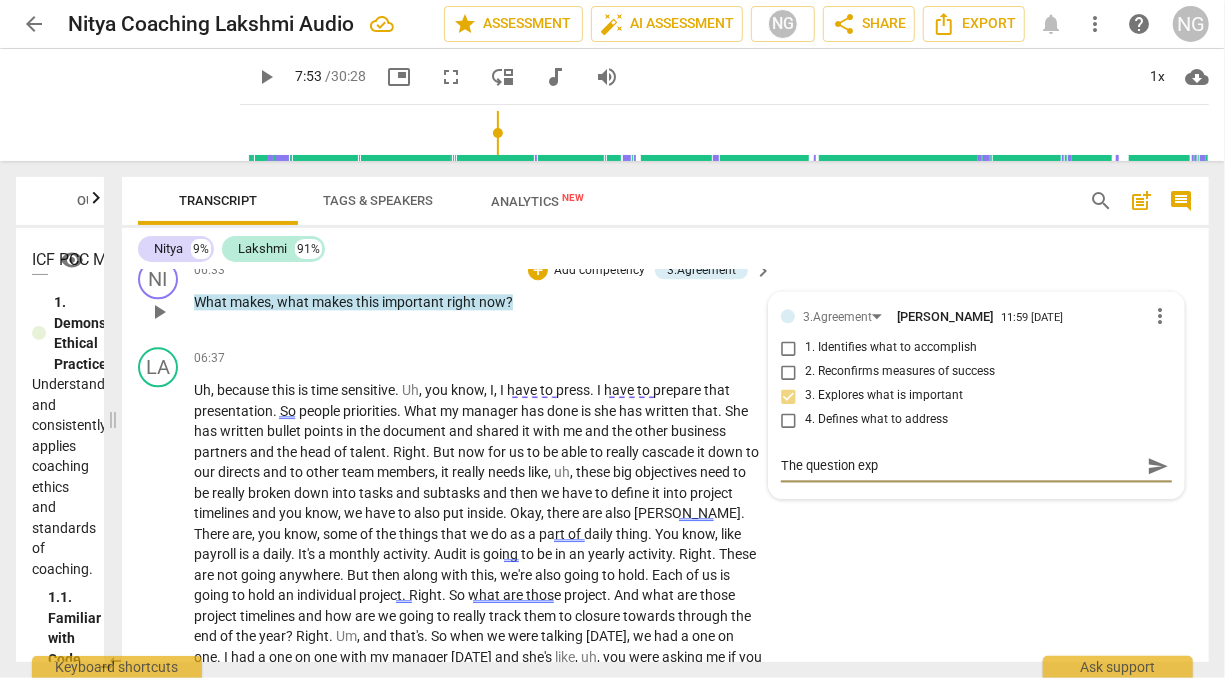 type on "The question expl" 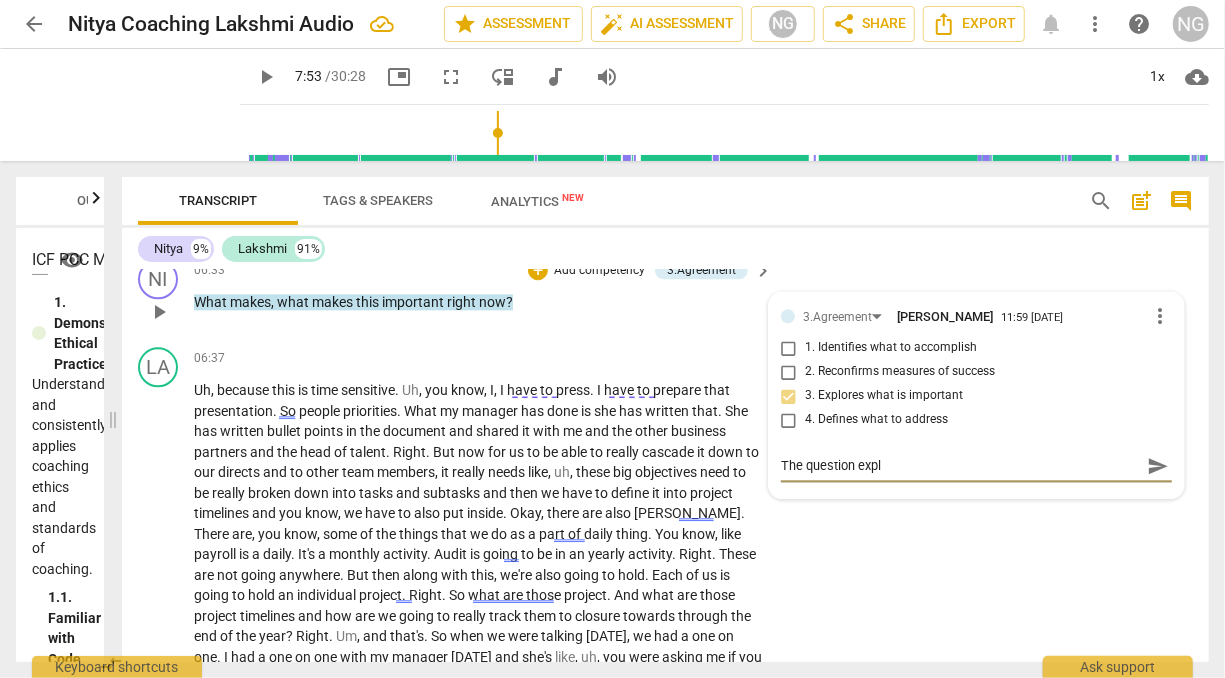 type on "The question explo" 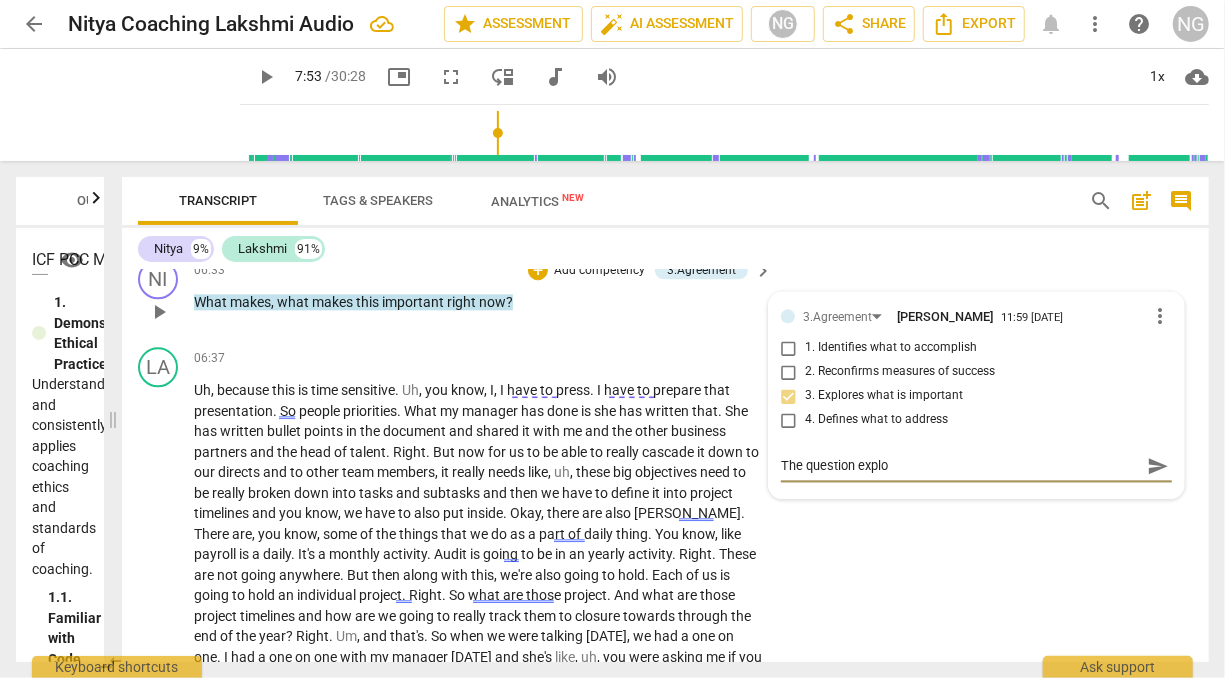 type on "The question explor" 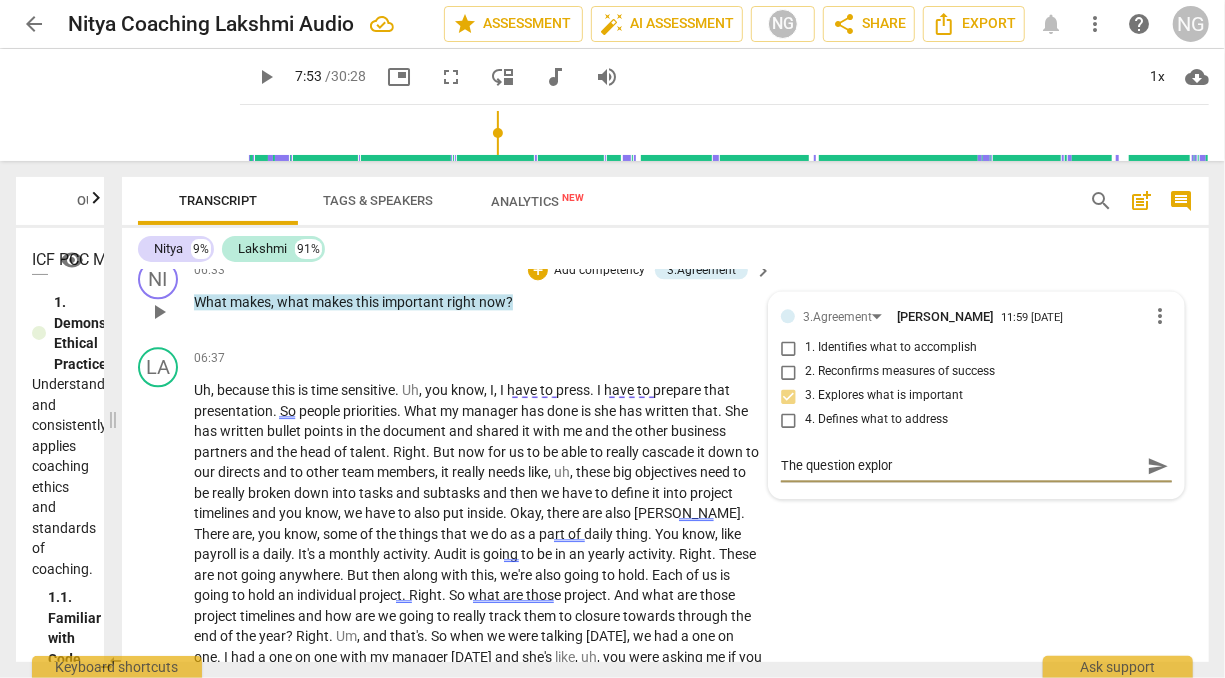 type on "The question explore" 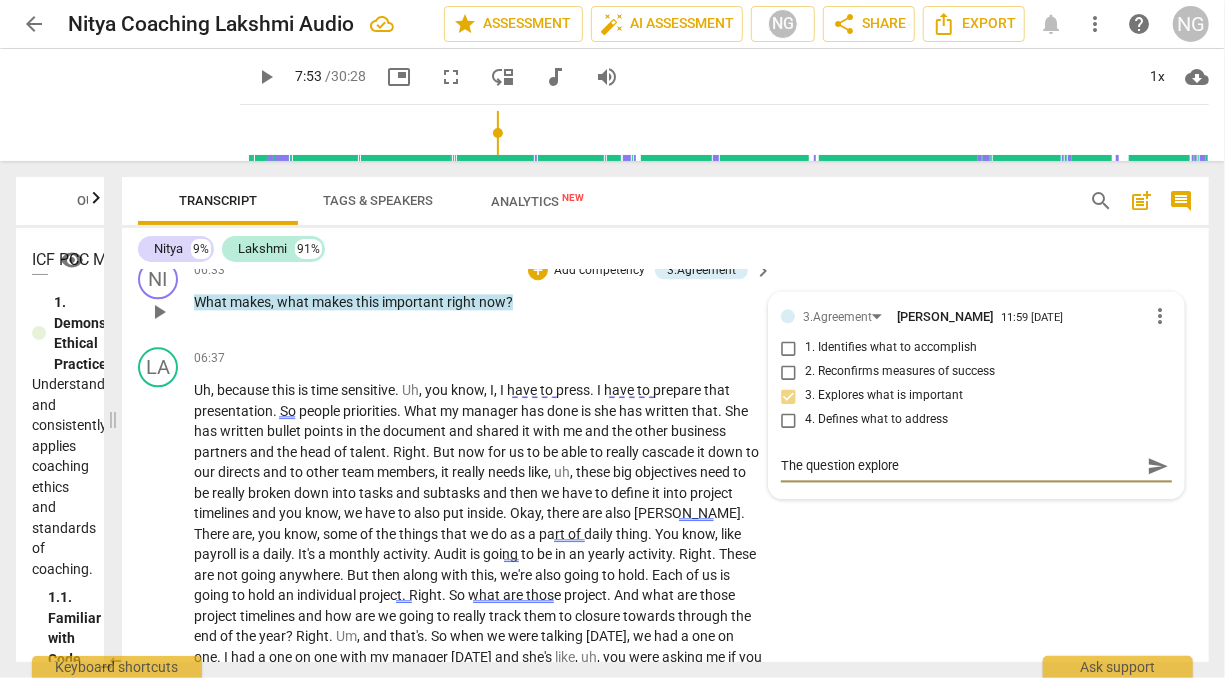 type on "The question explores" 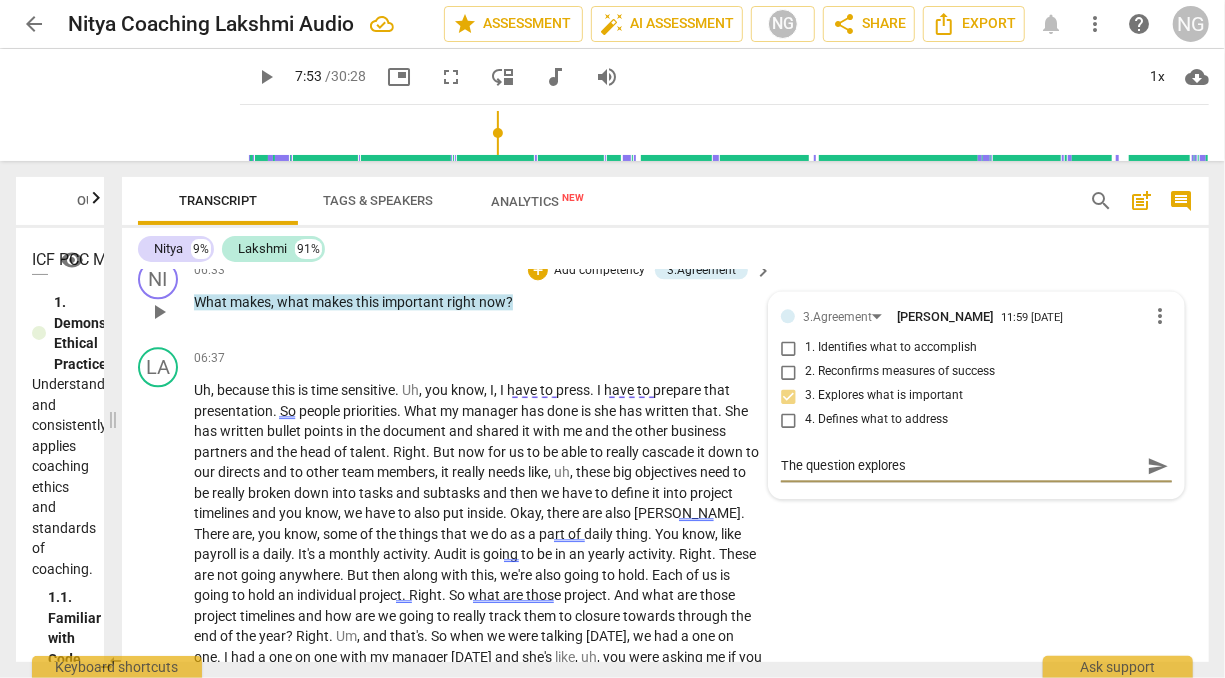 type on "The question explores" 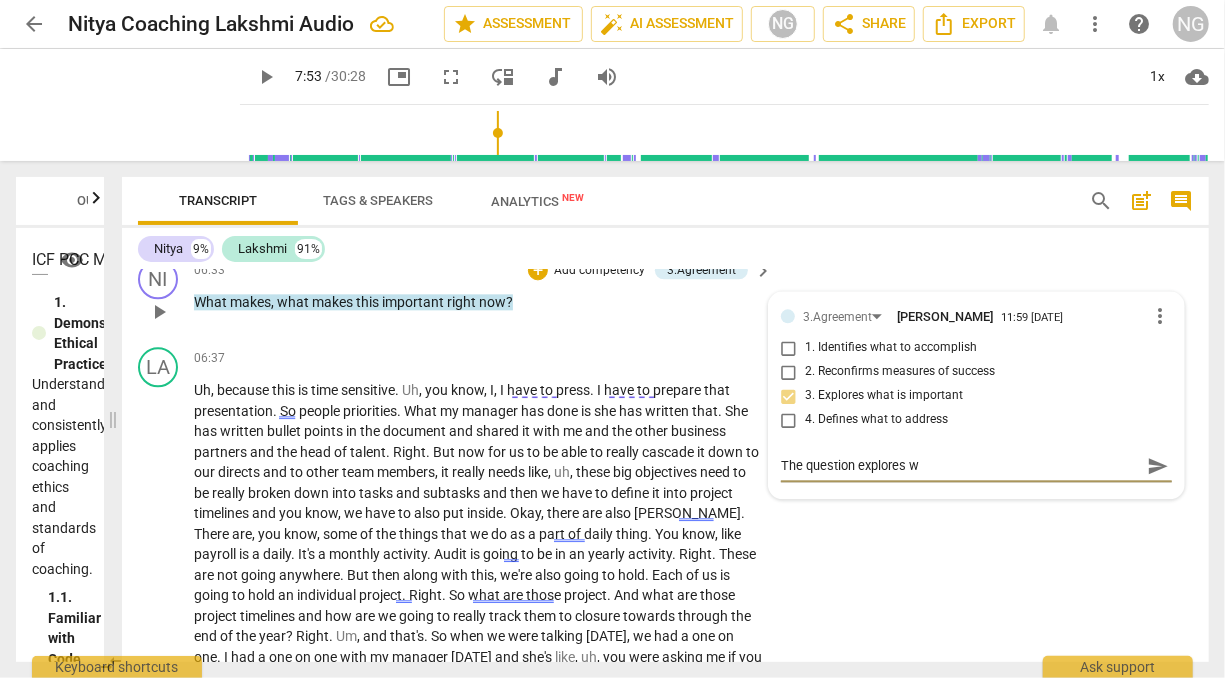 type on "The question explores wh" 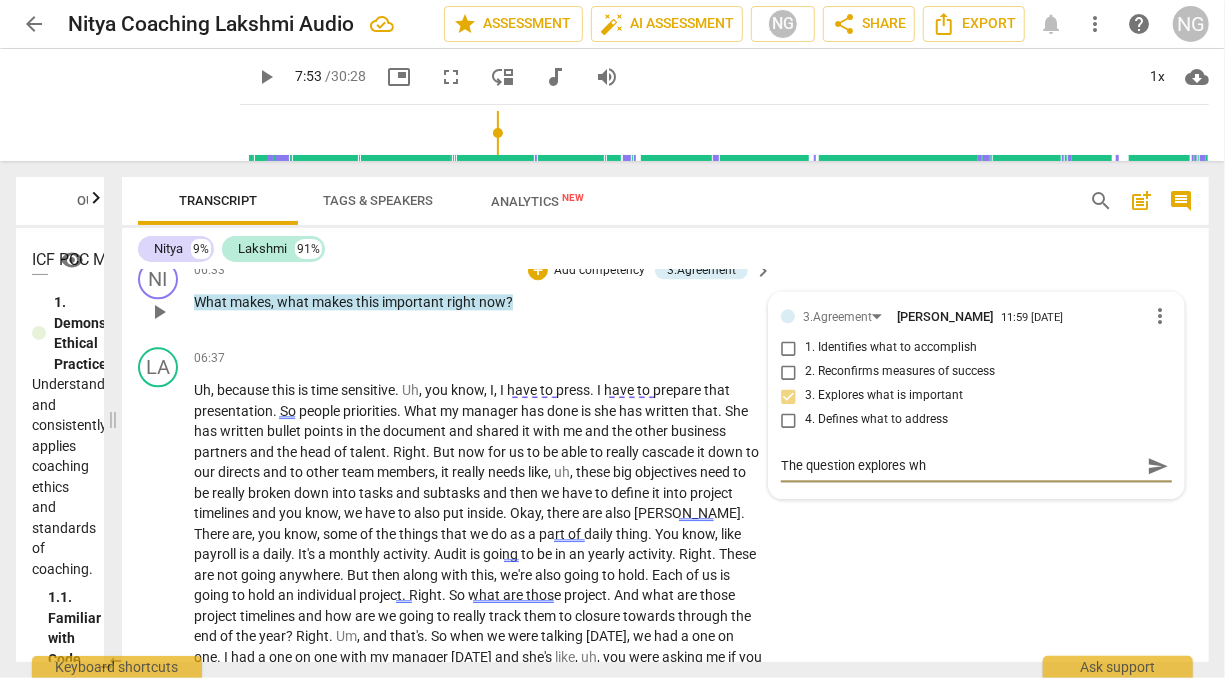 type on "The question explores wha" 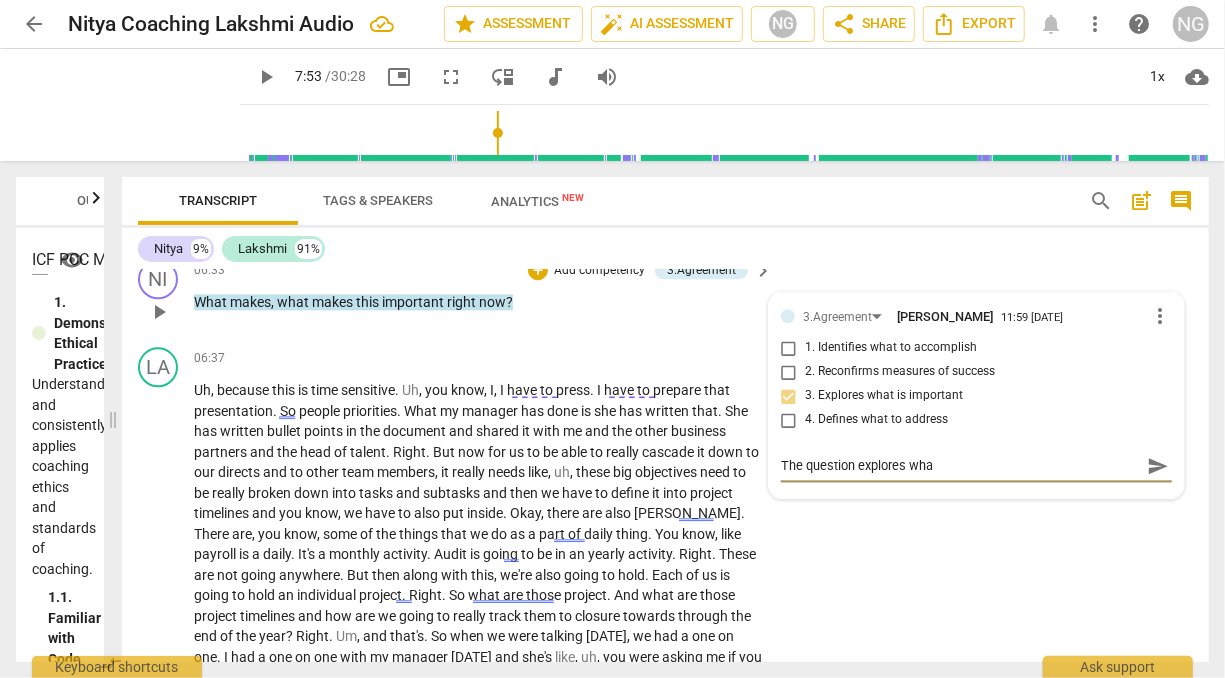 type on "The question explores what" 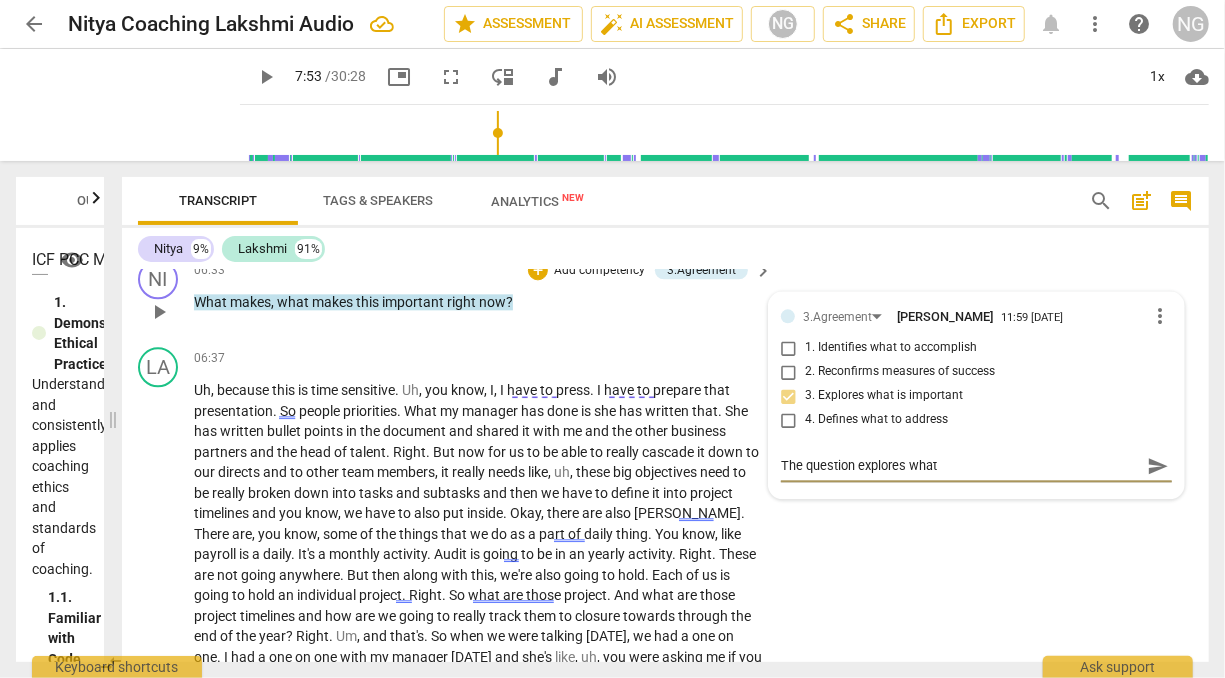 type on "The question explores what" 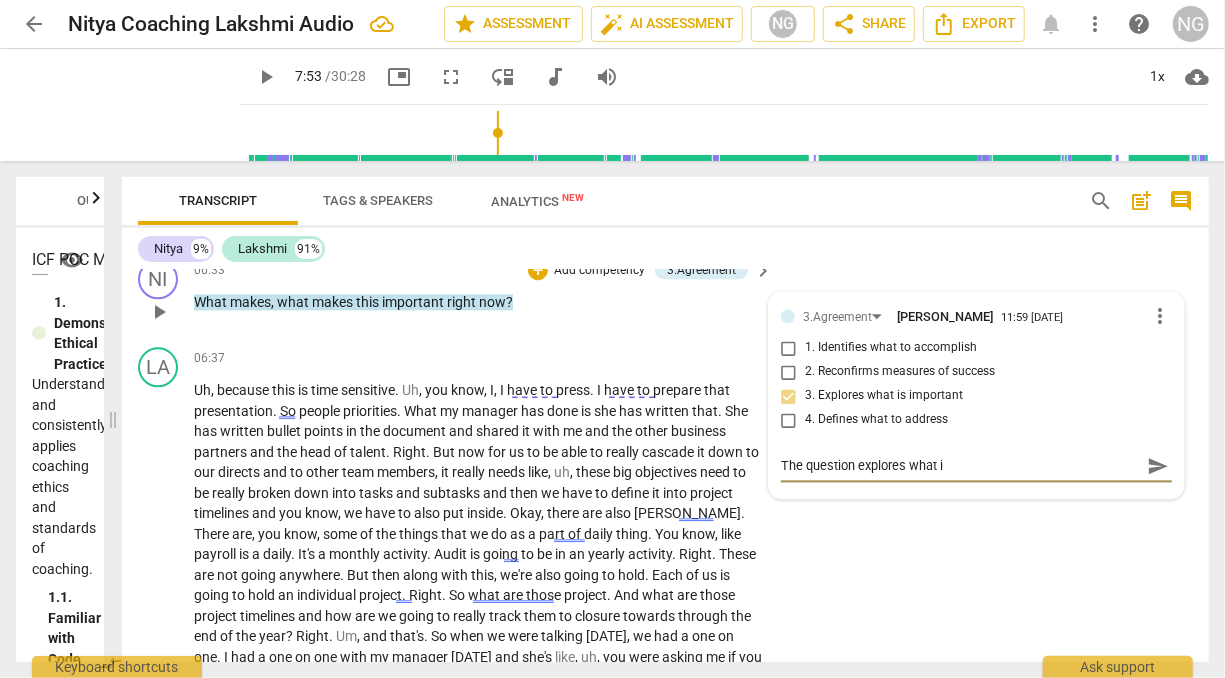 type on "The question explores what is" 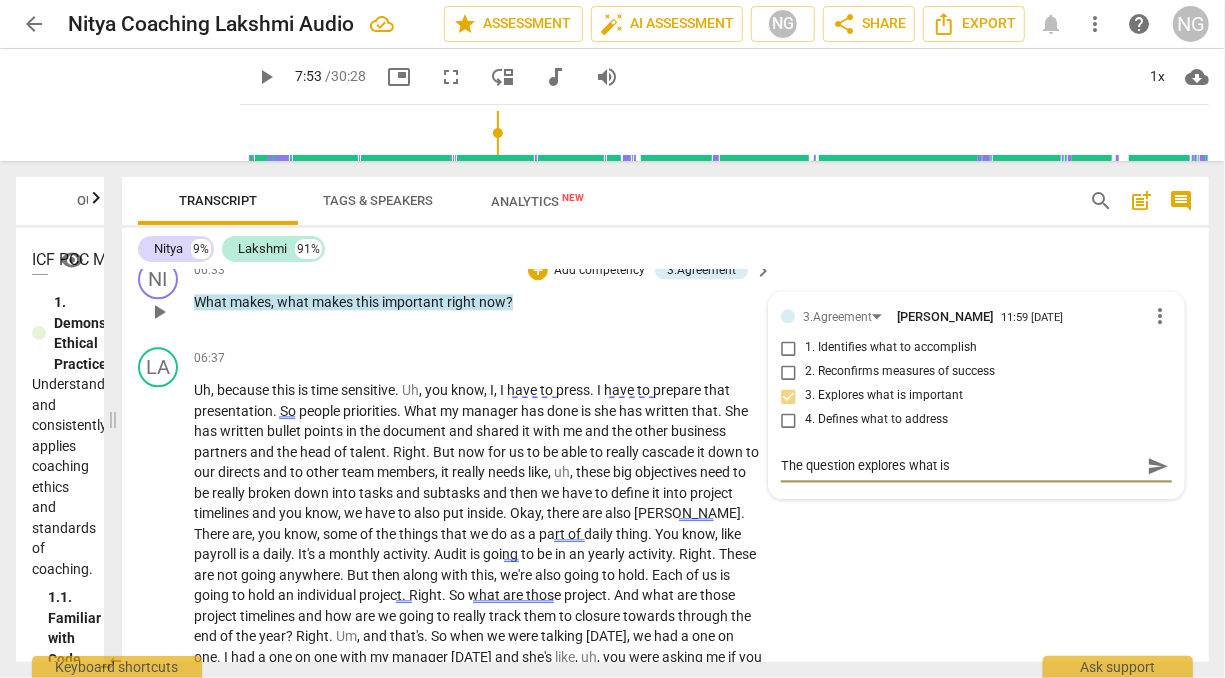 type on "The question explores what is" 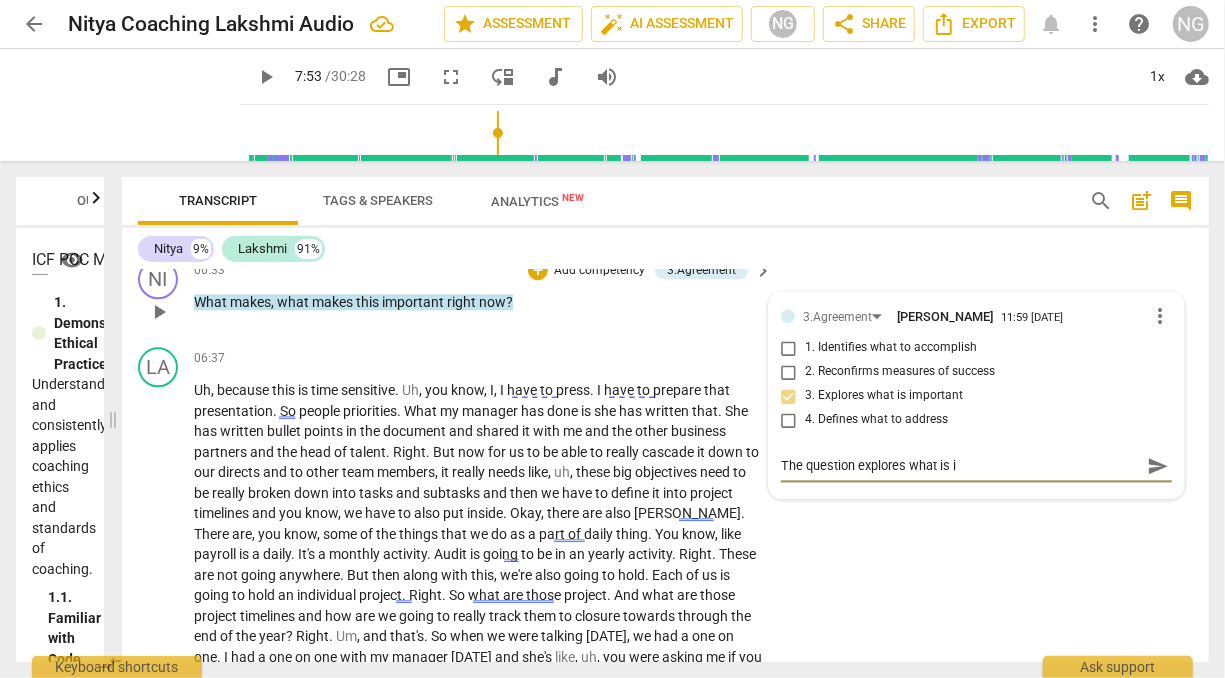 type on "The question explores what is im" 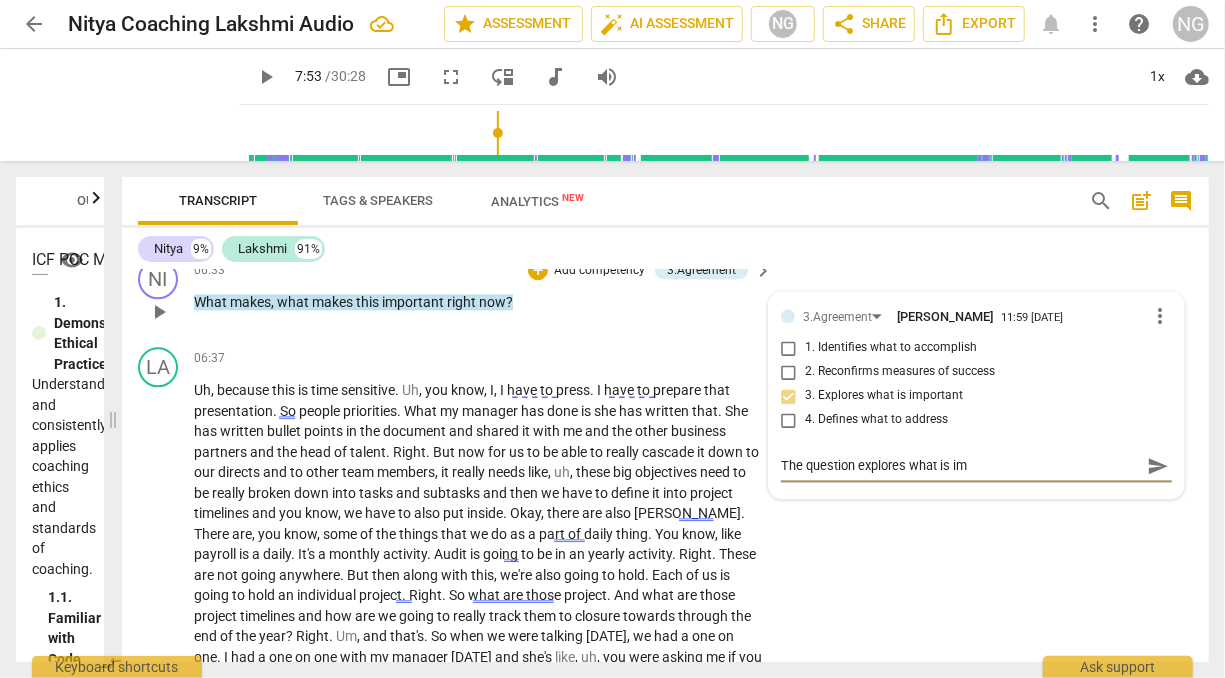 type on "The question explores what is imp" 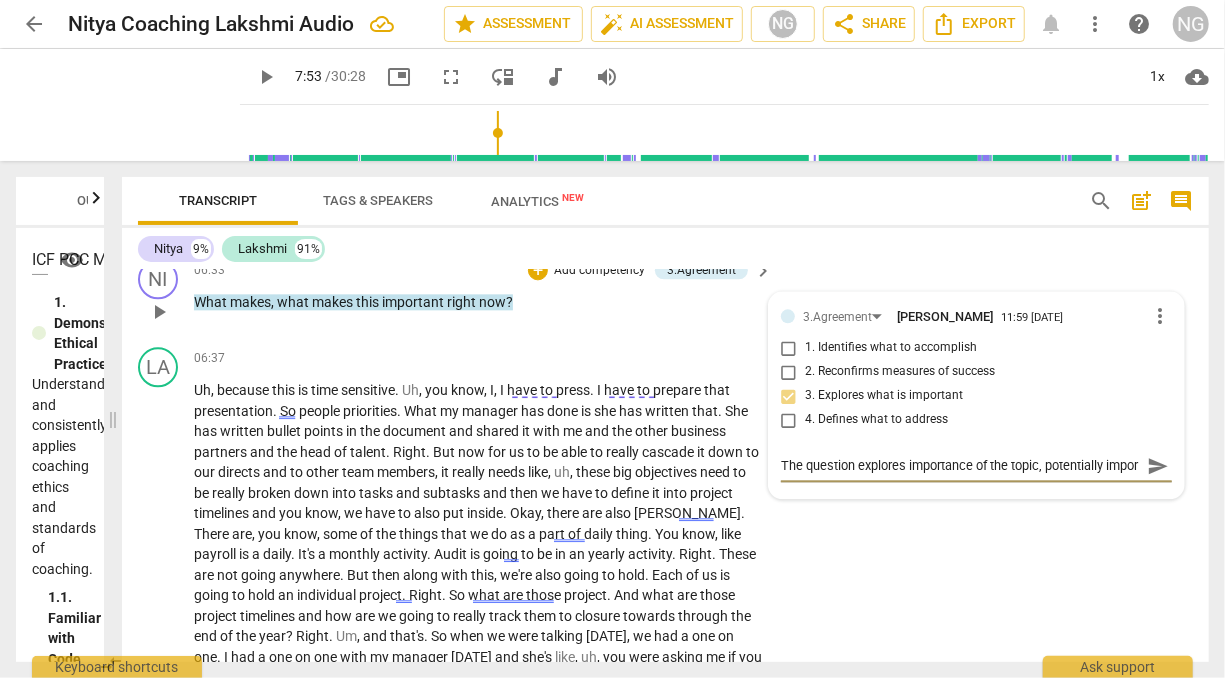 scroll, scrollTop: 17, scrollLeft: 0, axis: vertical 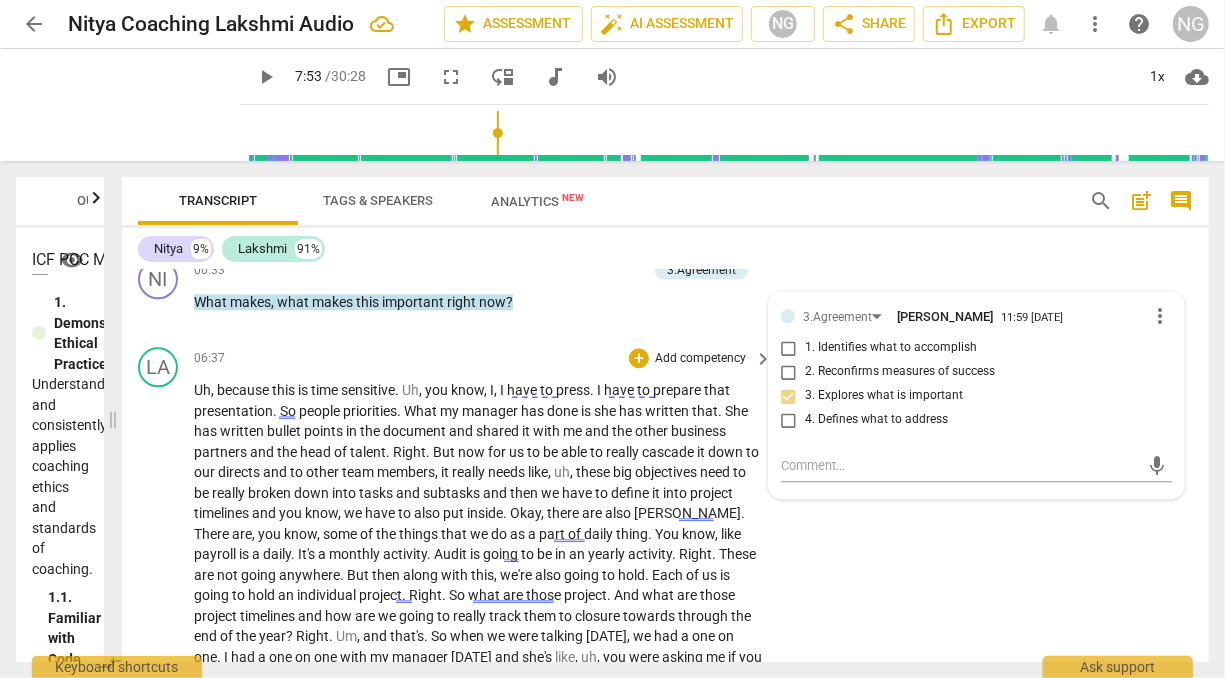 click on "LA play_arrow pause 06:37 + Add competency keyboard_arrow_right Uh ,   because   this   is   time   sensitive .   Uh ,   you   know ,   I ,   I   have   to   press .   I   have   to   prepare   that   presentation .   So   people   priorities .   What   my   manager   has   done   is   she   has   written   that .   She   has   written   bullet   points   in   the   document   and   shared   it   with   me   and   the   other   business   partners   and   the   head   of   talent .   Right .   But   now   for   us   to   be   able   to   really   cascade   it   down   to   our   directs   and   to   other   team   members ,   it   really   needs   like ,   uh ,   these   big   objectives   need   to   be   really   broken   down   into   tasks   and   subtasks   and   then   we   have   to   define   it   into   project   timelines   and   you   know ,   we   have   to   also   put   inside .   Okay ,   there   are   also   [PERSON_NAME] .   There   are ,   you   know ,   some   of   the   things   that   we   do   as" at bounding box center (665, 661) 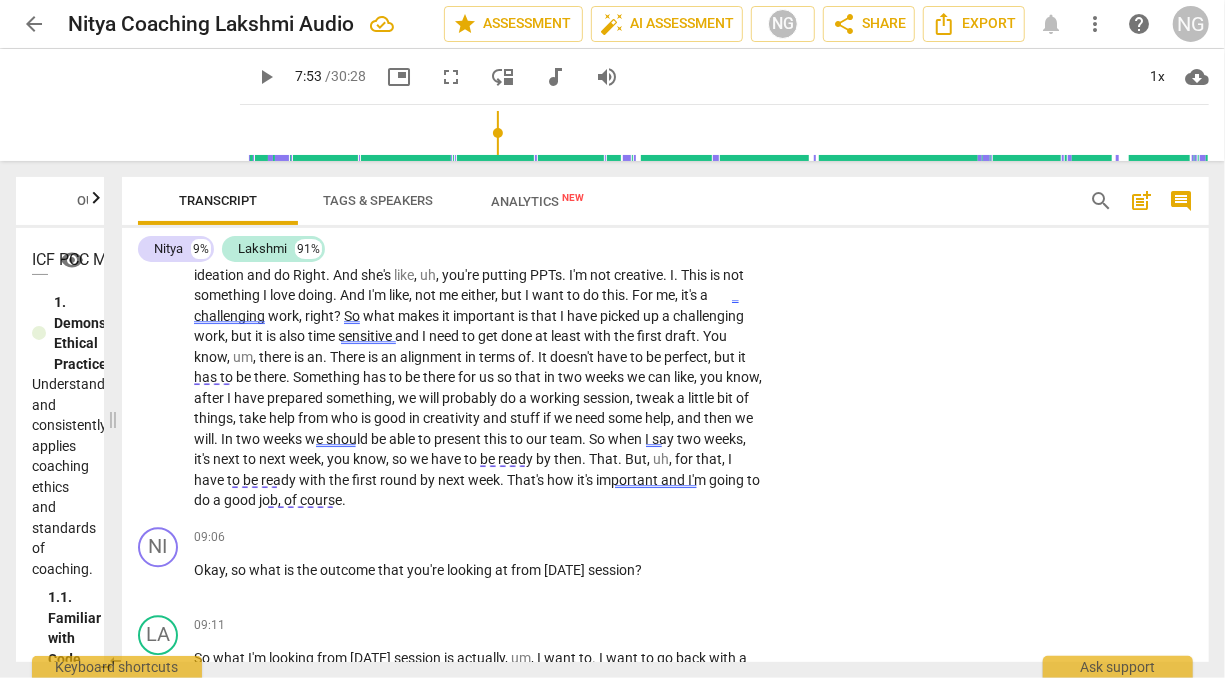 scroll, scrollTop: 2834, scrollLeft: 0, axis: vertical 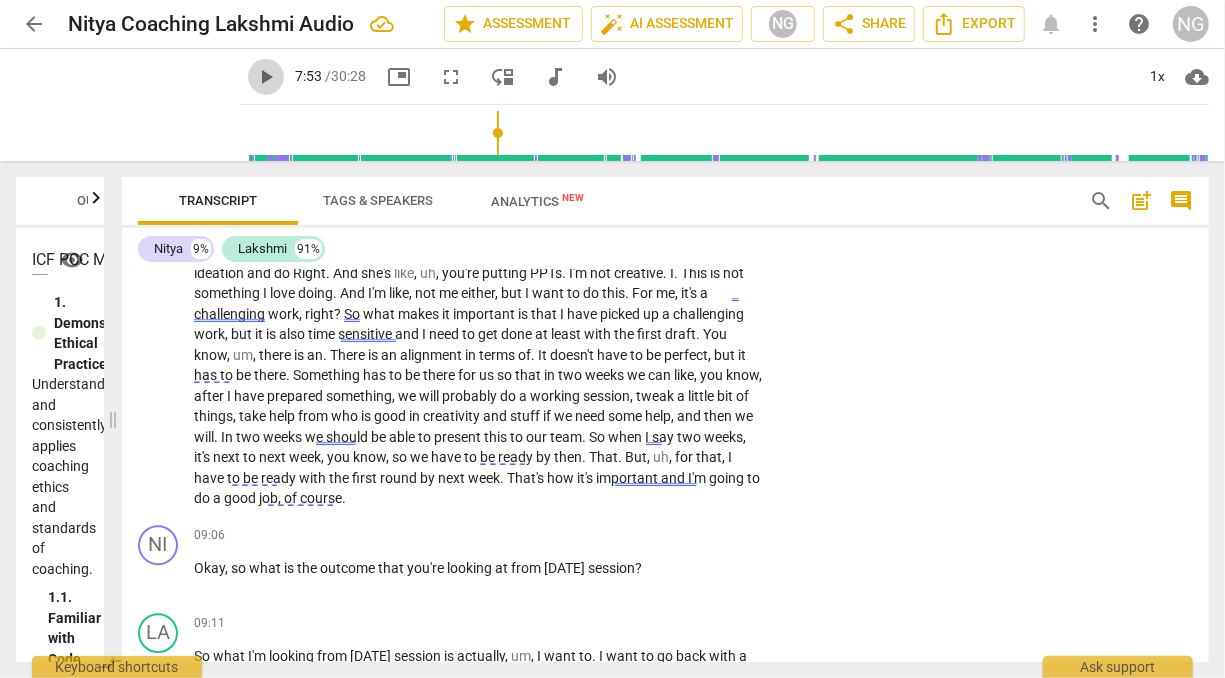 click on "play_arrow" at bounding box center (266, 77) 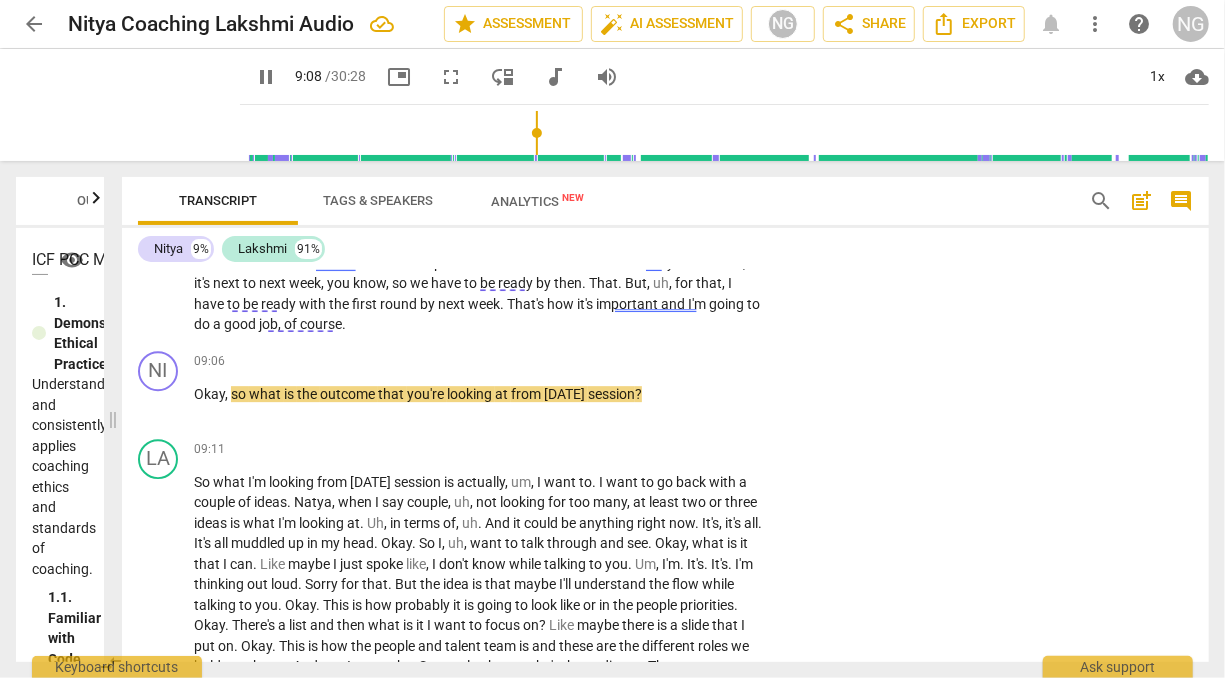 scroll, scrollTop: 3010, scrollLeft: 0, axis: vertical 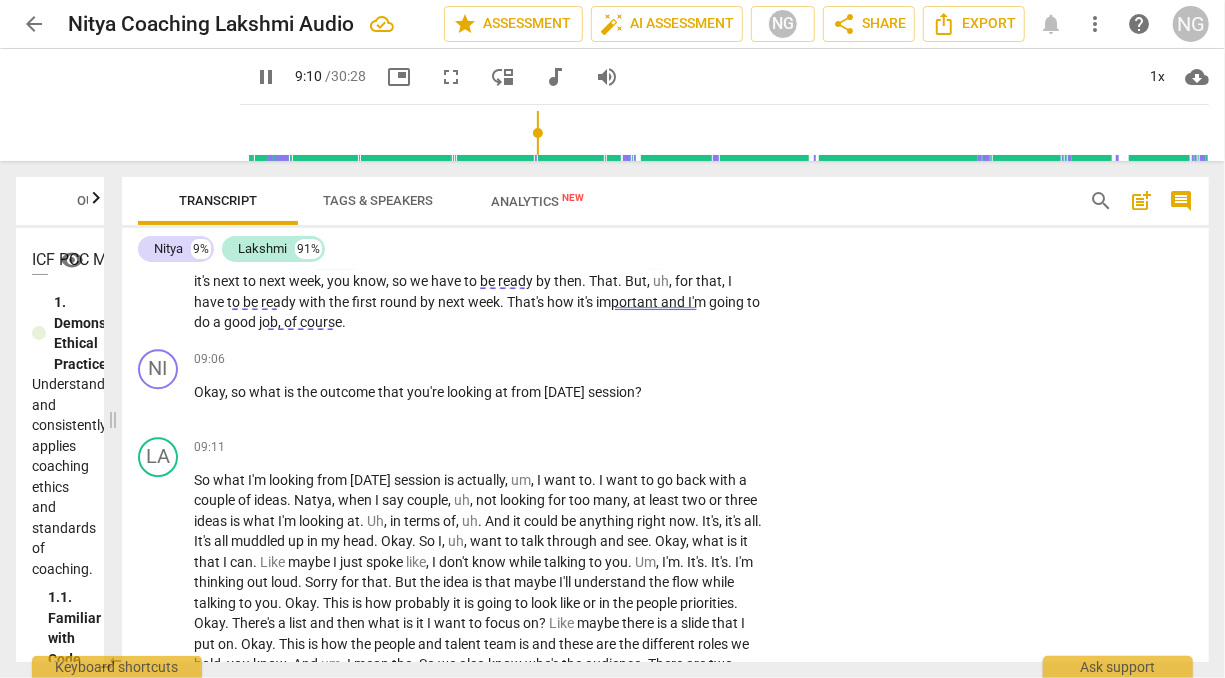 click on "of" at bounding box center [292, 322] 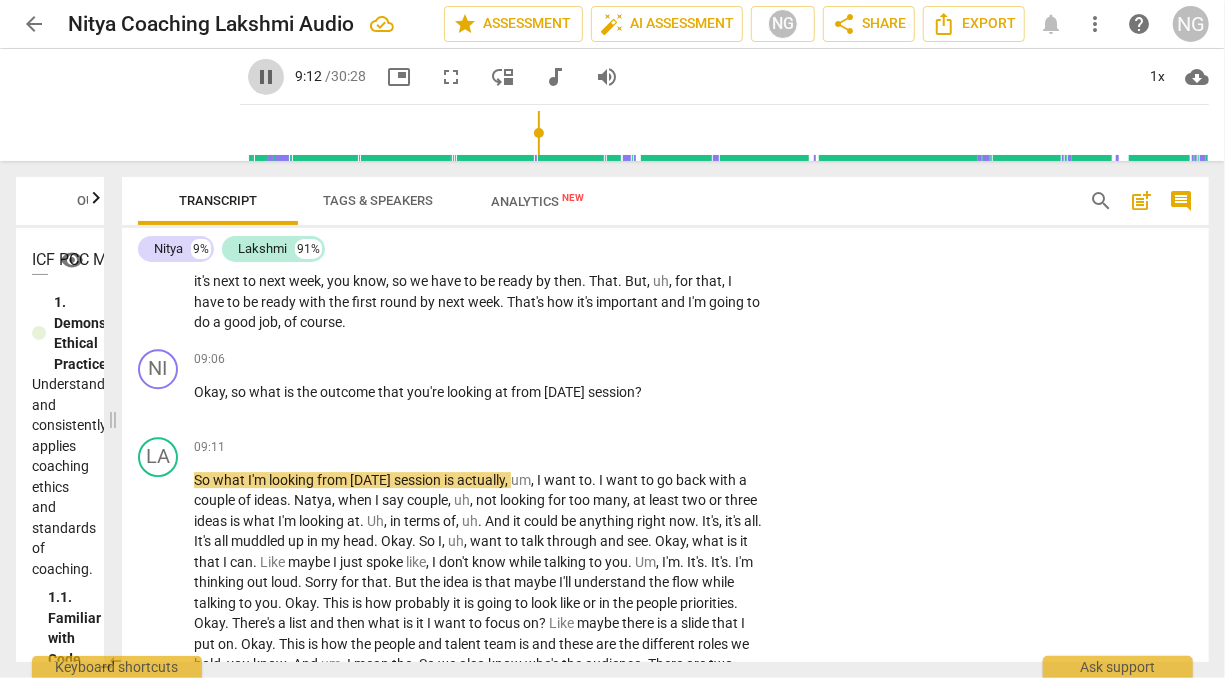 click on "pause" at bounding box center [266, 77] 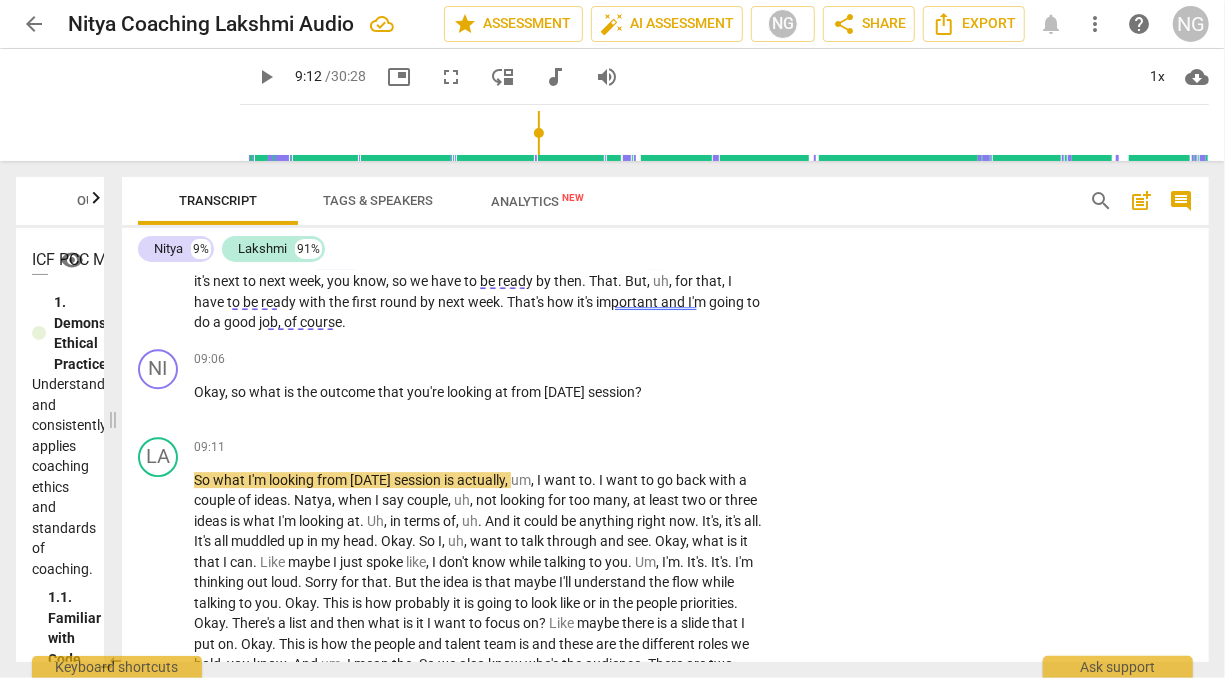 click on "of" at bounding box center [292, 322] 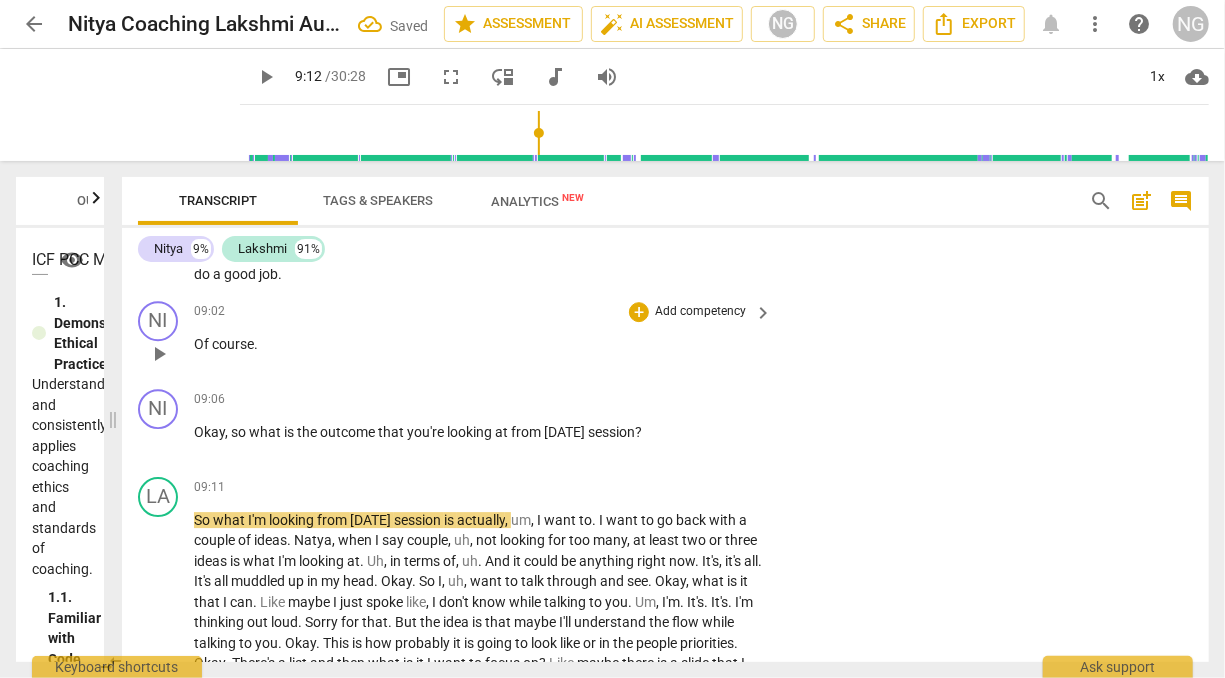 scroll, scrollTop: 3058, scrollLeft: 0, axis: vertical 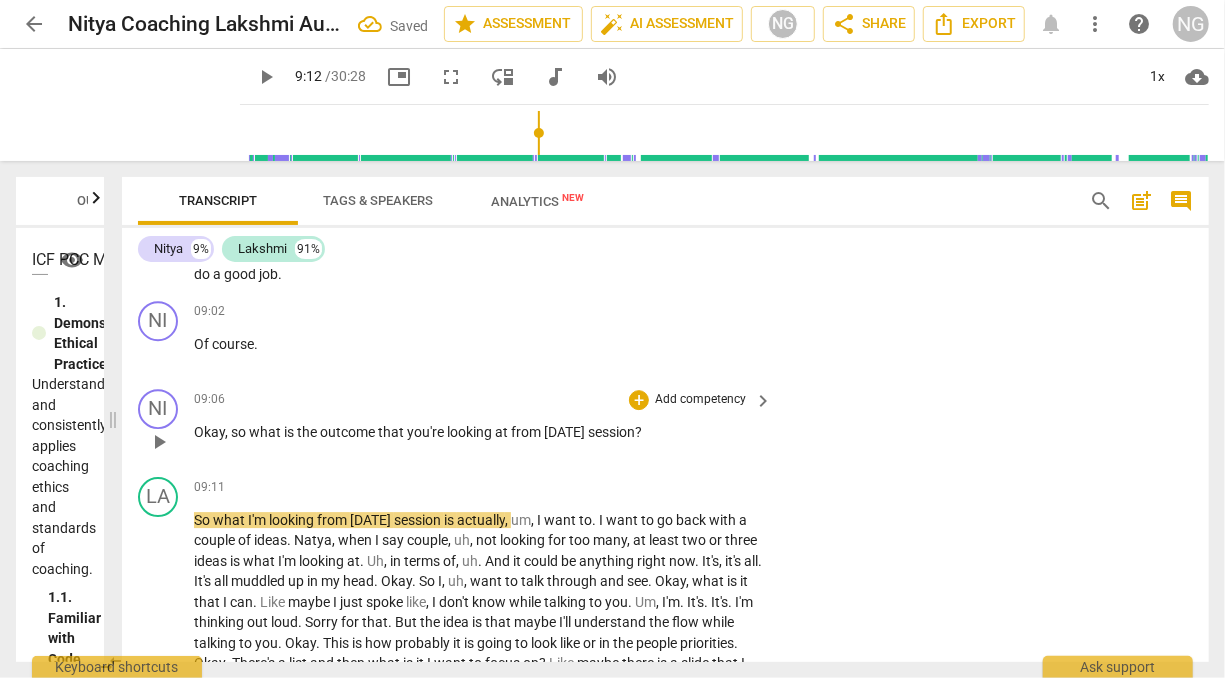 click on "Okay" at bounding box center (209, 432) 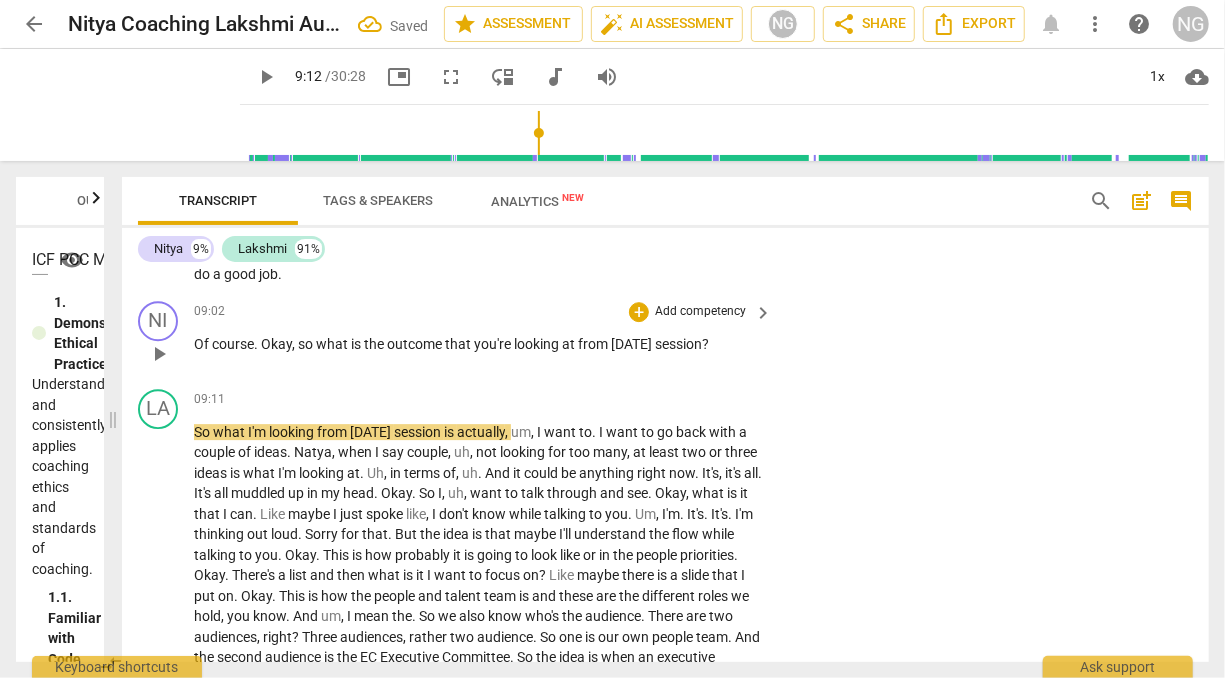 click on "Add competency" at bounding box center [700, 312] 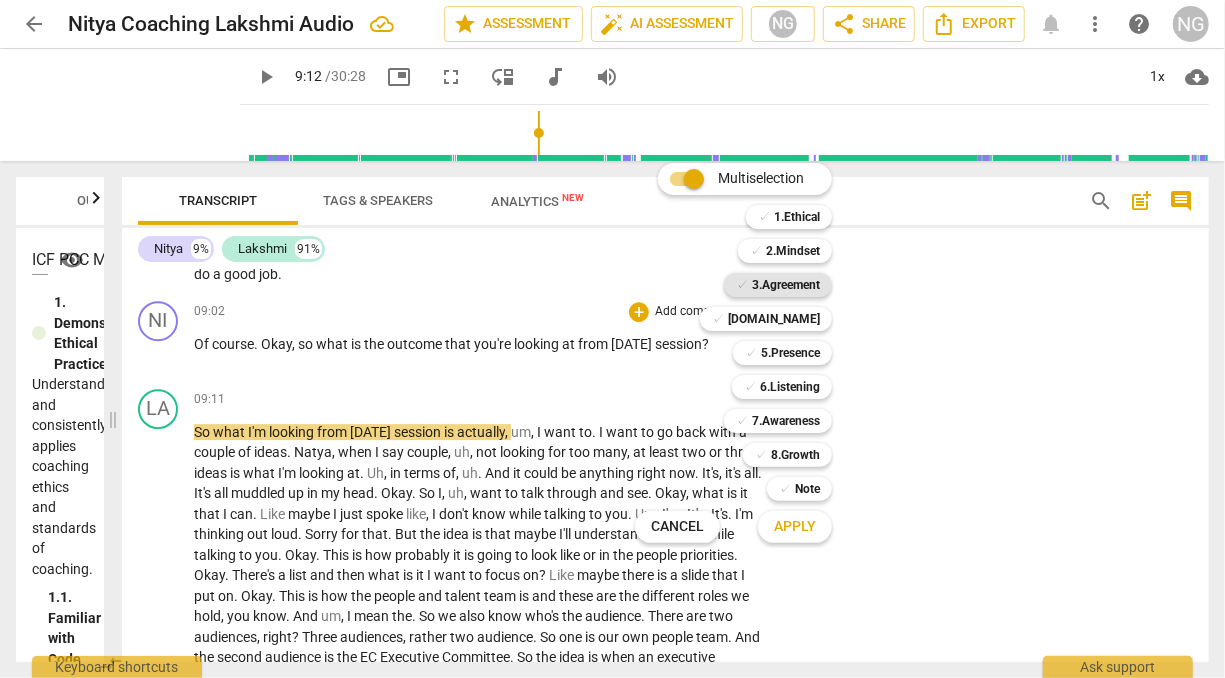 click on "3.Agreement" at bounding box center (786, 285) 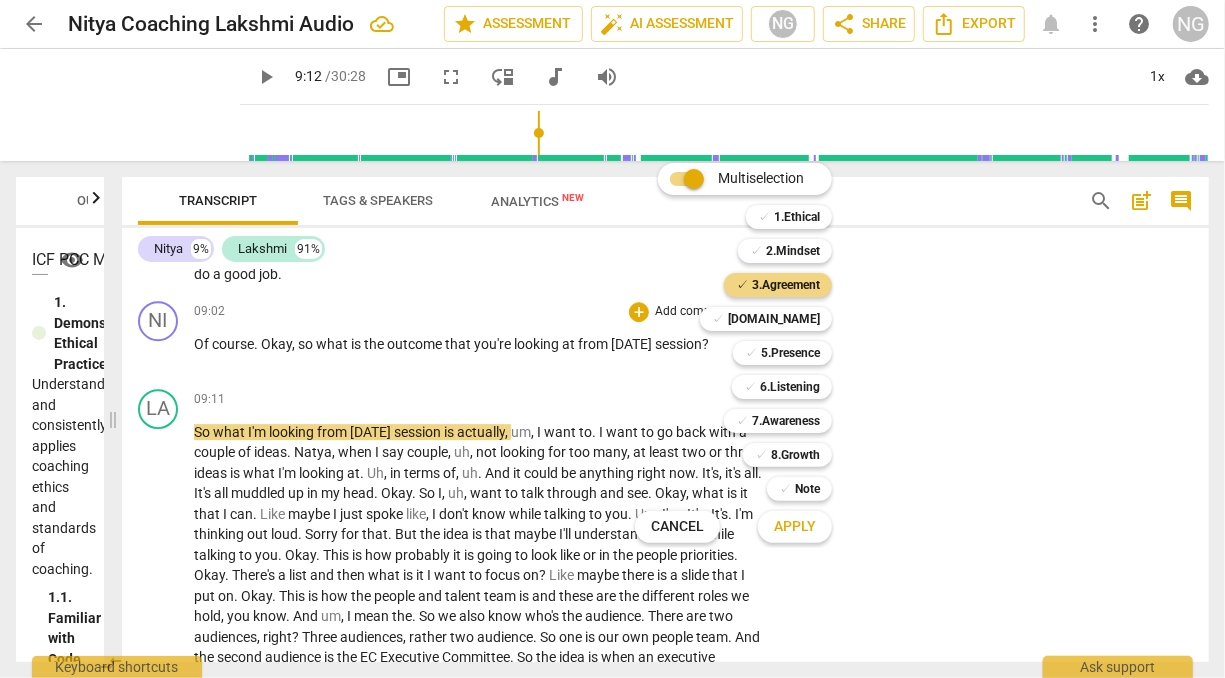 click on "Apply" at bounding box center [795, 527] 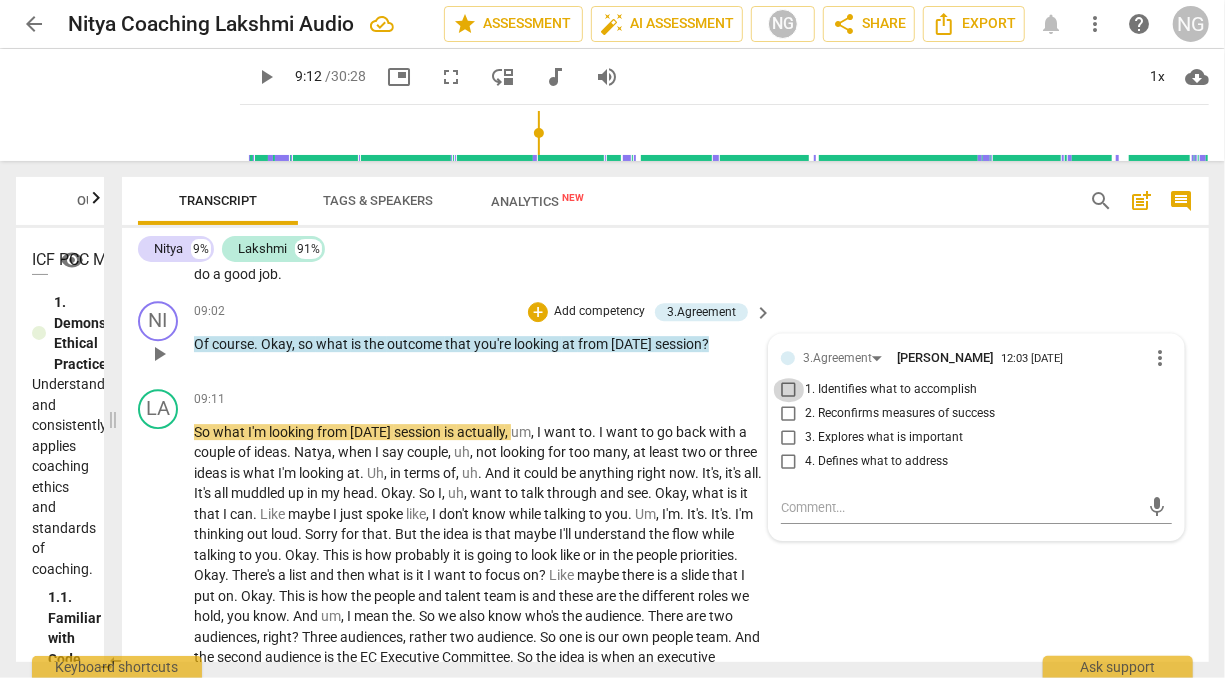 click on "1. Identifies what to accomplish" at bounding box center (789, 390) 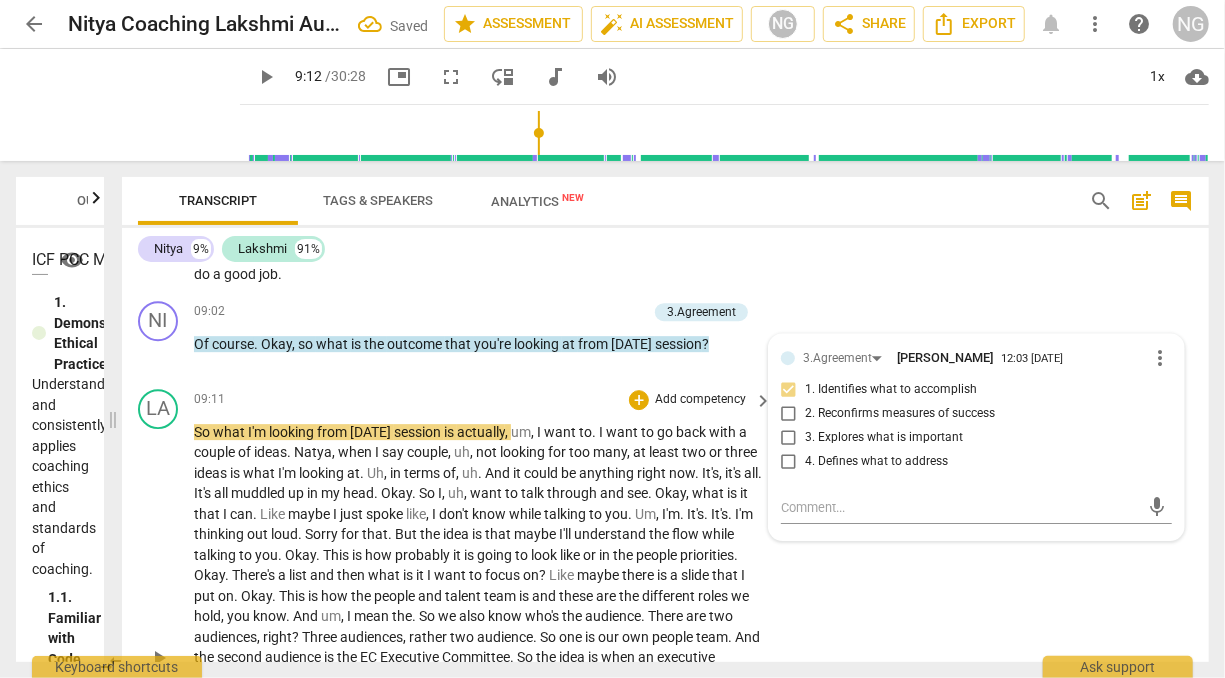 click on "least" at bounding box center [665, 452] 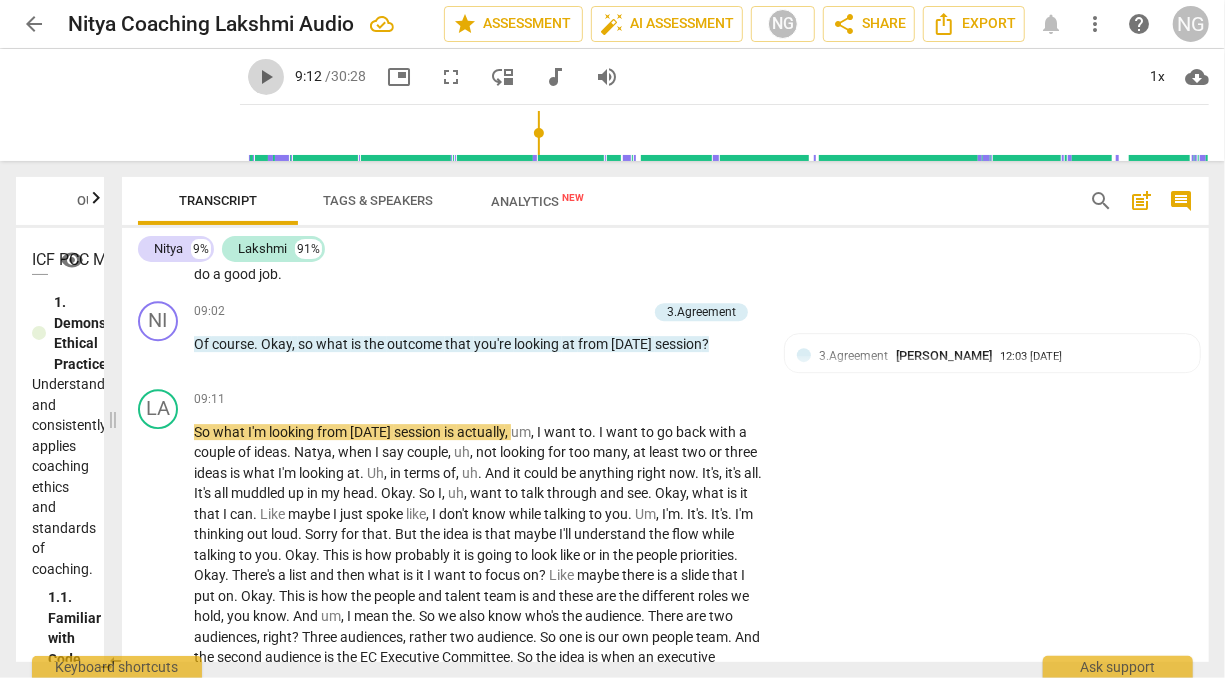 click on "play_arrow" at bounding box center [266, 77] 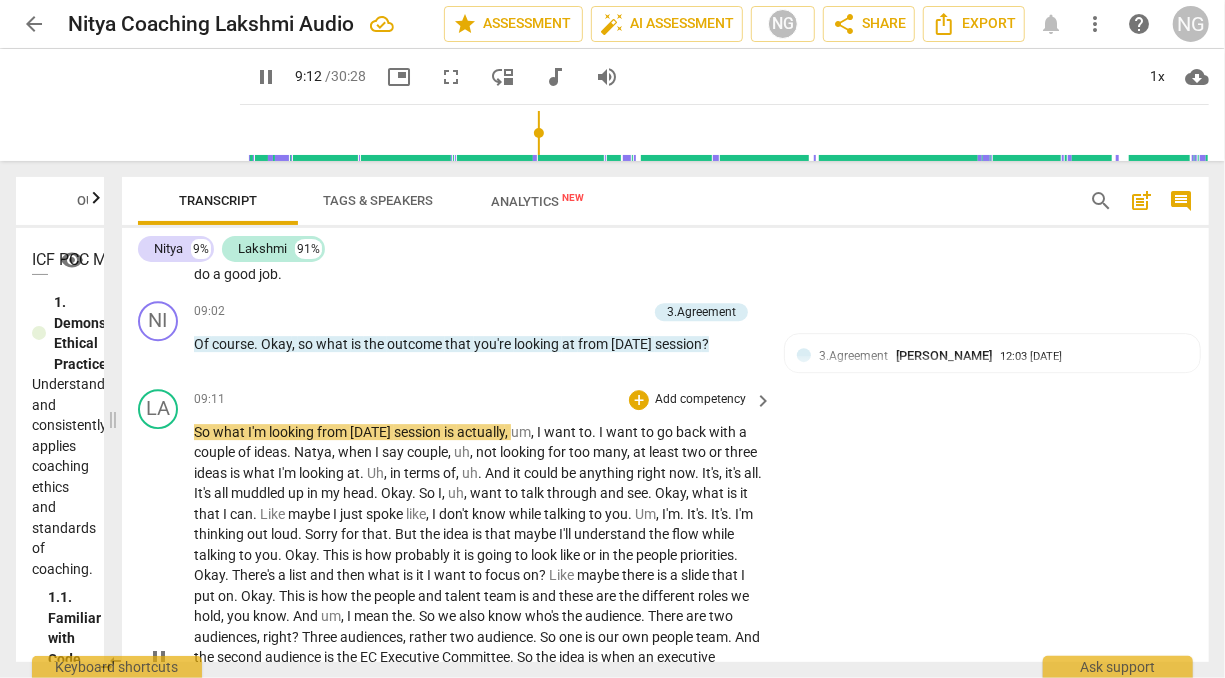 click on "So   what   I'm   looking   from   [DATE]   session   is   actually ,   um ,   I   want   to .   I   want   to   go   back   with   a   couple   of   ideas .   [PERSON_NAME] ,   when   I   say   couple ,   uh ,   not   looking   for   too   many ,   at   least   two   or   three   ideas   is   what   I'm   looking   at .   Uh ,   in   terms   of ,   uh .   And   it   could   be   anything   right   now .   It's ,   it's   all .   It's   all   muddled   up   in   my   head .   Okay .   So   I ,   uh ,   want   to   talk   through   and   see .   Okay ,   what   is   it   that   I   can .   Like   maybe   I   just   spoke   like ,   I   don't   know   while   talking   to   you .   Um ,   I'm .   It's .   It's .   I'm   thinking   out   loud .   Sorry   for   that .   But   the   idea   is   that   maybe   I'll   understand   the   flow   while   talking   to   you .   Okay .   This   is   how   probably   it   is   going   to   look   like   or   in   the   people   priorities .   Okay .   There's   a   list   and" at bounding box center [478, 658] 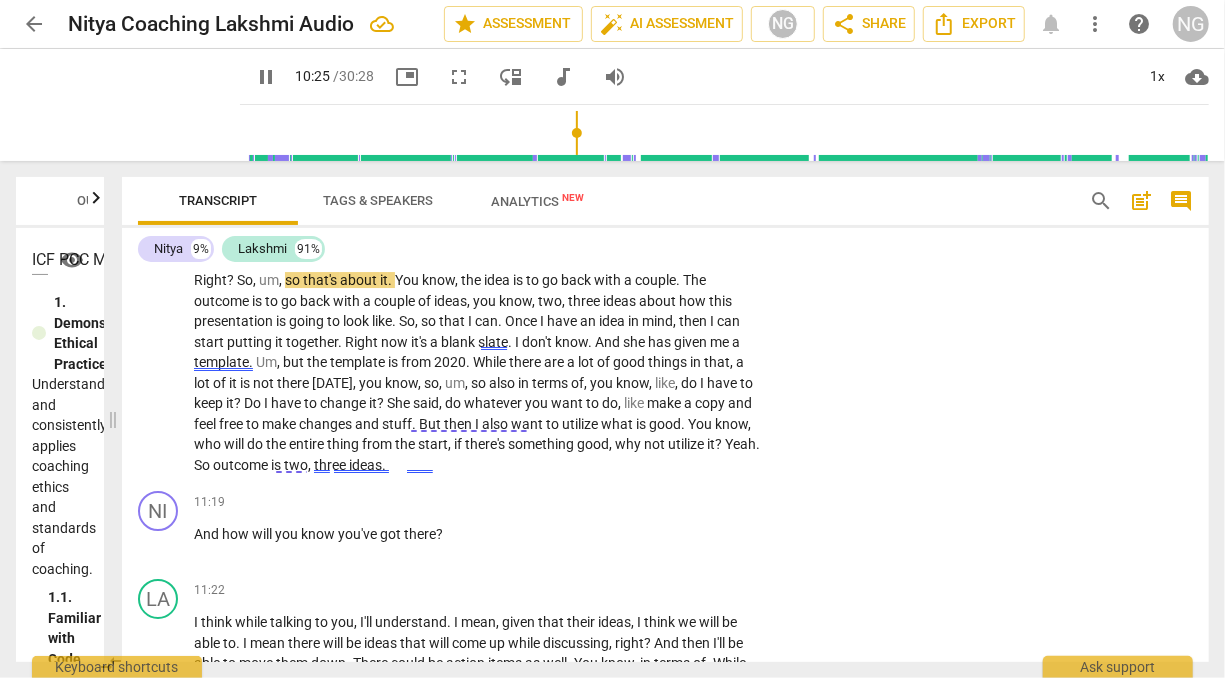 scroll, scrollTop: 3476, scrollLeft: 0, axis: vertical 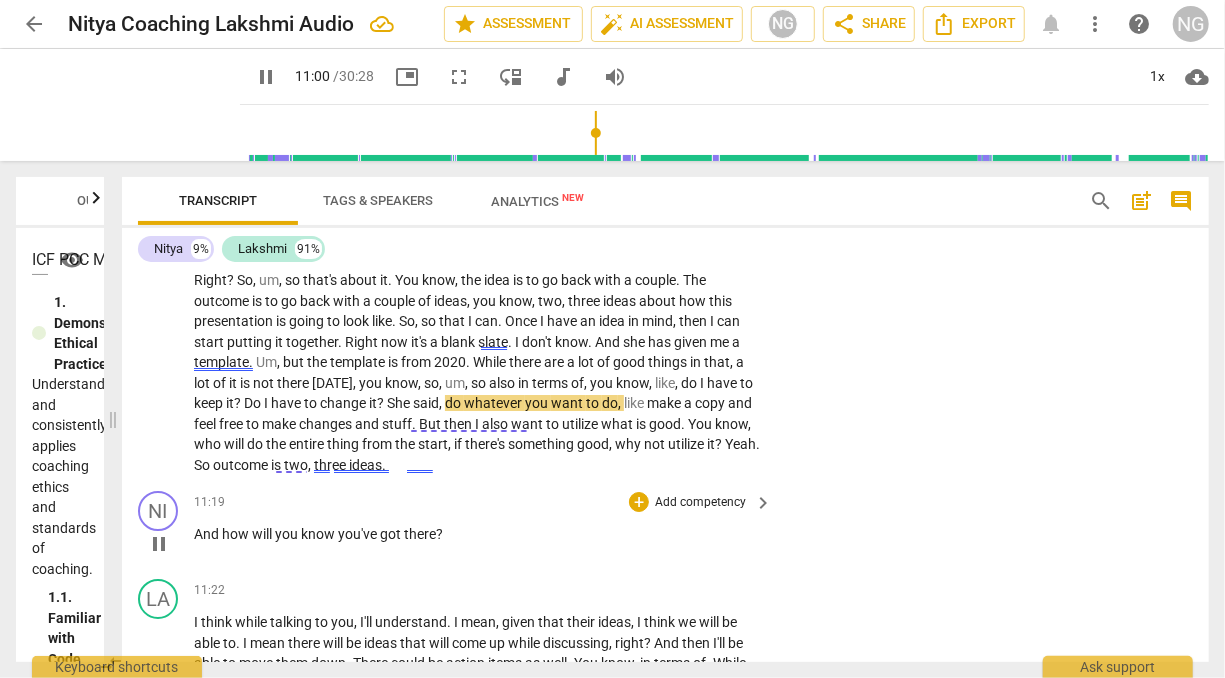 click on "Add competency" at bounding box center [700, 503] 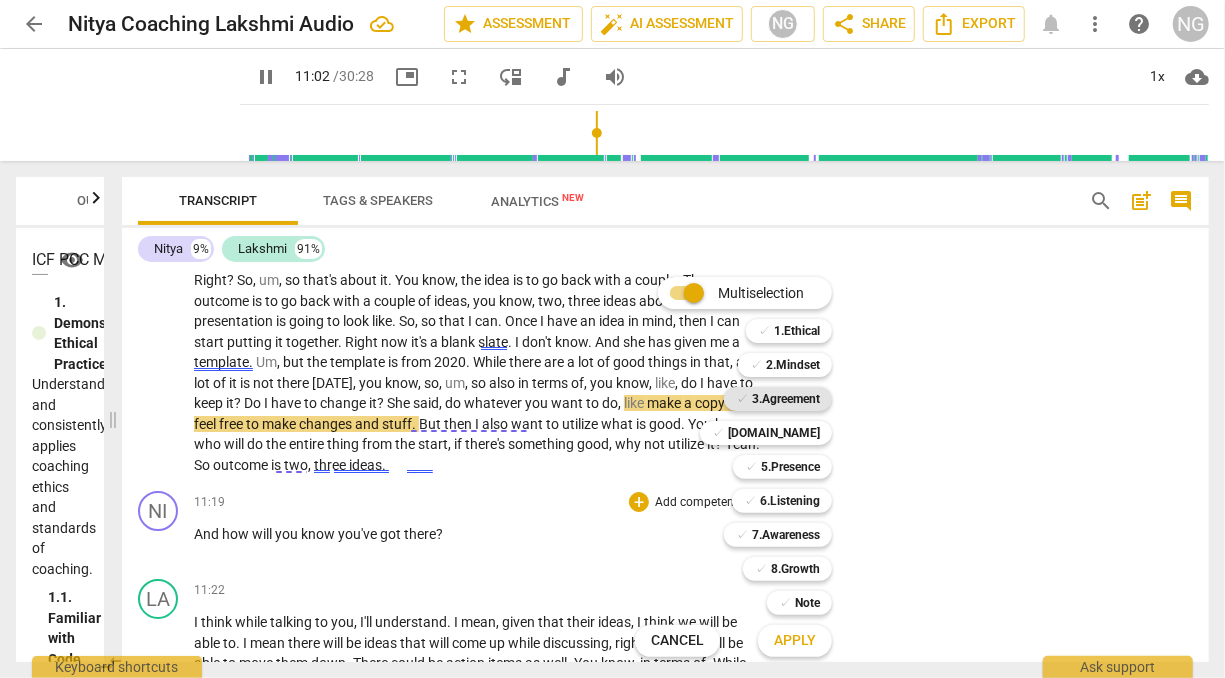 click on "3.Agreement" at bounding box center [786, 399] 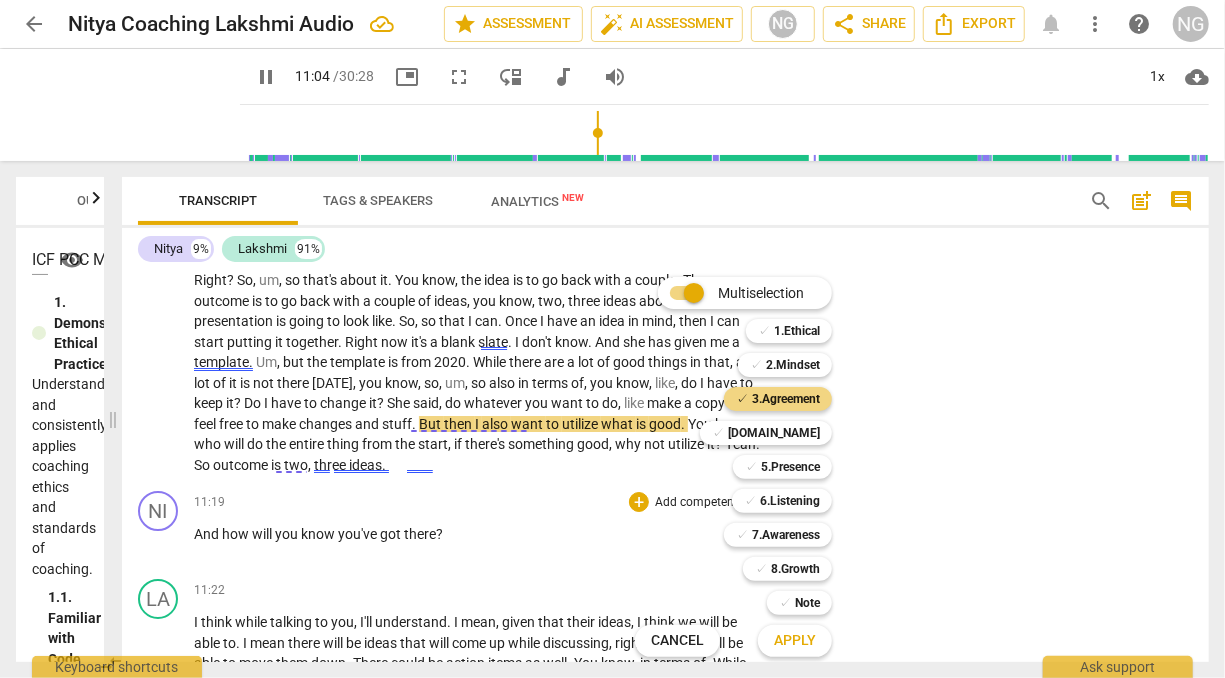click on "Apply" at bounding box center (795, 641) 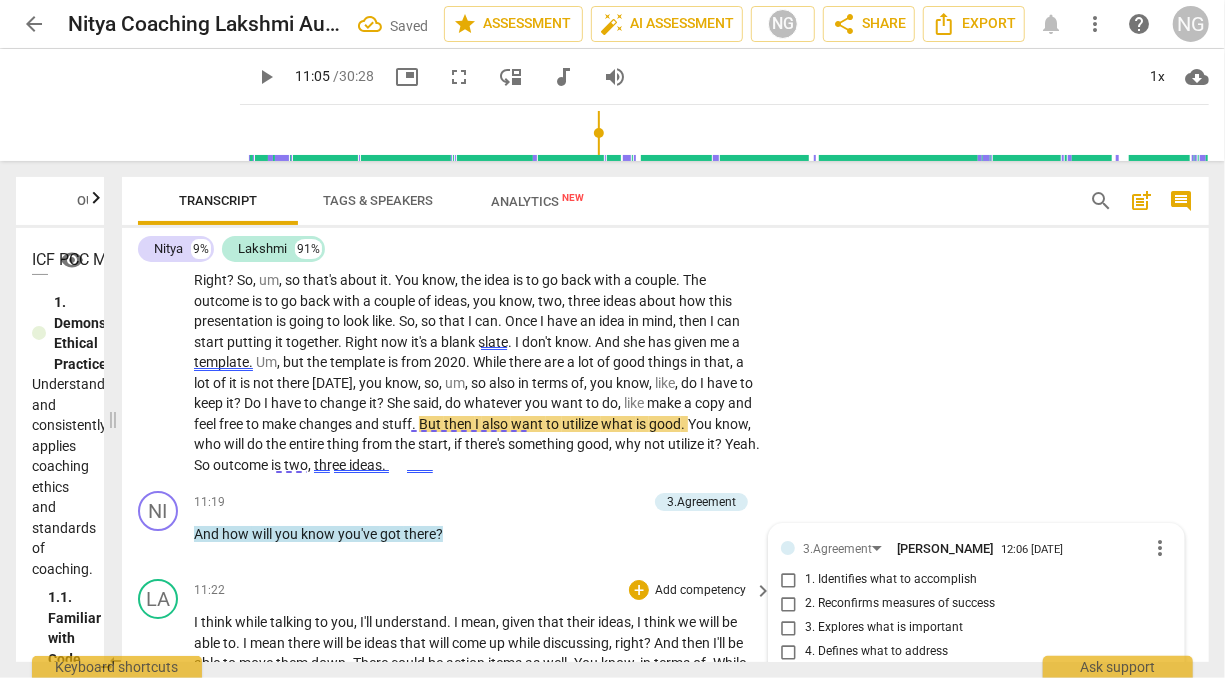 scroll, scrollTop: 3748, scrollLeft: 0, axis: vertical 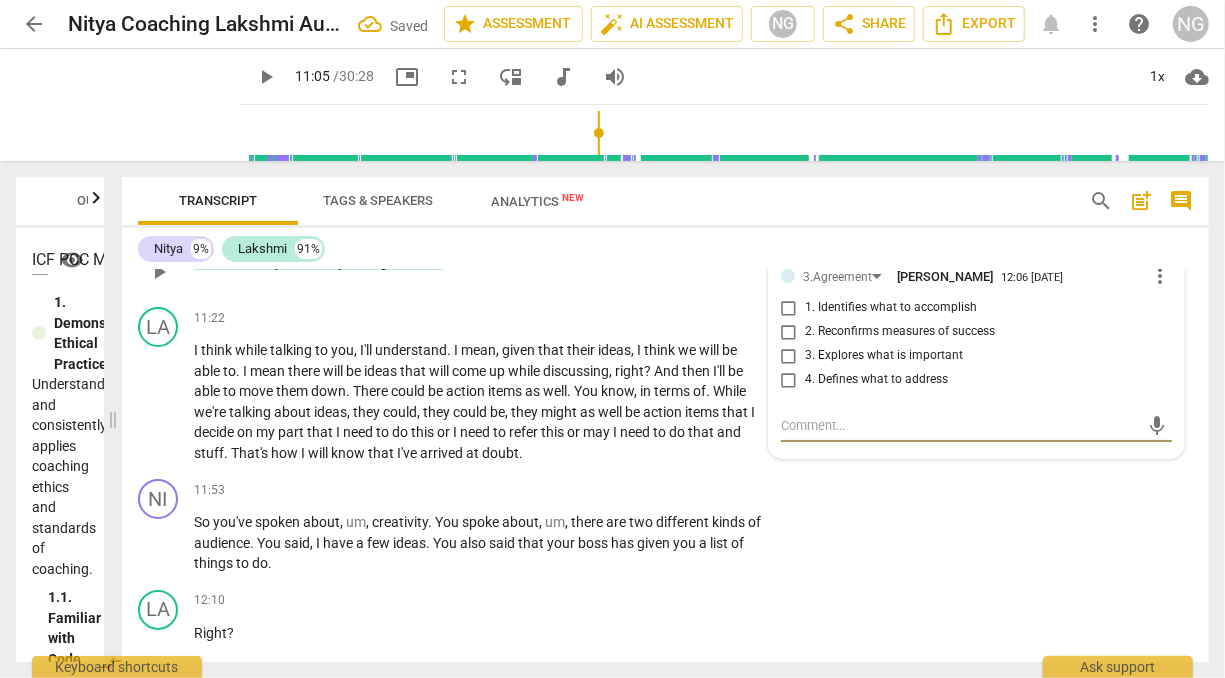 click on "2. Reconfirms measures of success" at bounding box center [789, 332] 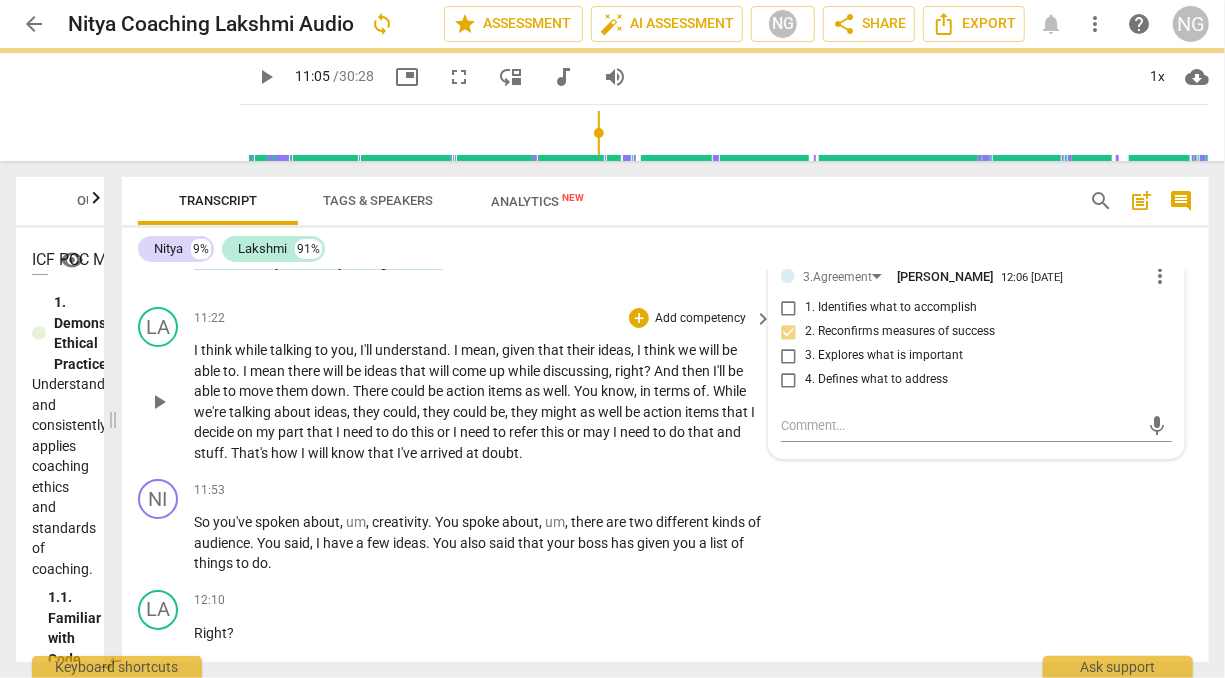 click on "action" at bounding box center (664, 412) 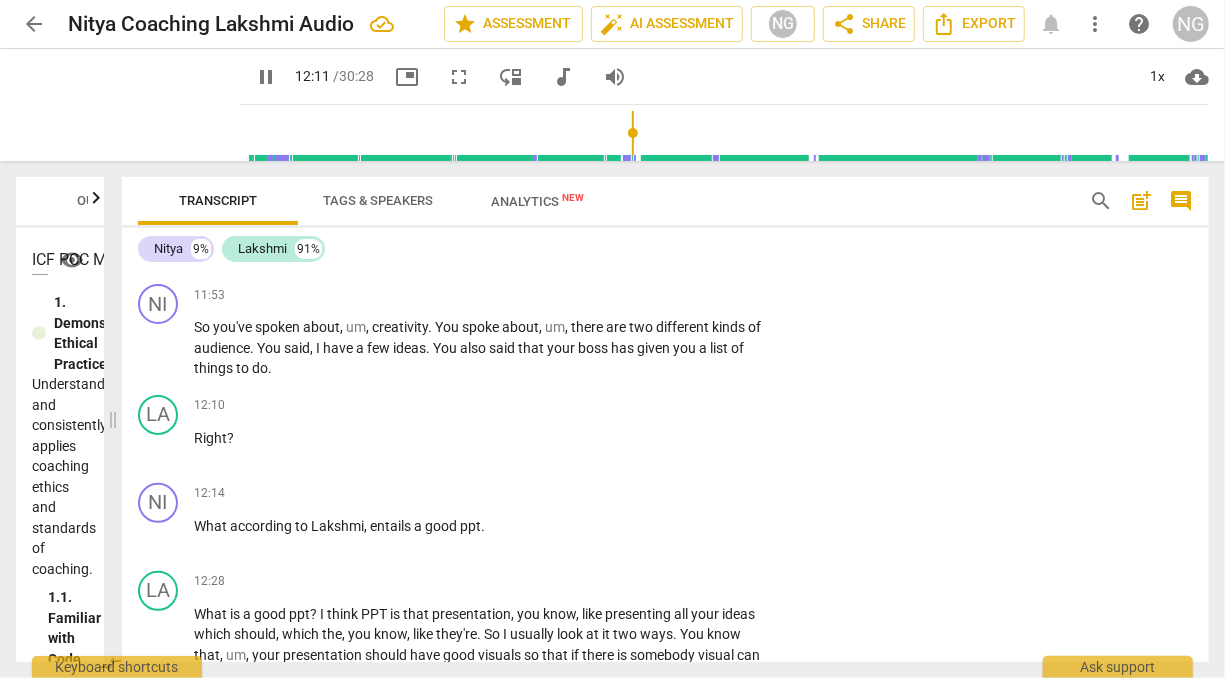 scroll, scrollTop: 3944, scrollLeft: 0, axis: vertical 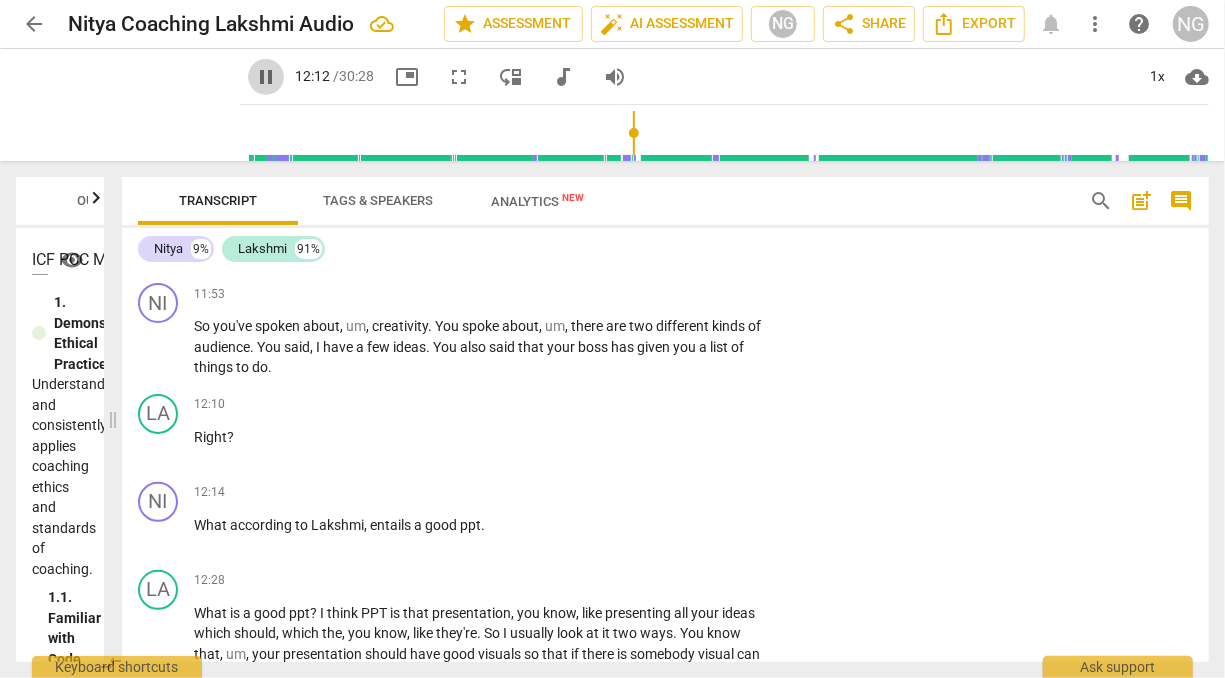 click on "pause" at bounding box center (266, 77) 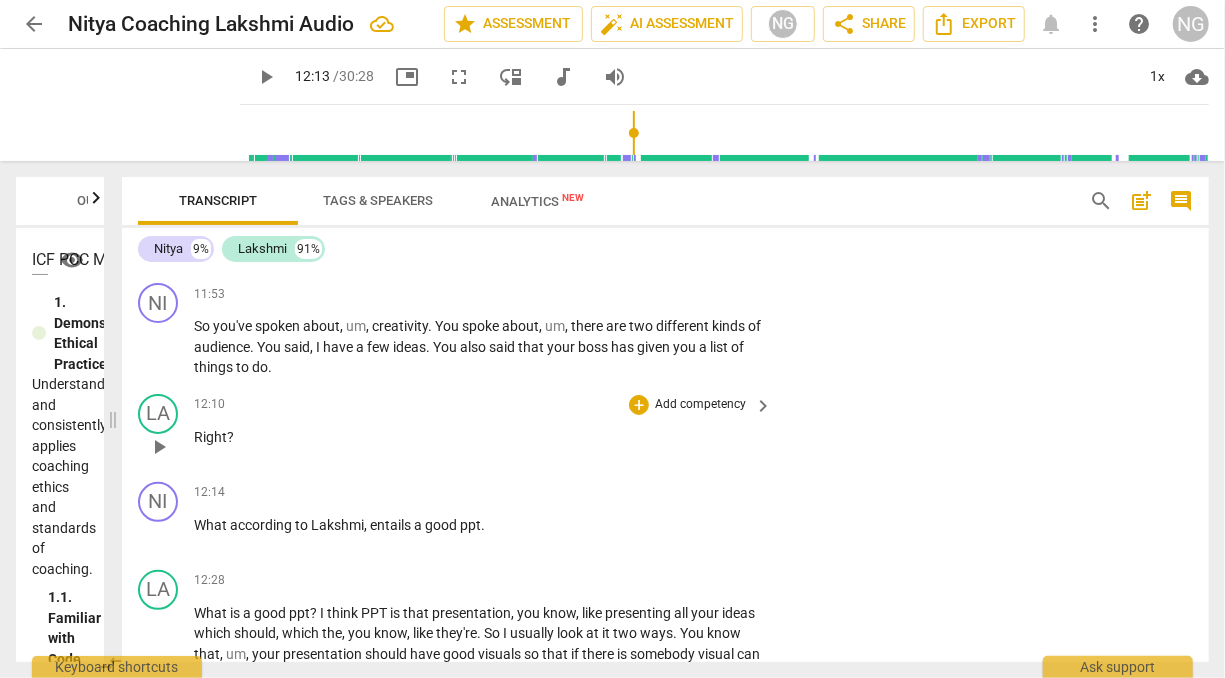 click on "12:10 + Add competency keyboard_arrow_right Right ?" at bounding box center (484, 430) 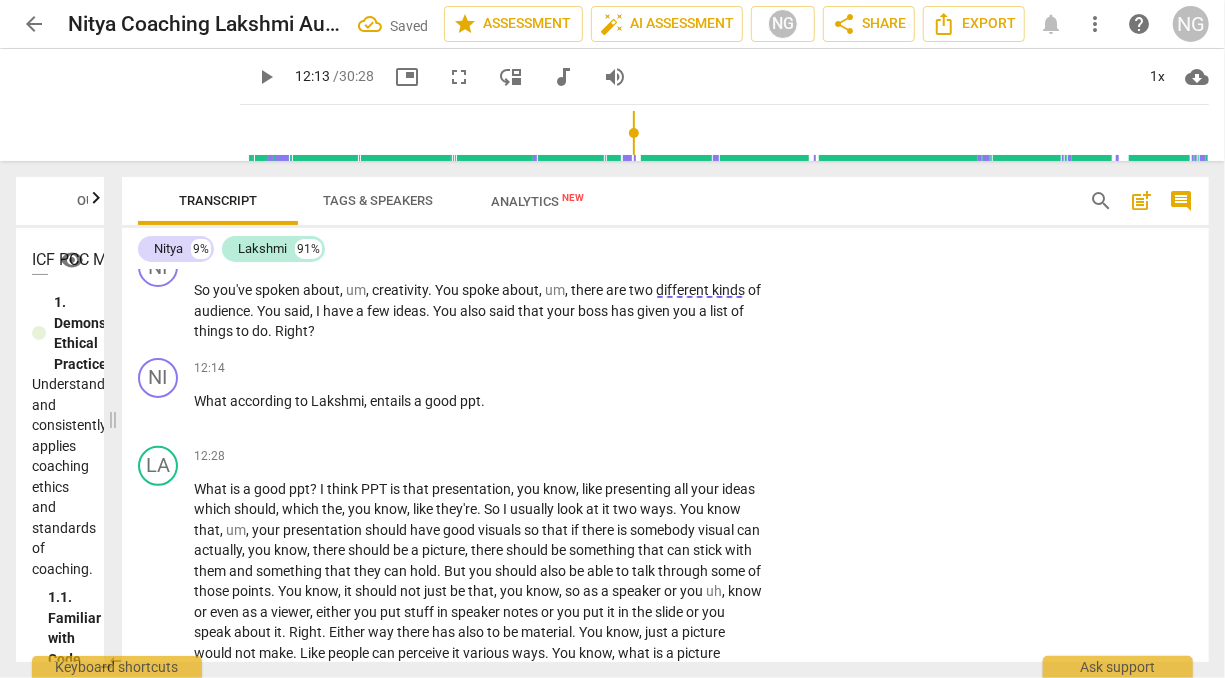 scroll, scrollTop: 3984, scrollLeft: 0, axis: vertical 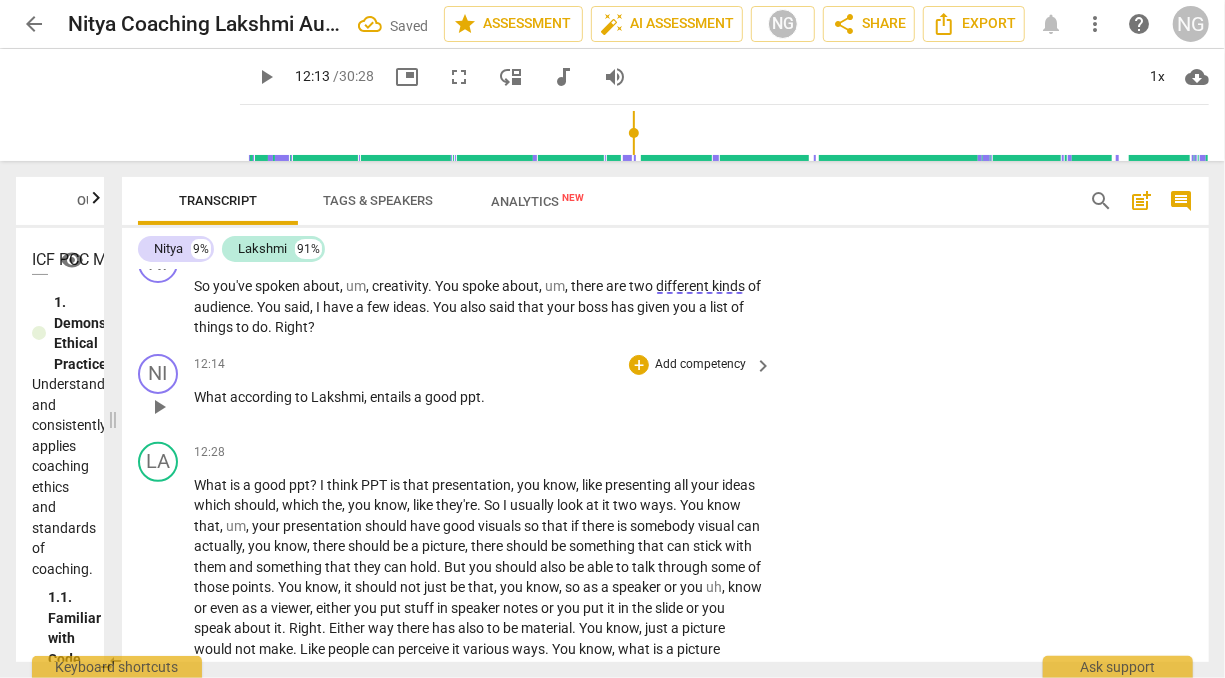 click on "according" at bounding box center (262, 397) 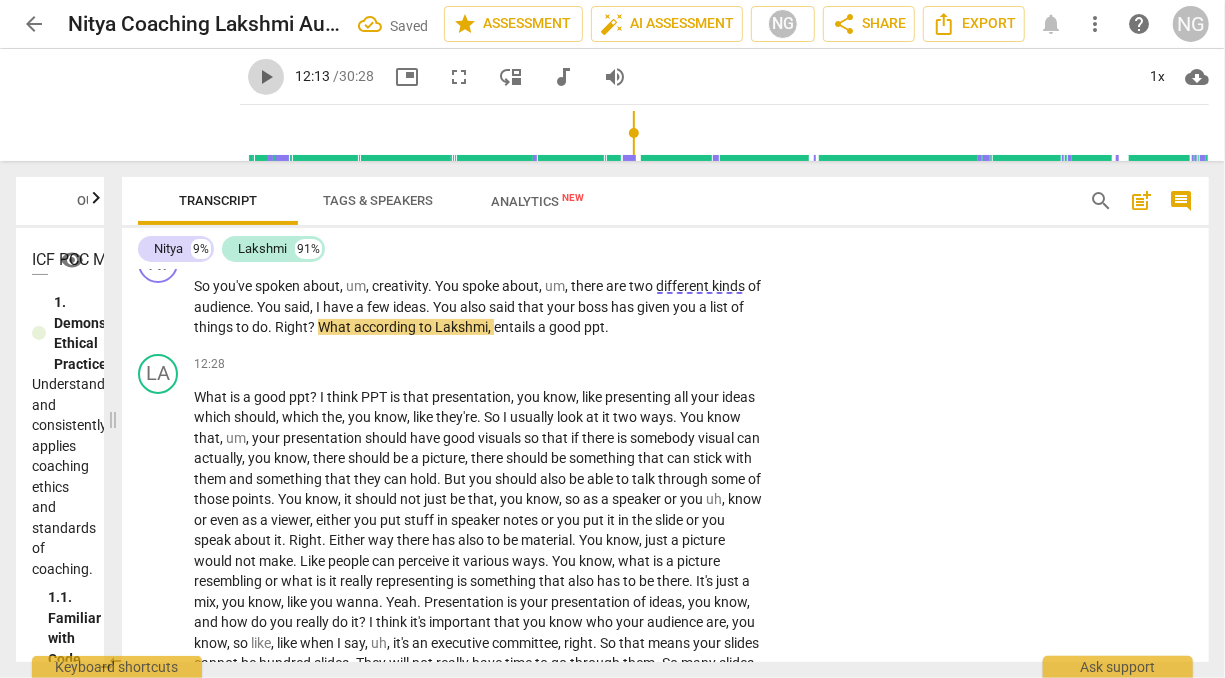 click on "play_arrow" at bounding box center (266, 77) 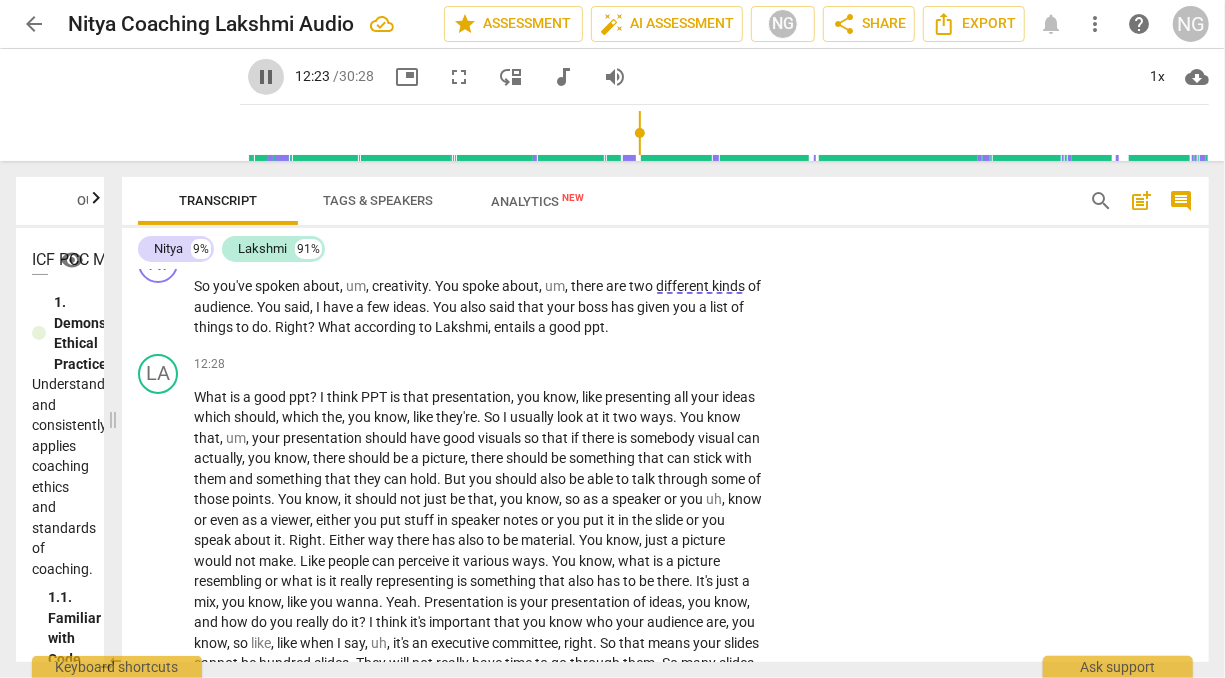 click on "pause" at bounding box center [266, 77] 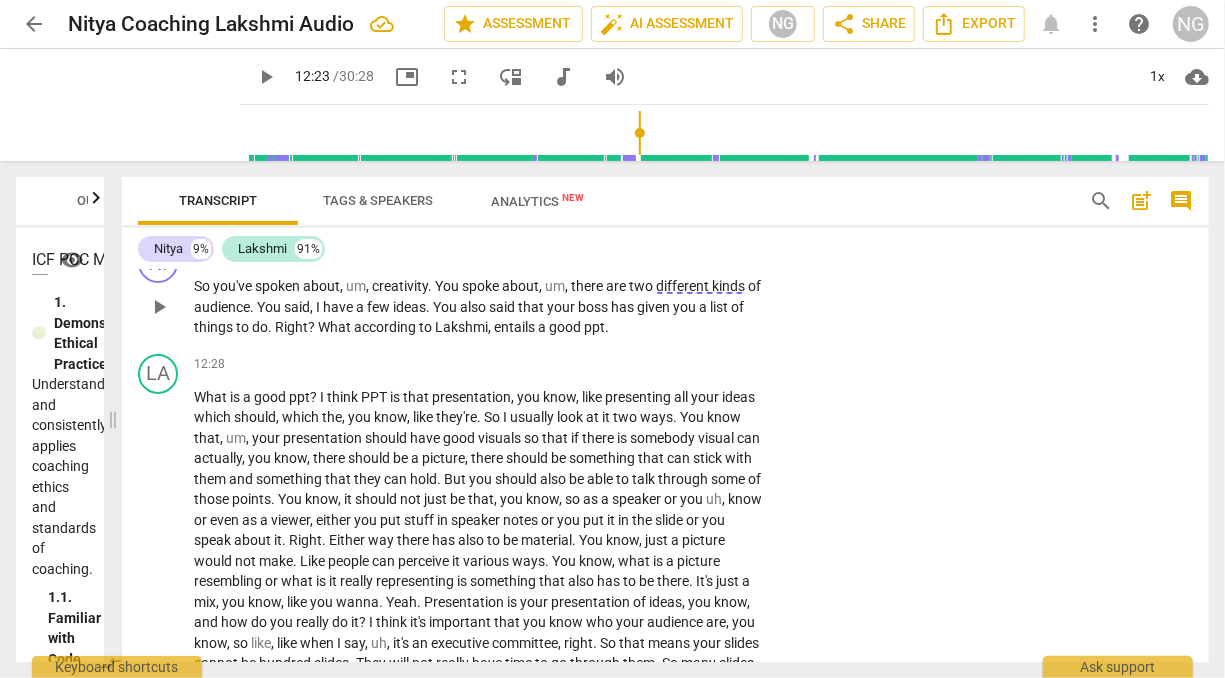drag, startPoint x: 621, startPoint y: 342, endPoint x: 582, endPoint y: 368, distance: 46.872166 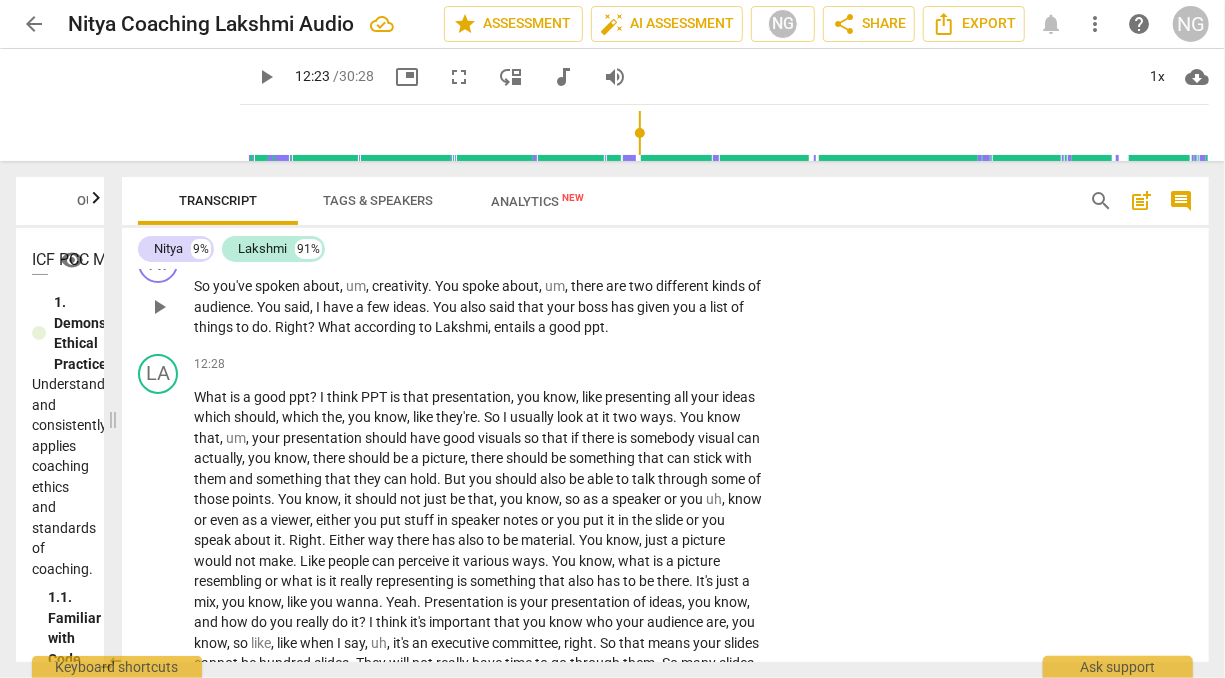 click on "Add competency" at bounding box center (700, 255) 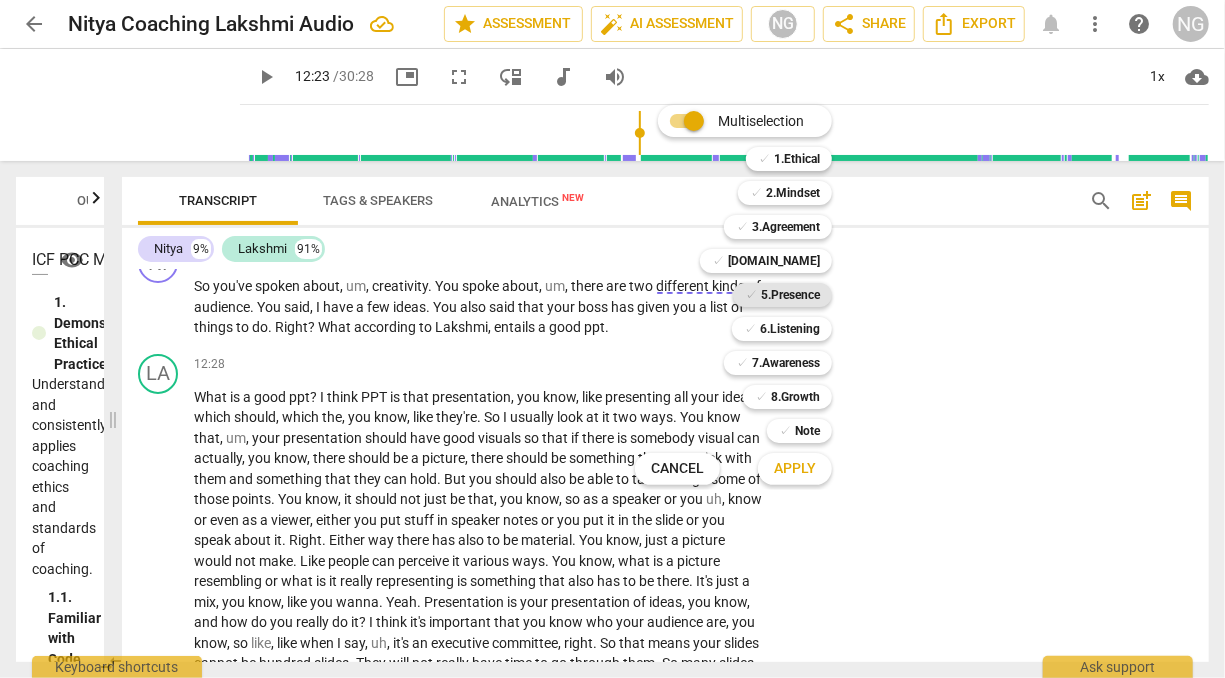 click on "5.Presence" at bounding box center [790, 295] 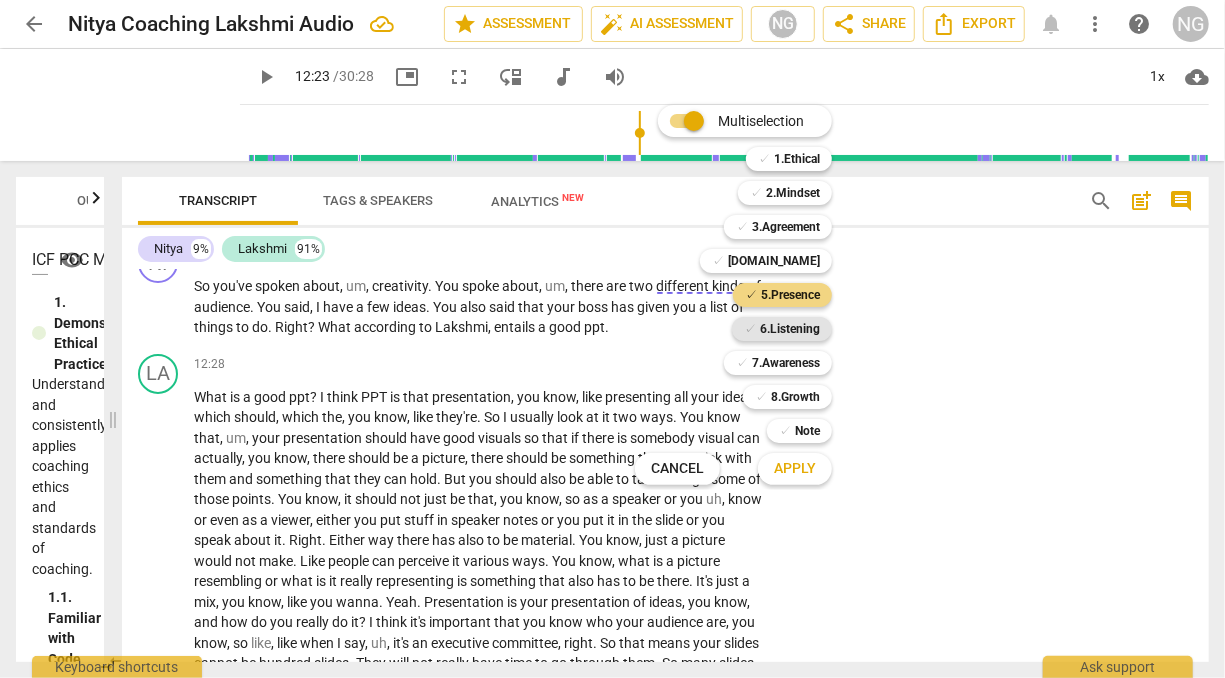 click on "6.Listening" at bounding box center (790, 329) 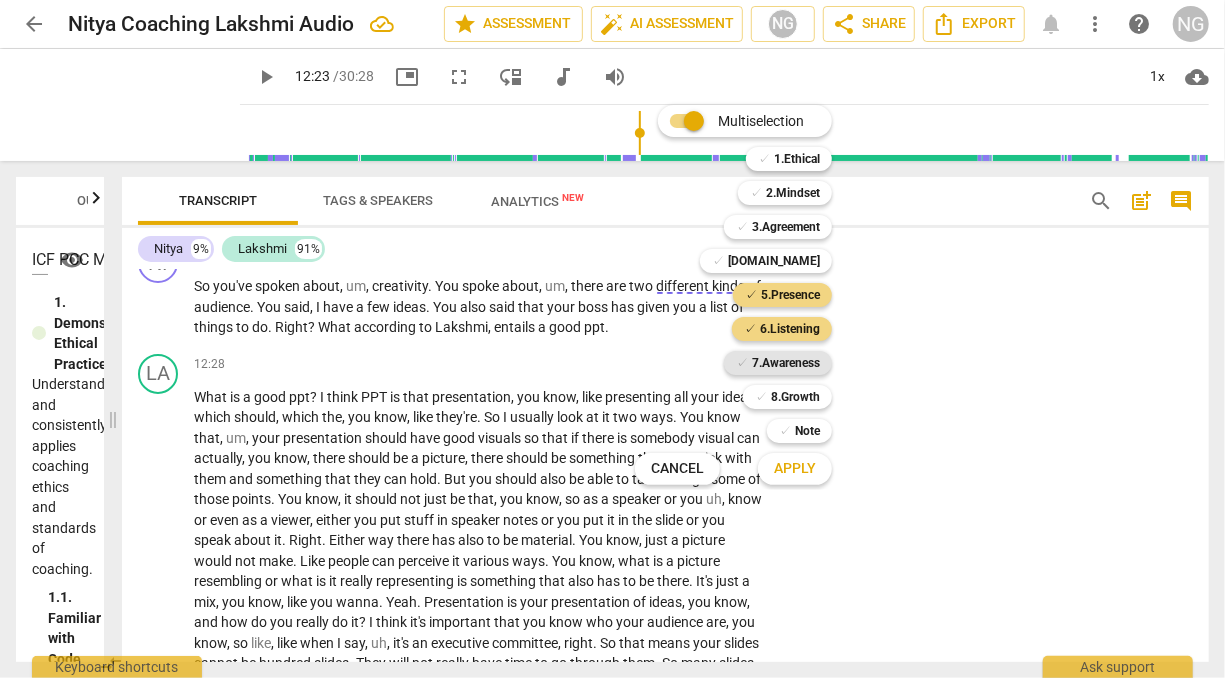 click on "7.Awareness" at bounding box center [786, 363] 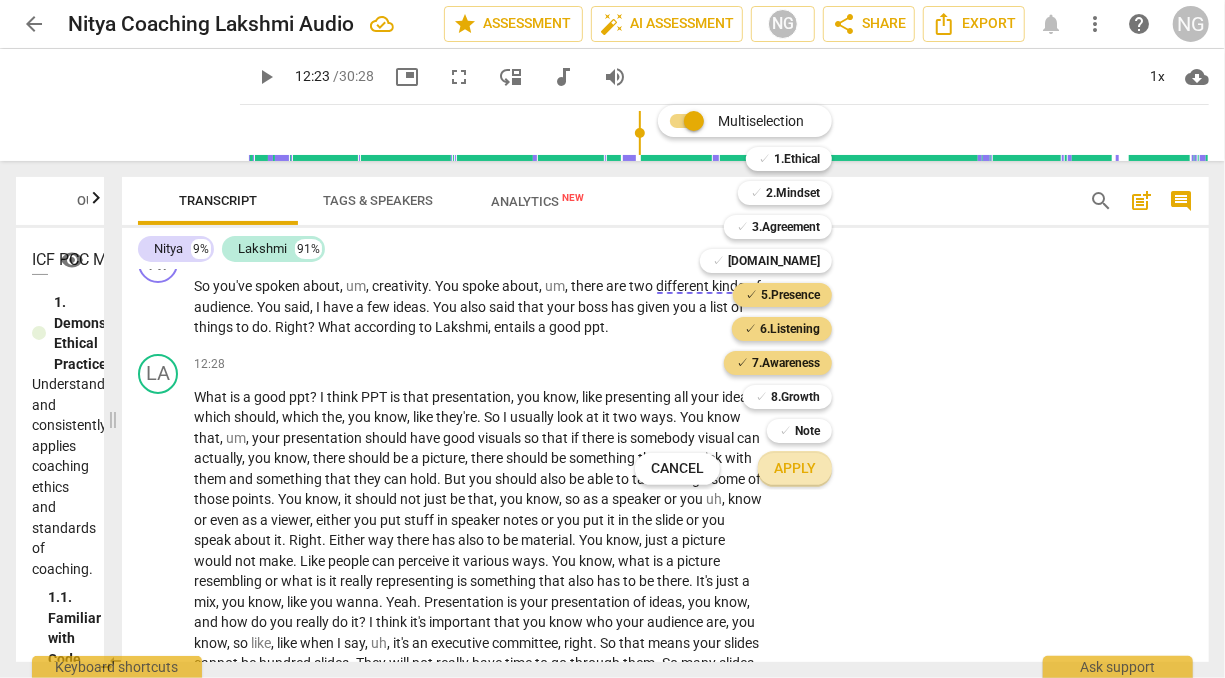 click on "Apply" at bounding box center (795, 469) 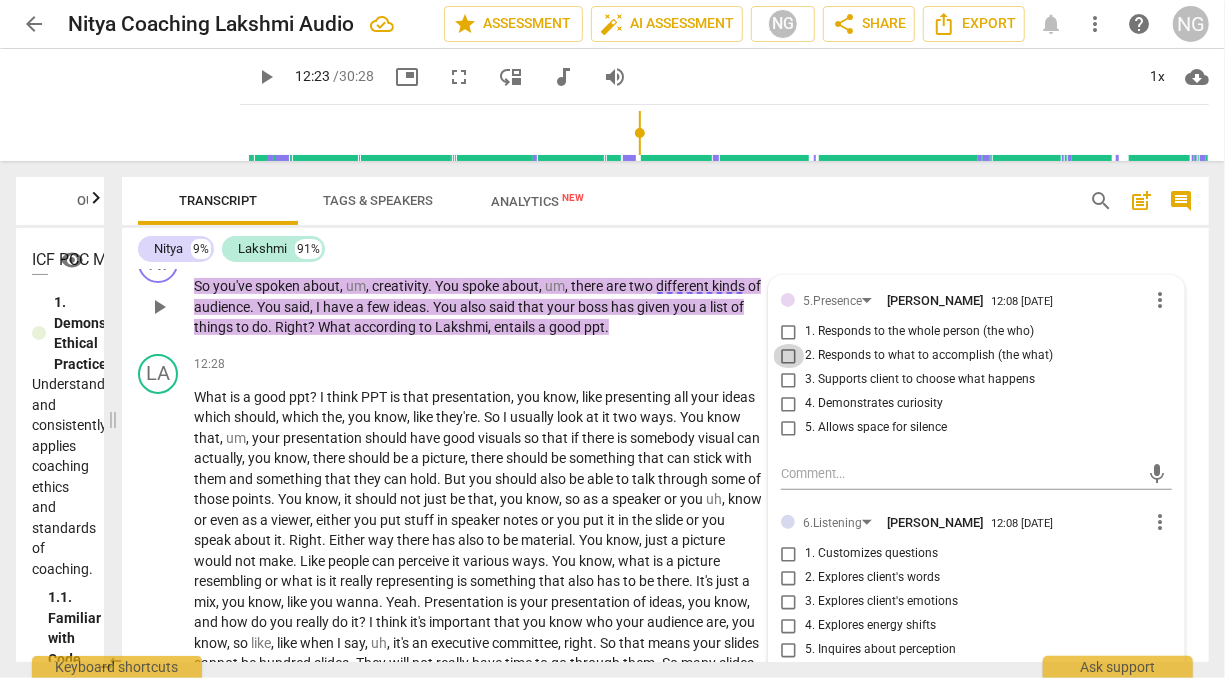 click on "2. Responds to what to accomplish (the what)" at bounding box center [789, 356] 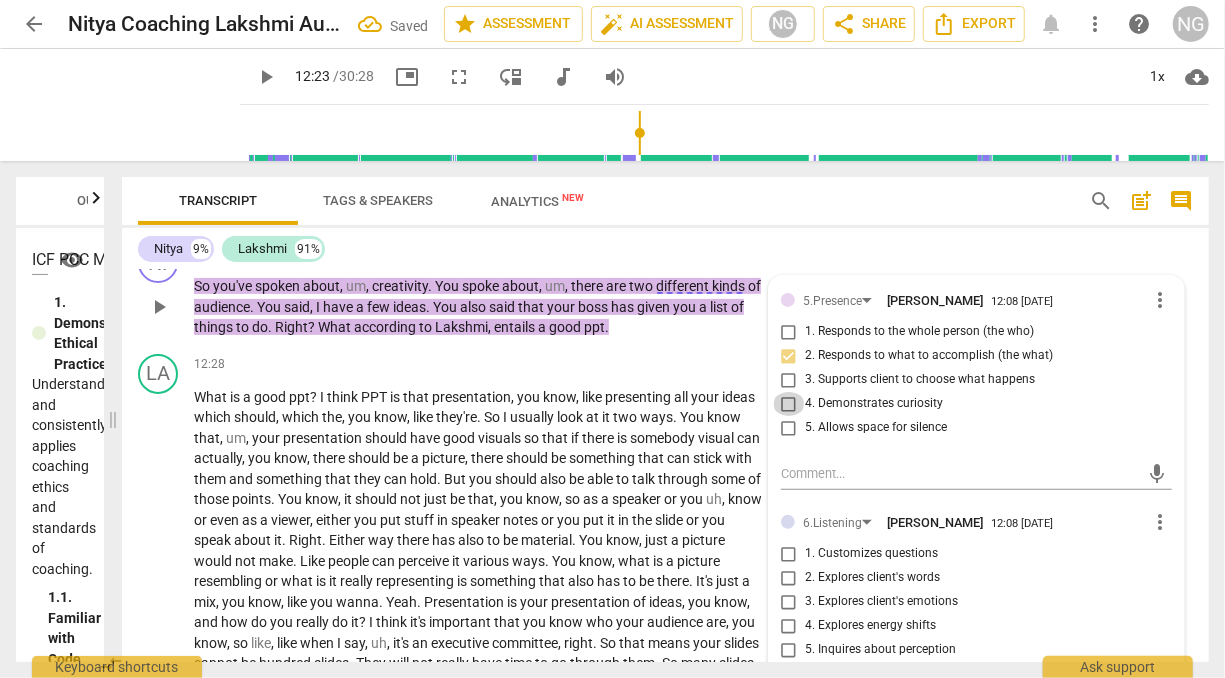 click on "4. Demonstrates curiosity" at bounding box center (789, 404) 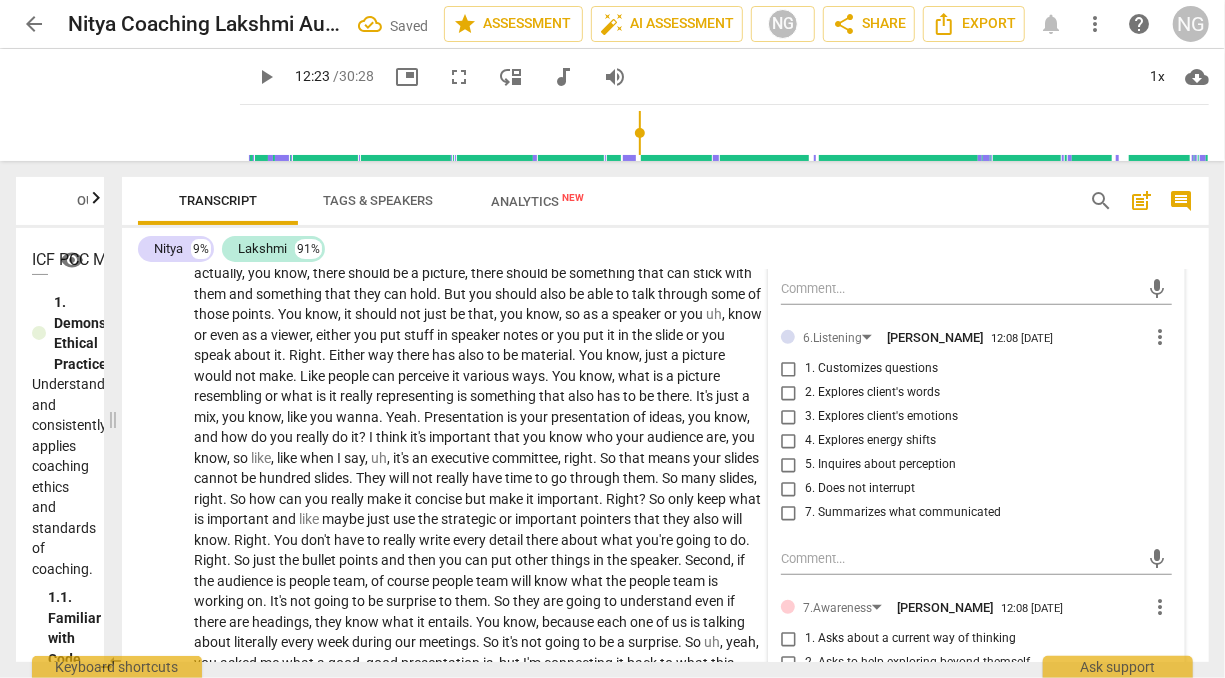 scroll, scrollTop: 4170, scrollLeft: 0, axis: vertical 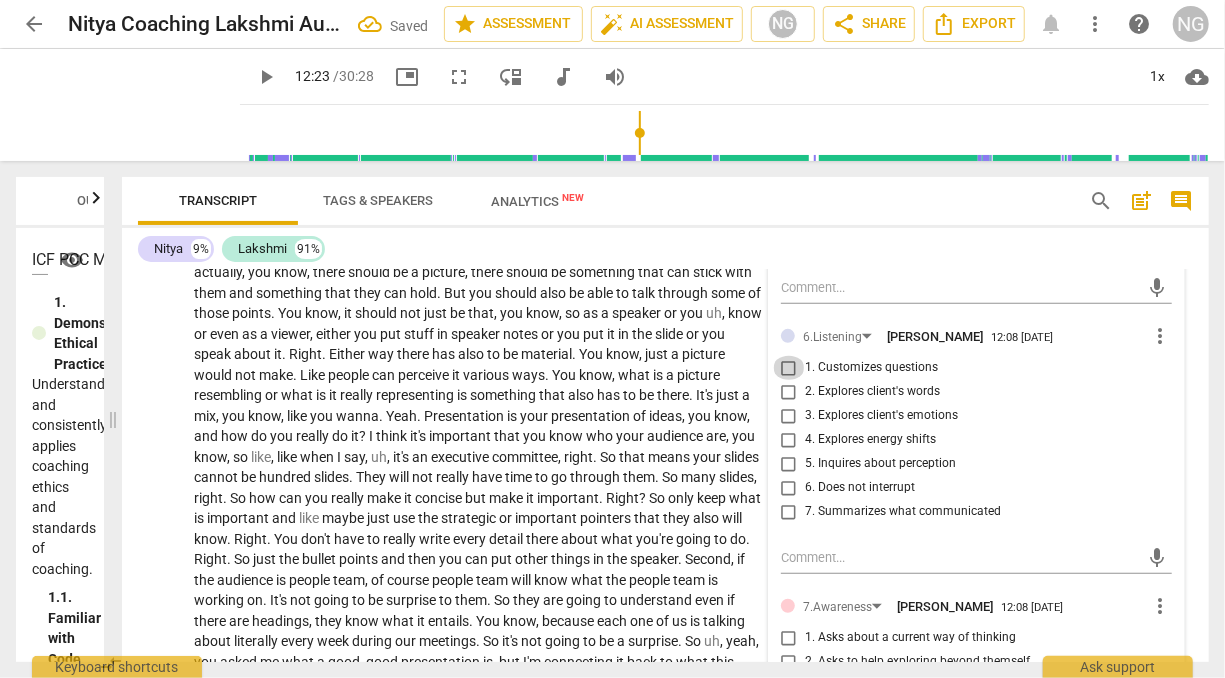 click on "1. Customizes questions" at bounding box center (789, 368) 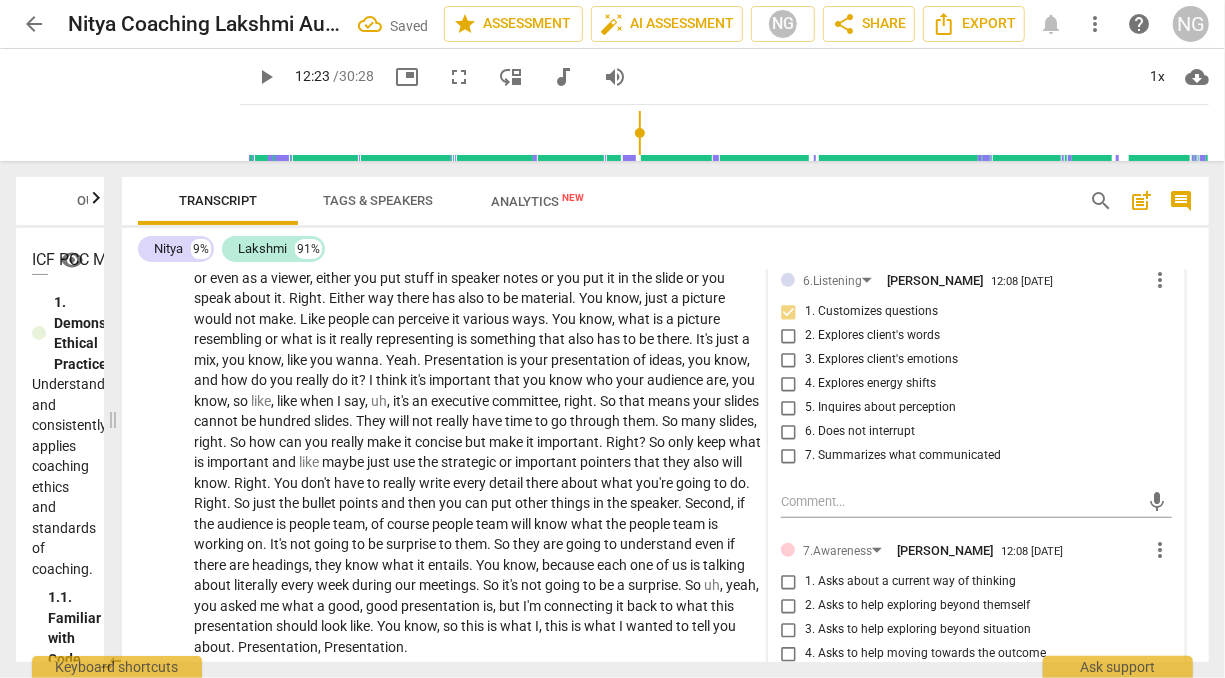 scroll, scrollTop: 4240, scrollLeft: 0, axis: vertical 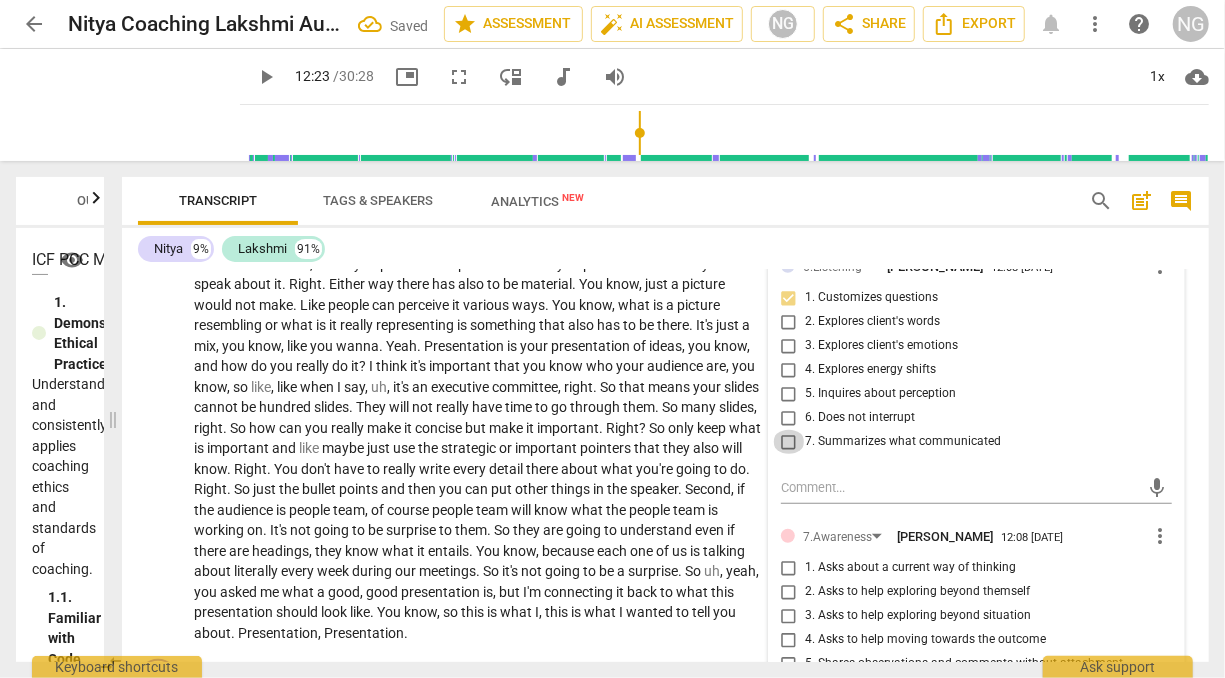 click on "7. Summarizes what communicated" at bounding box center (789, 442) 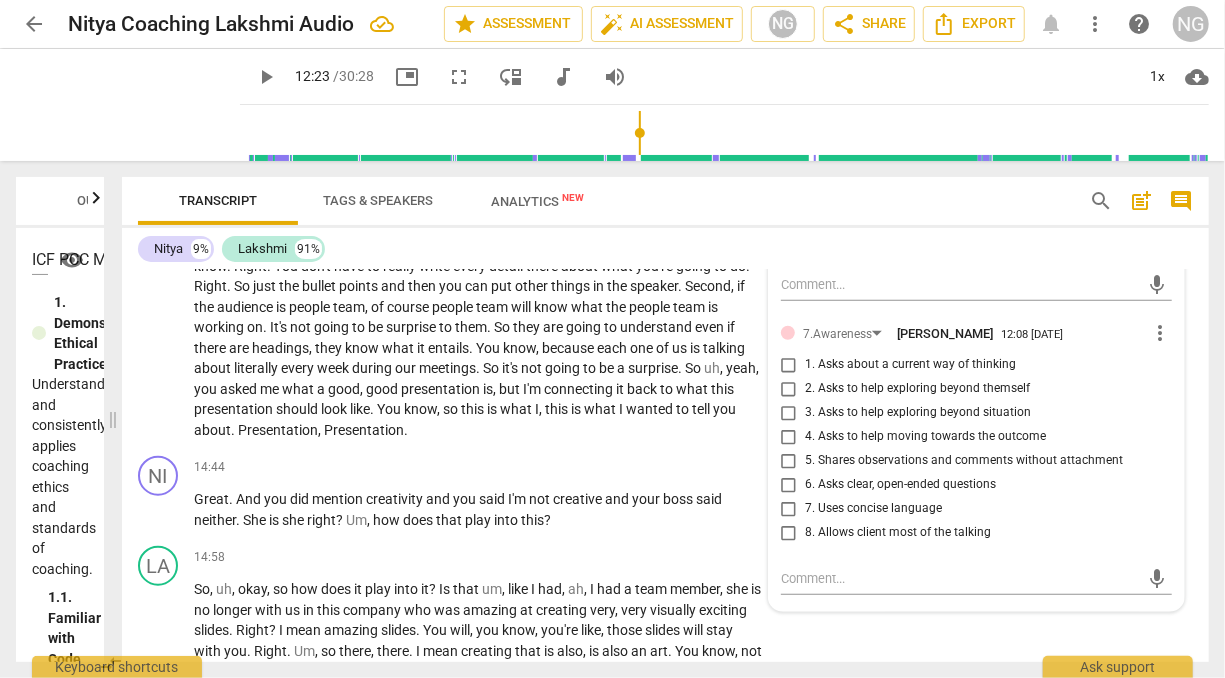 scroll, scrollTop: 4444, scrollLeft: 0, axis: vertical 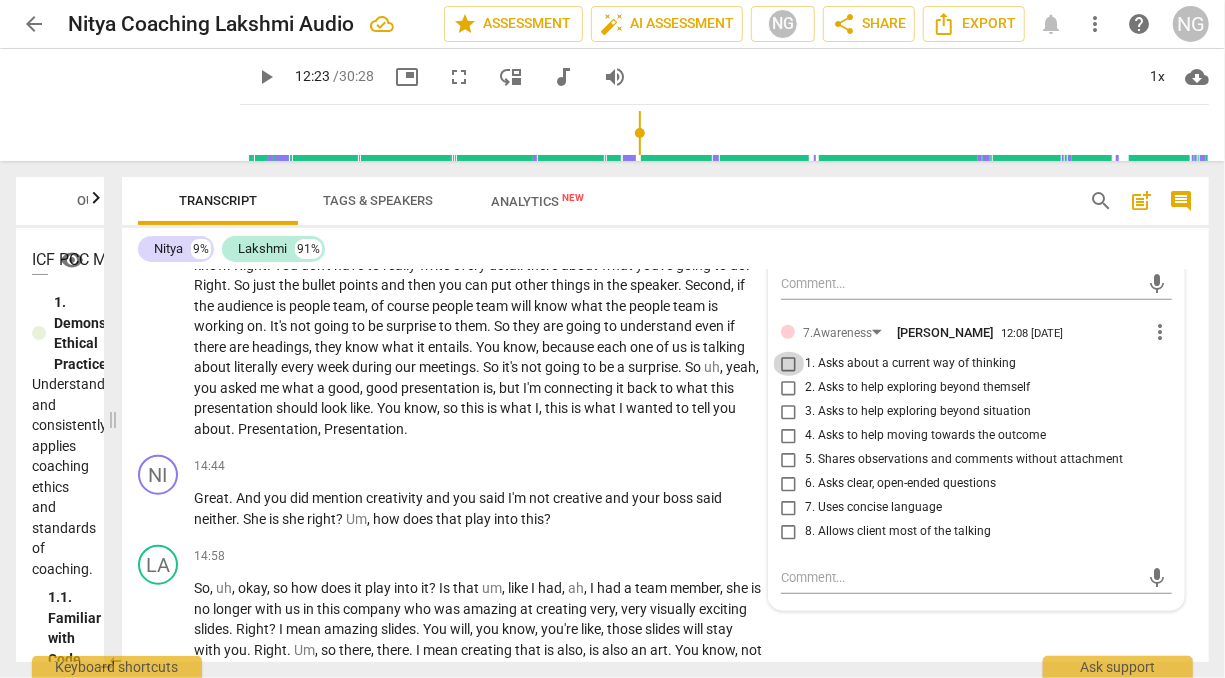 click on "1. Asks about a current way of thinking" at bounding box center (789, 364) 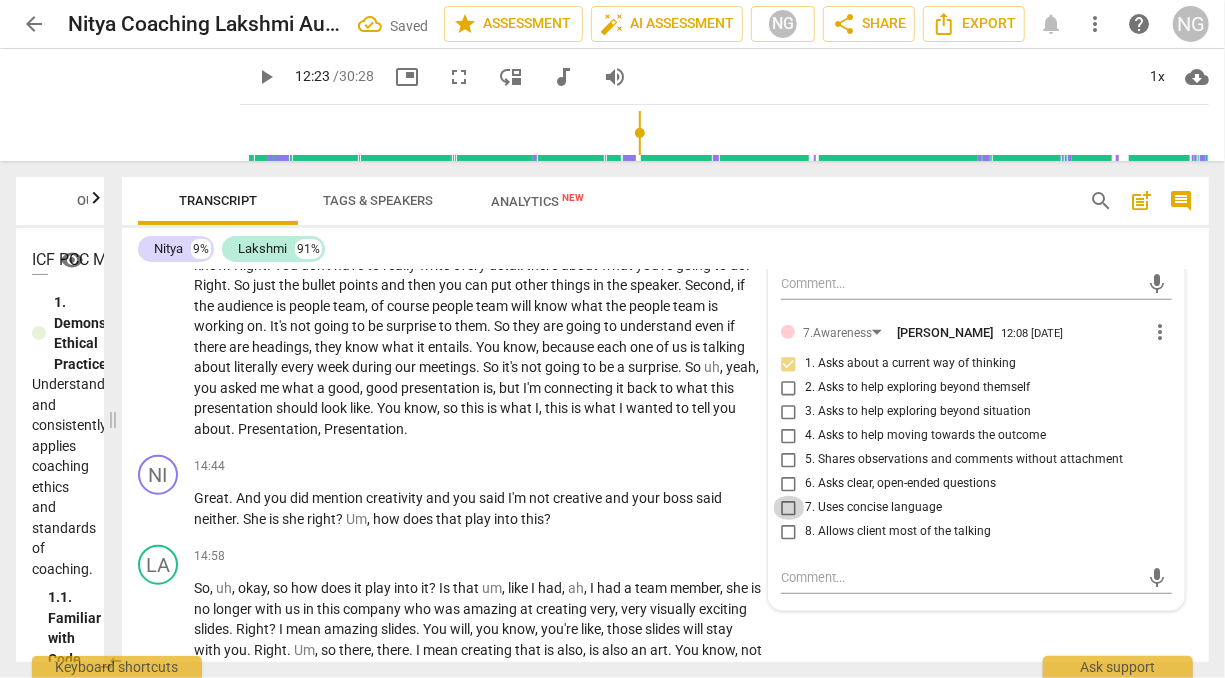 click on "7. Uses concise language" at bounding box center (789, 508) 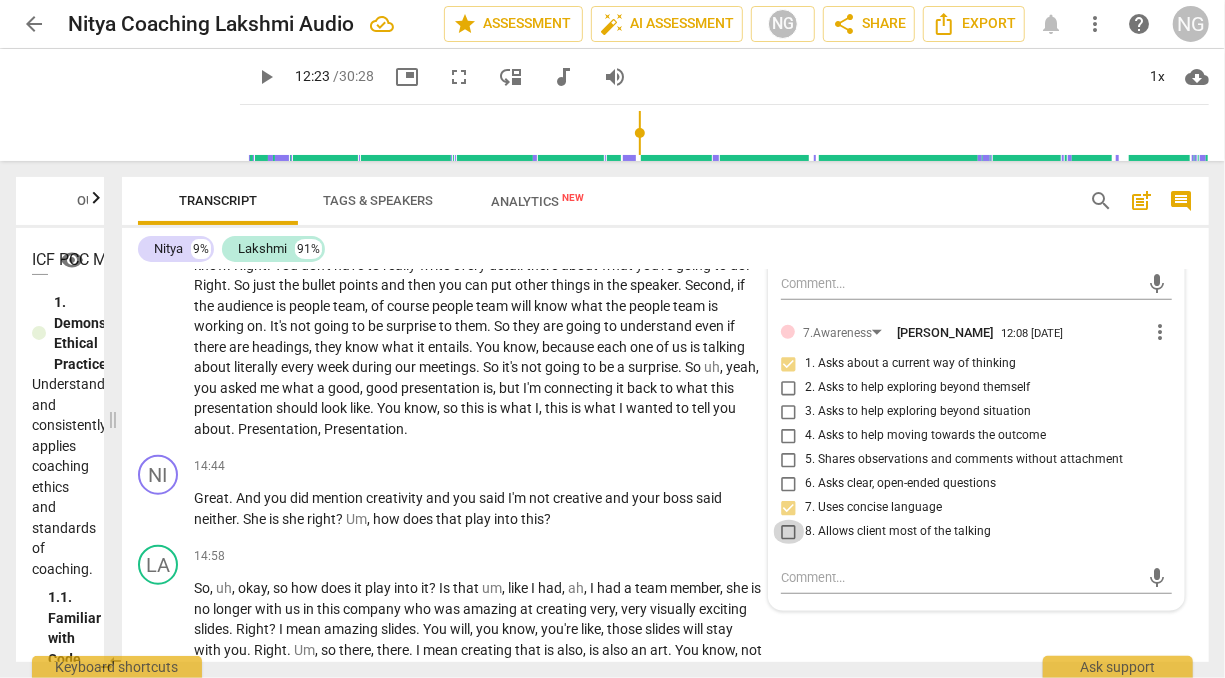 click on "8. Allows client most of the talking" at bounding box center (789, 532) 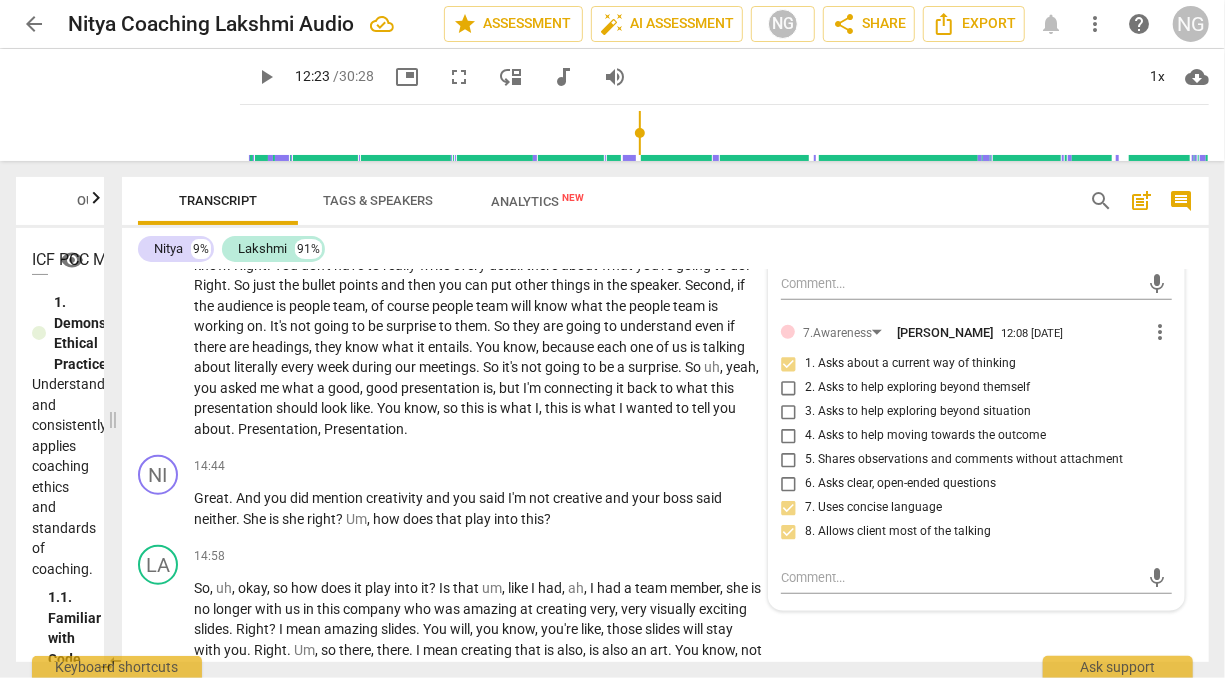 click on "points" at bounding box center [360, 285] 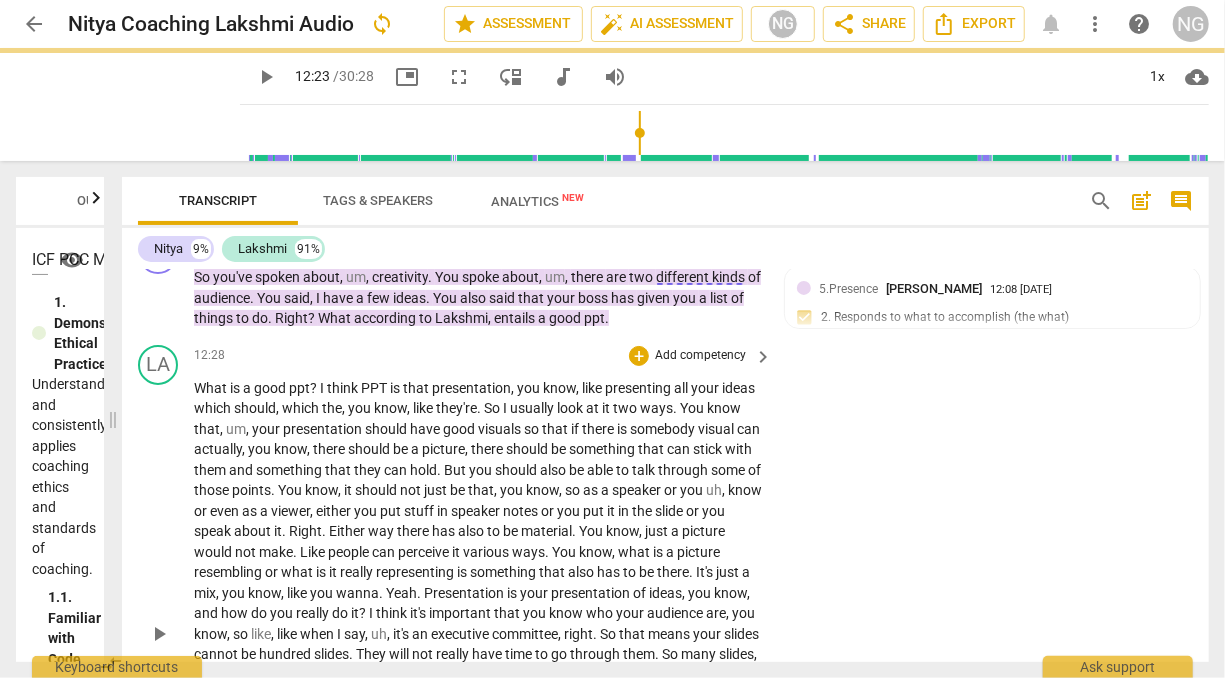 scroll, scrollTop: 3992, scrollLeft: 0, axis: vertical 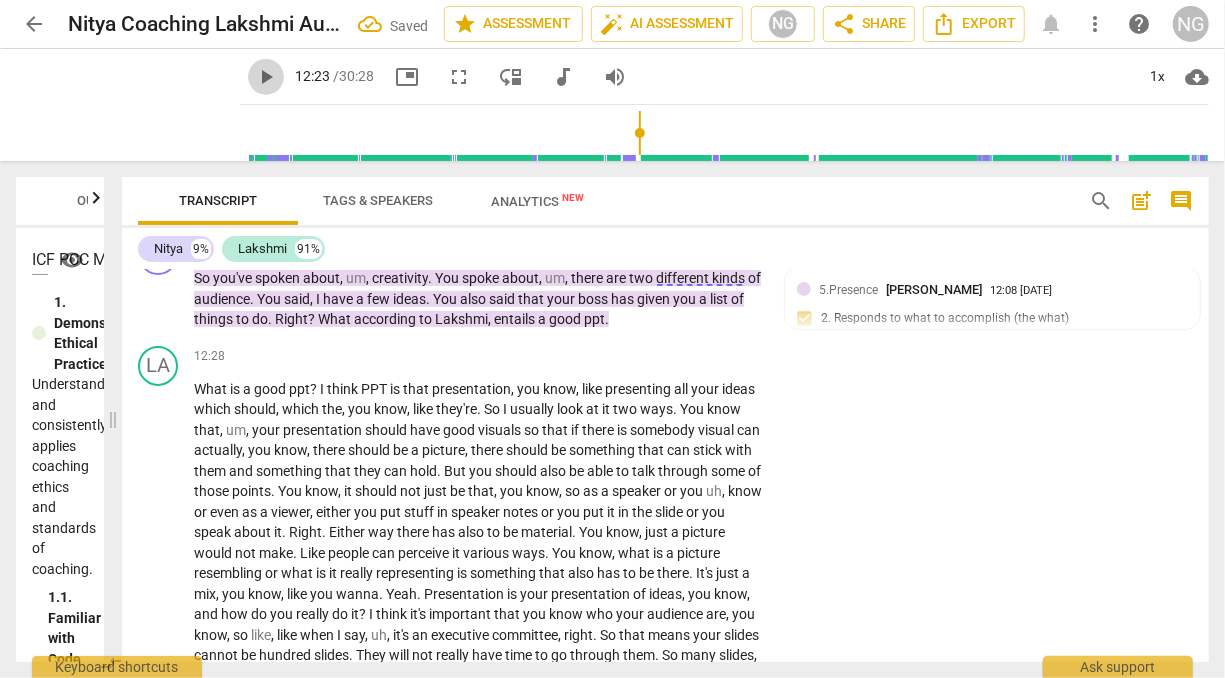 click on "play_arrow" at bounding box center [266, 77] 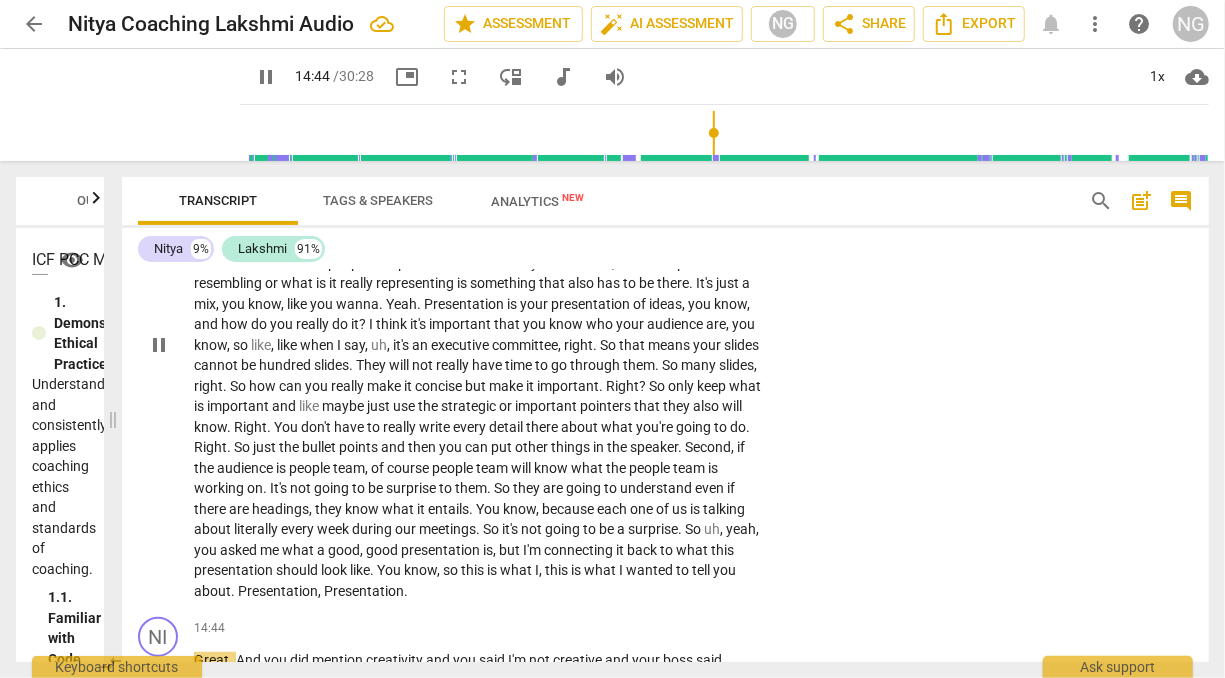 scroll, scrollTop: 4704, scrollLeft: 0, axis: vertical 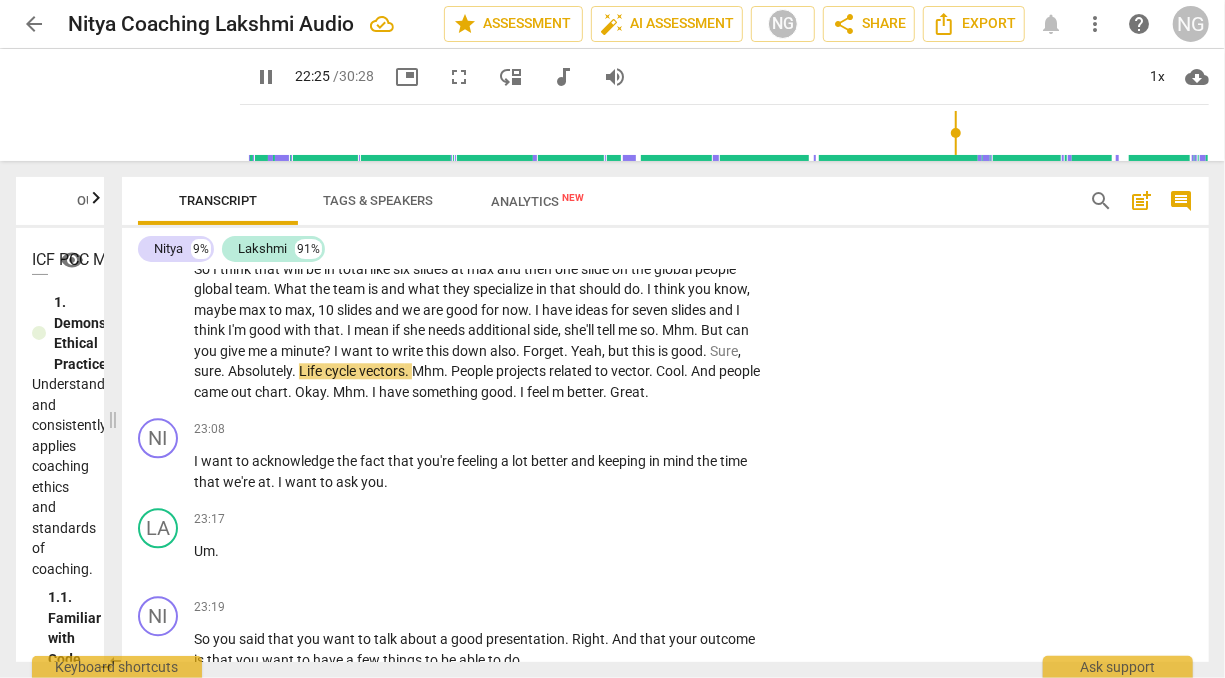 click on "Sure" at bounding box center (724, 351) 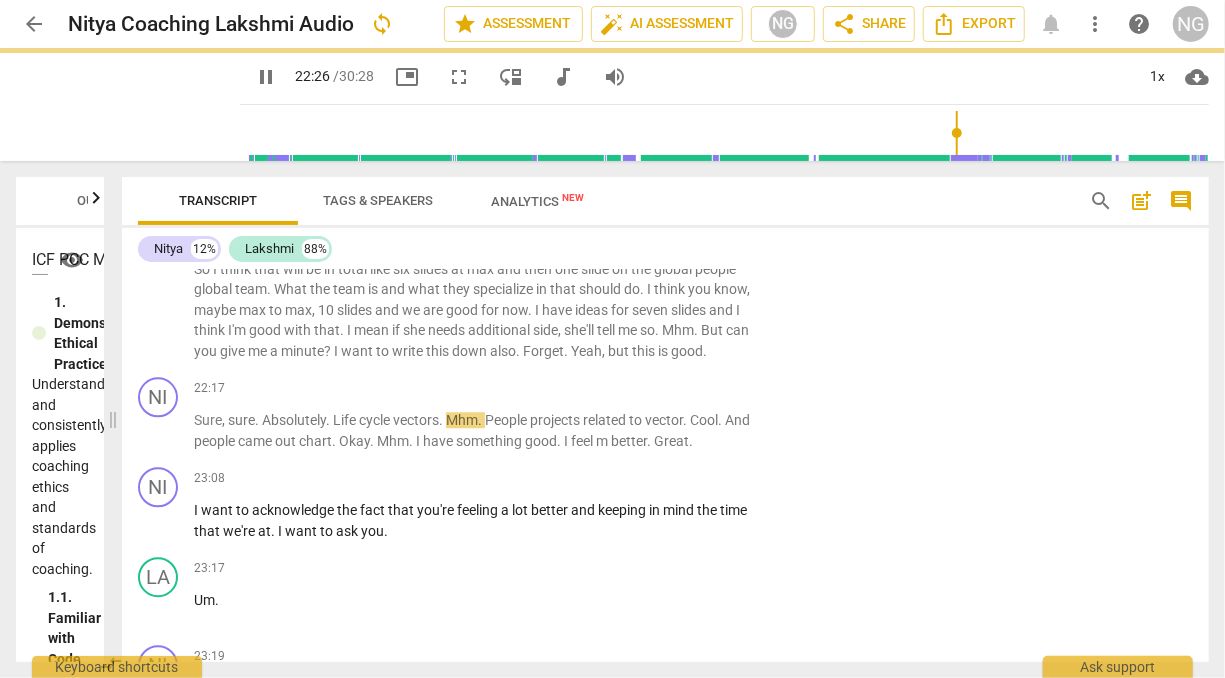 scroll, scrollTop: 6241, scrollLeft: 0, axis: vertical 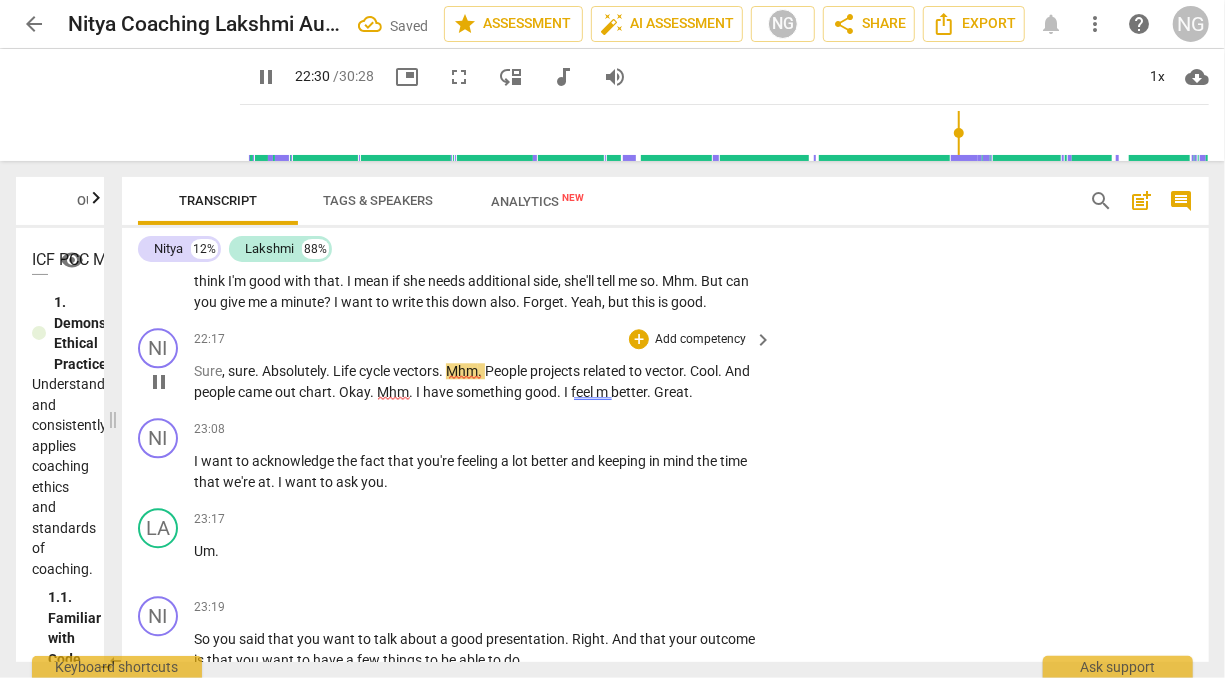 click on "Life" at bounding box center [346, 371] 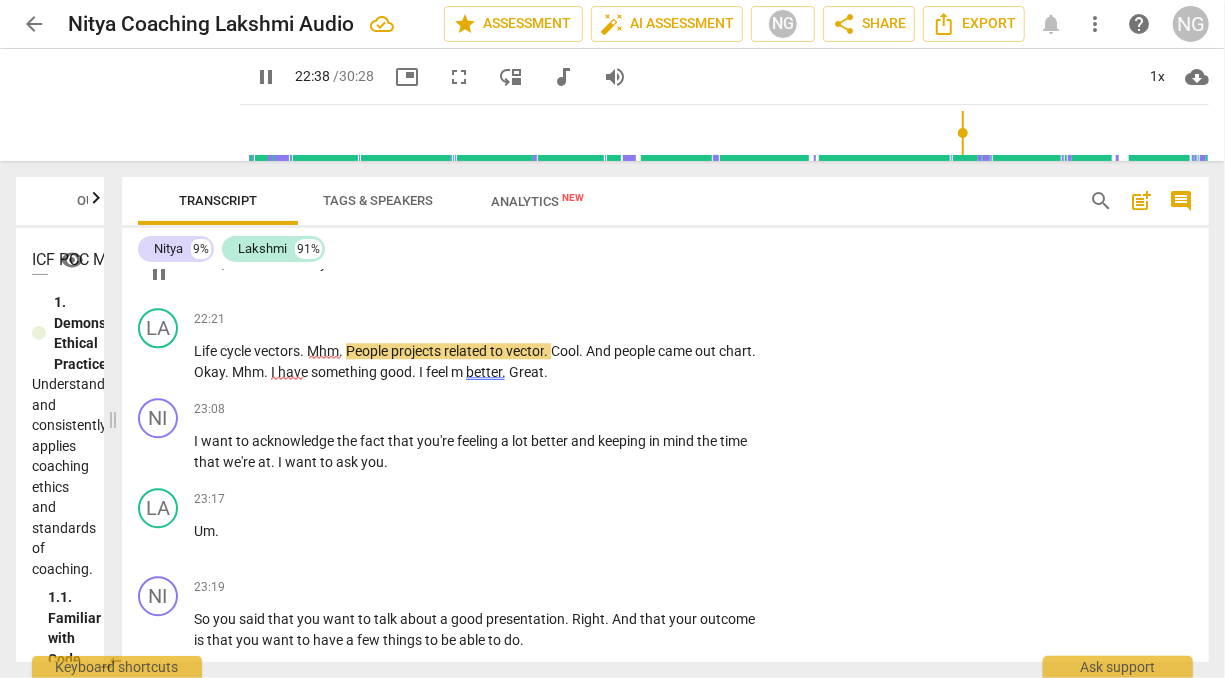 scroll, scrollTop: 6361, scrollLeft: 0, axis: vertical 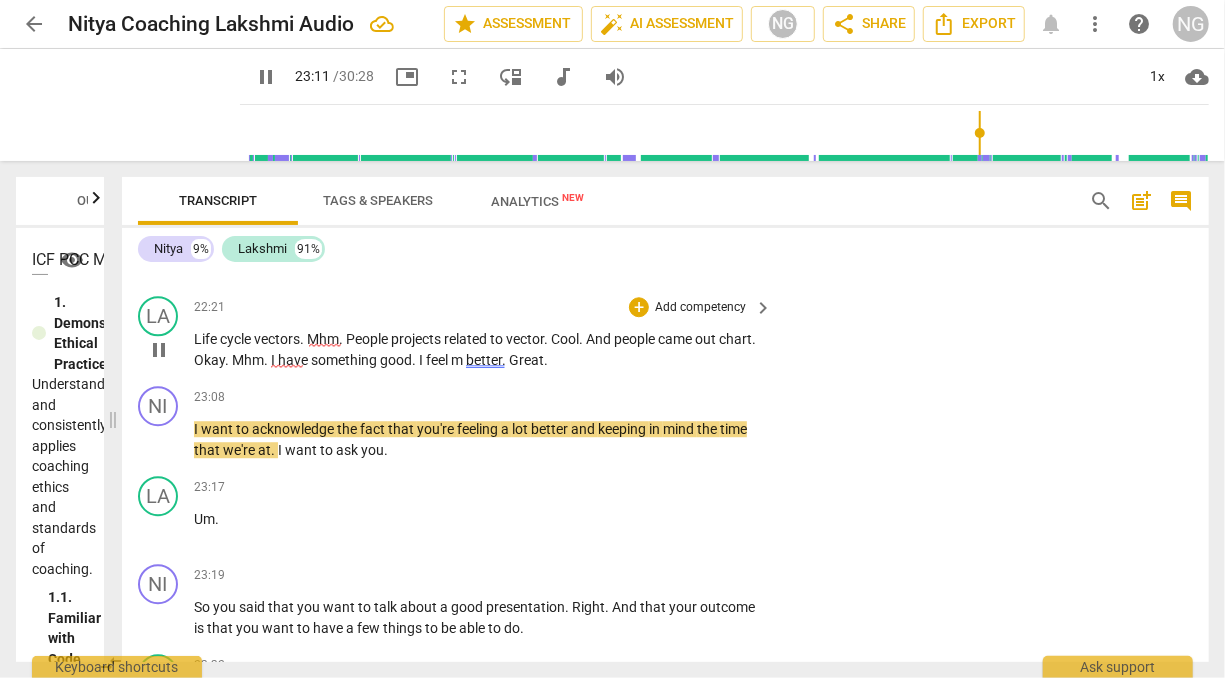 click on "Great" at bounding box center [526, 360] 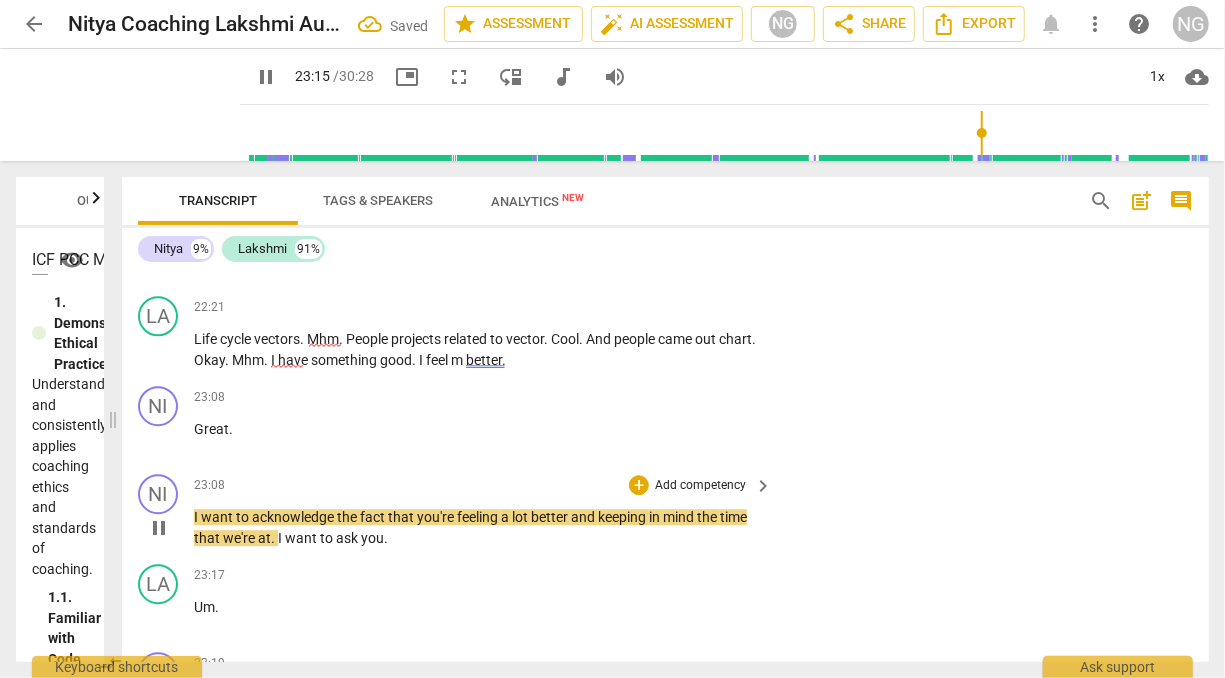click on "want" at bounding box center (218, 517) 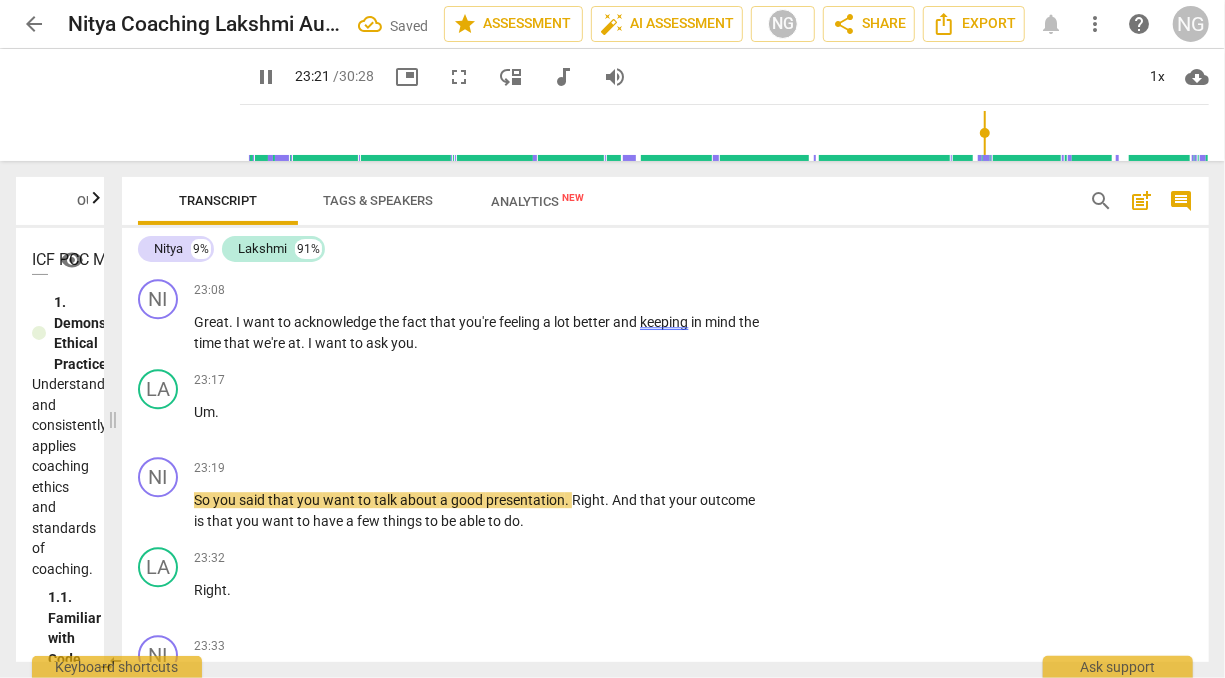 scroll, scrollTop: 6471, scrollLeft: 0, axis: vertical 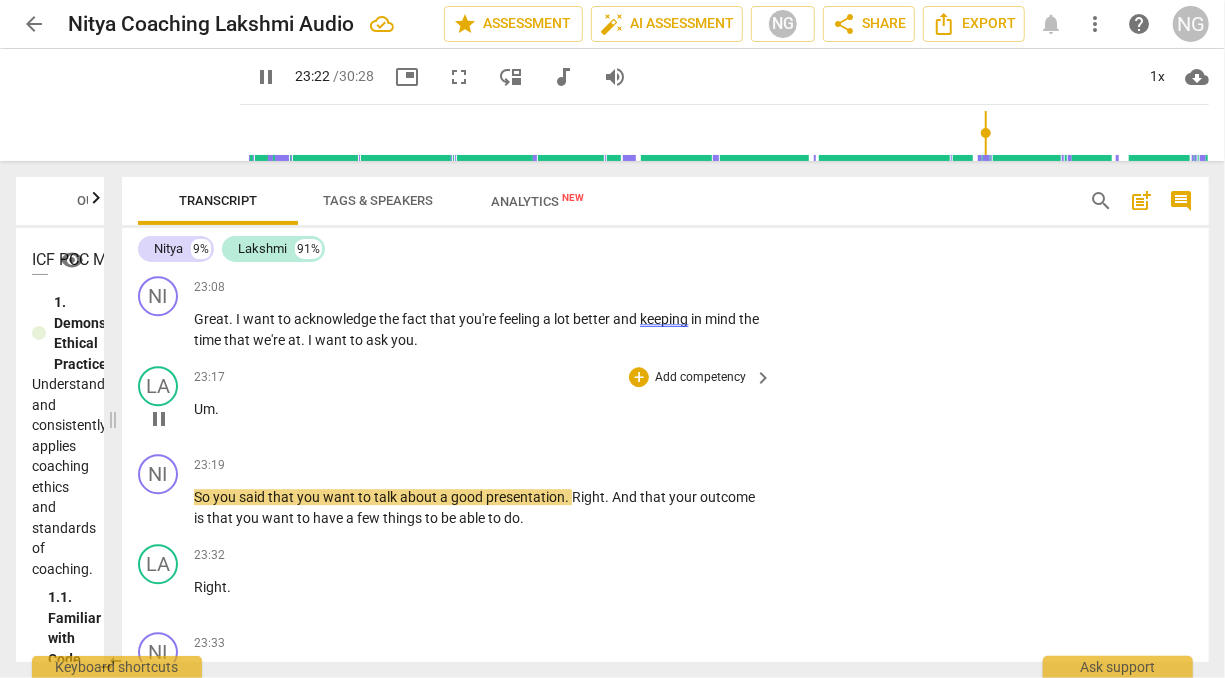 click on "Um ." at bounding box center [478, 409] 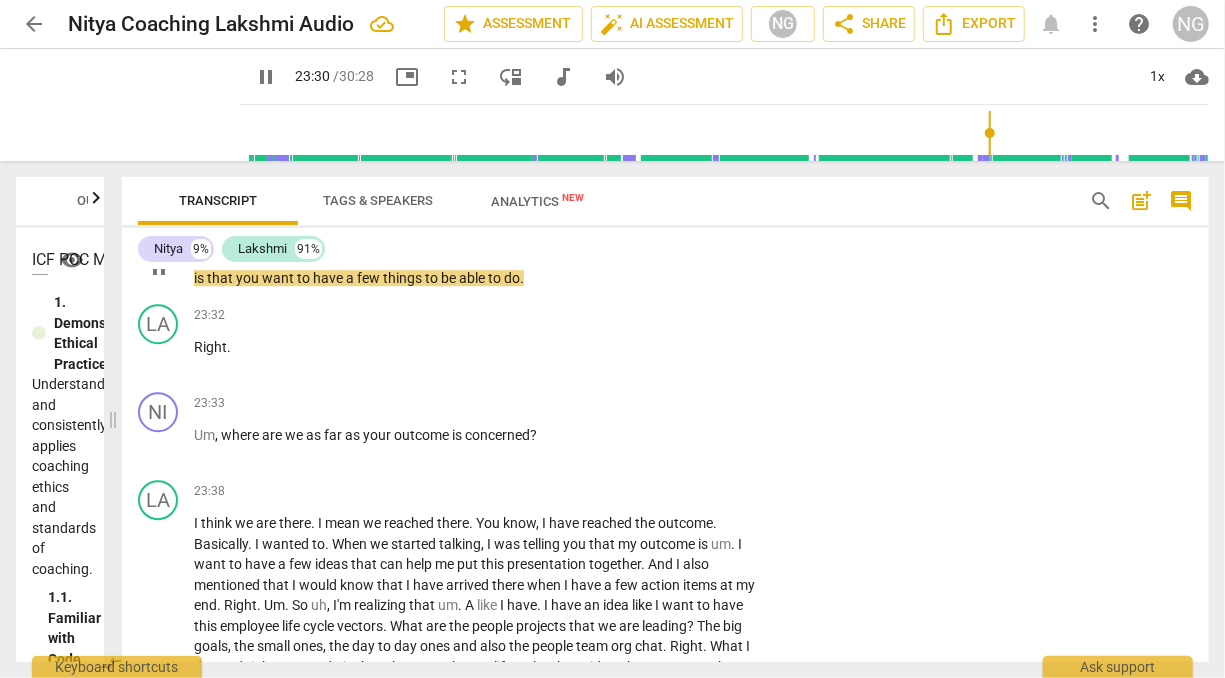 scroll, scrollTop: 6624, scrollLeft: 0, axis: vertical 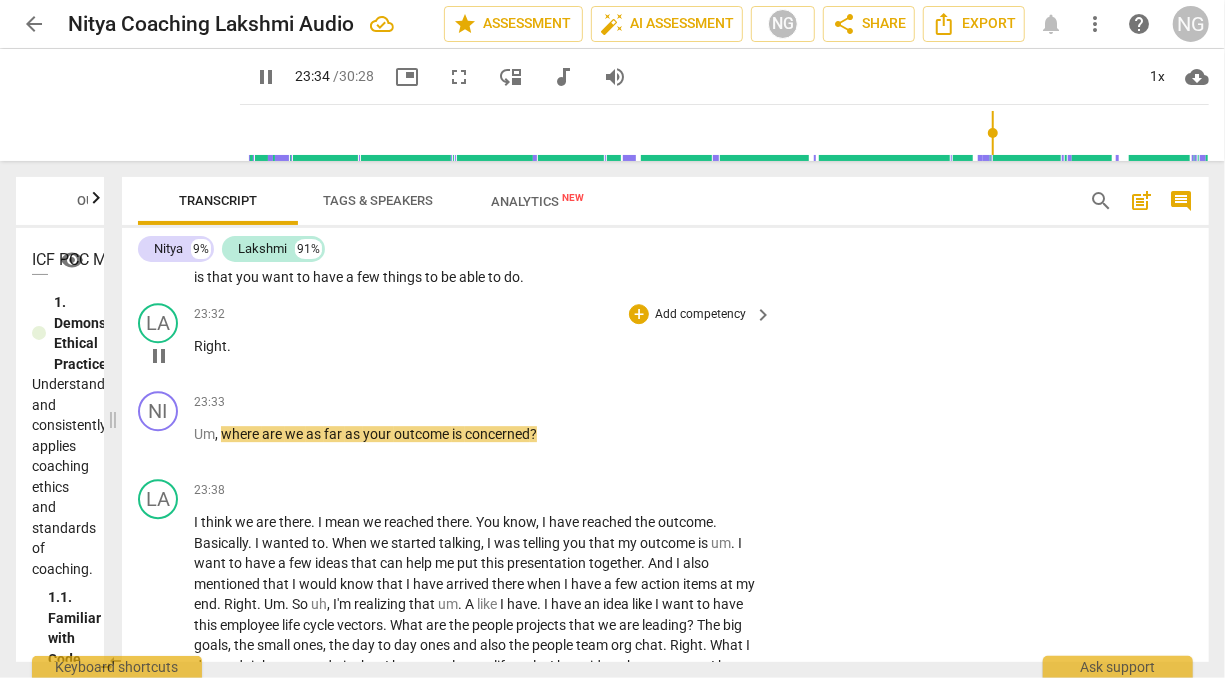 click on "Right ." at bounding box center [478, 346] 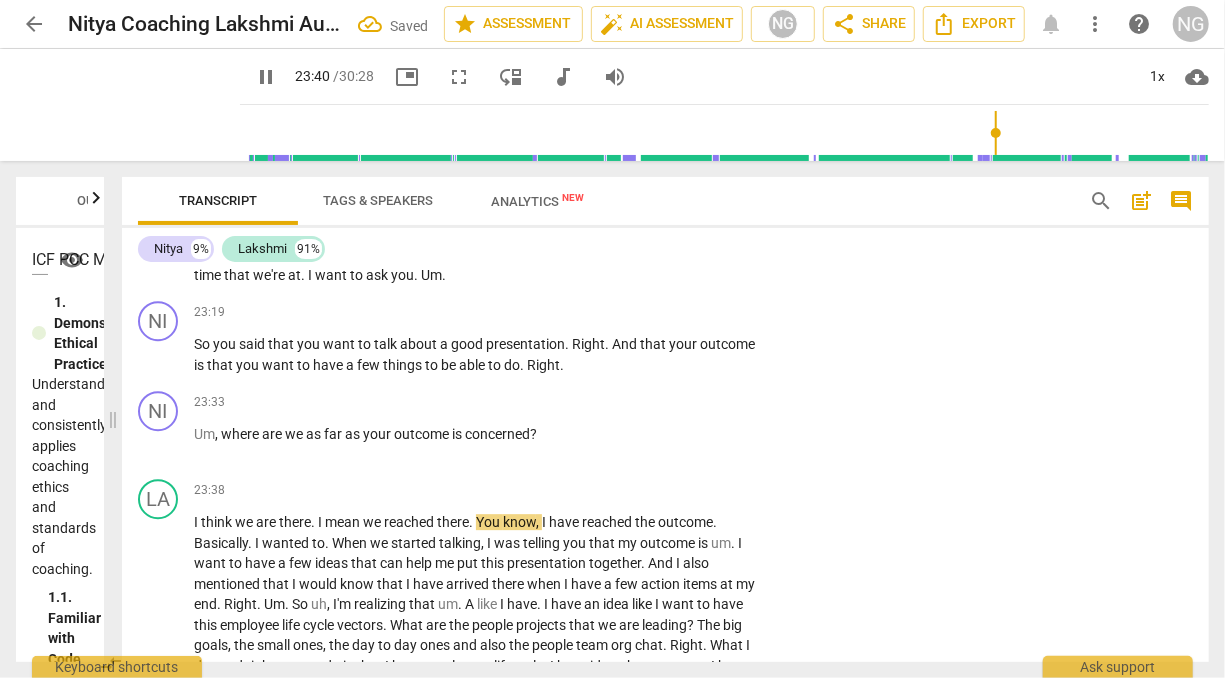 scroll, scrollTop: 6576, scrollLeft: 0, axis: vertical 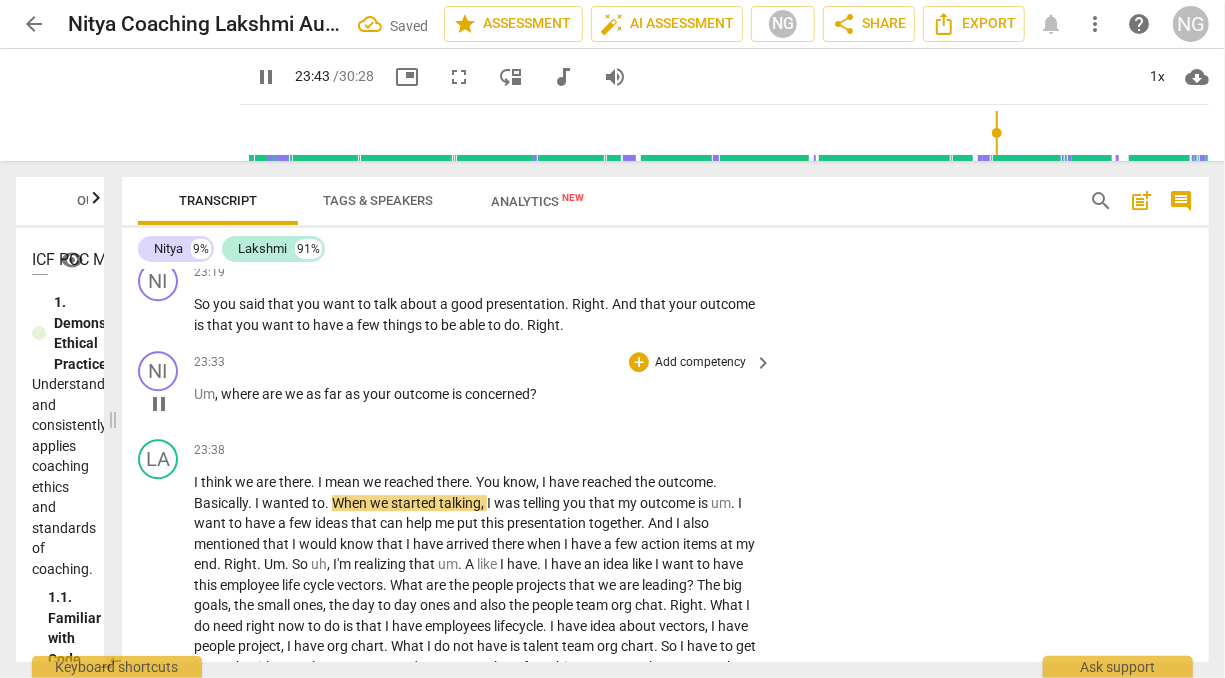 click on "," at bounding box center (218, 394) 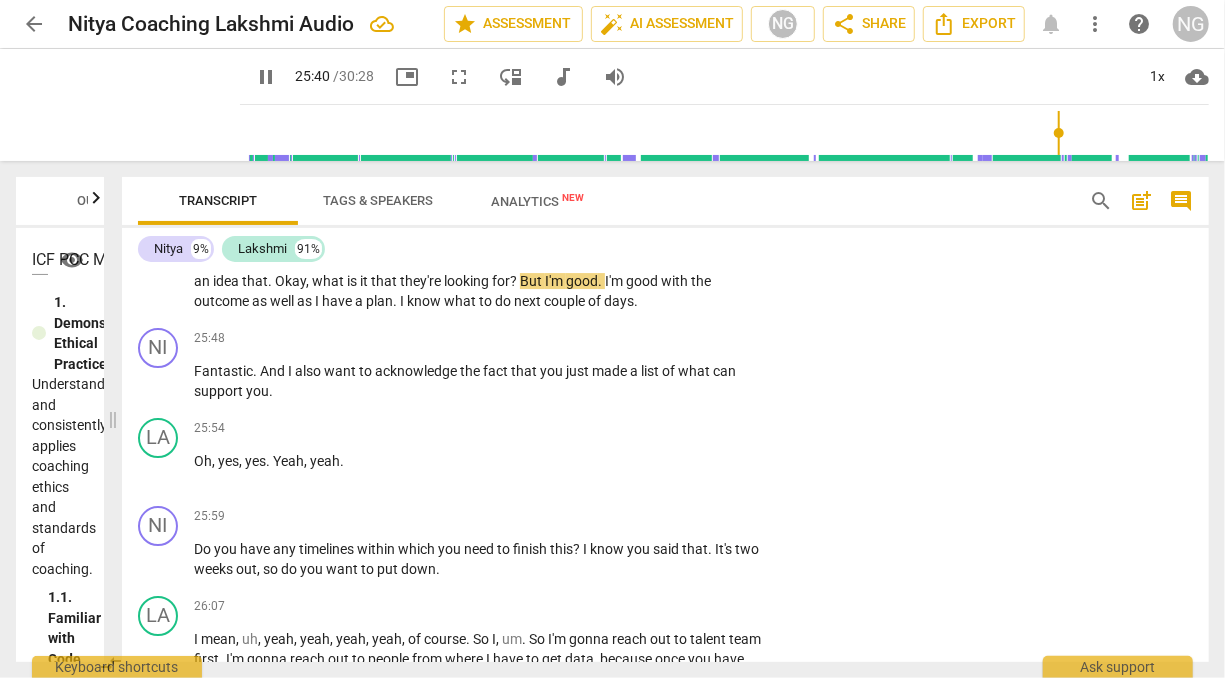 scroll, scrollTop: 7036, scrollLeft: 0, axis: vertical 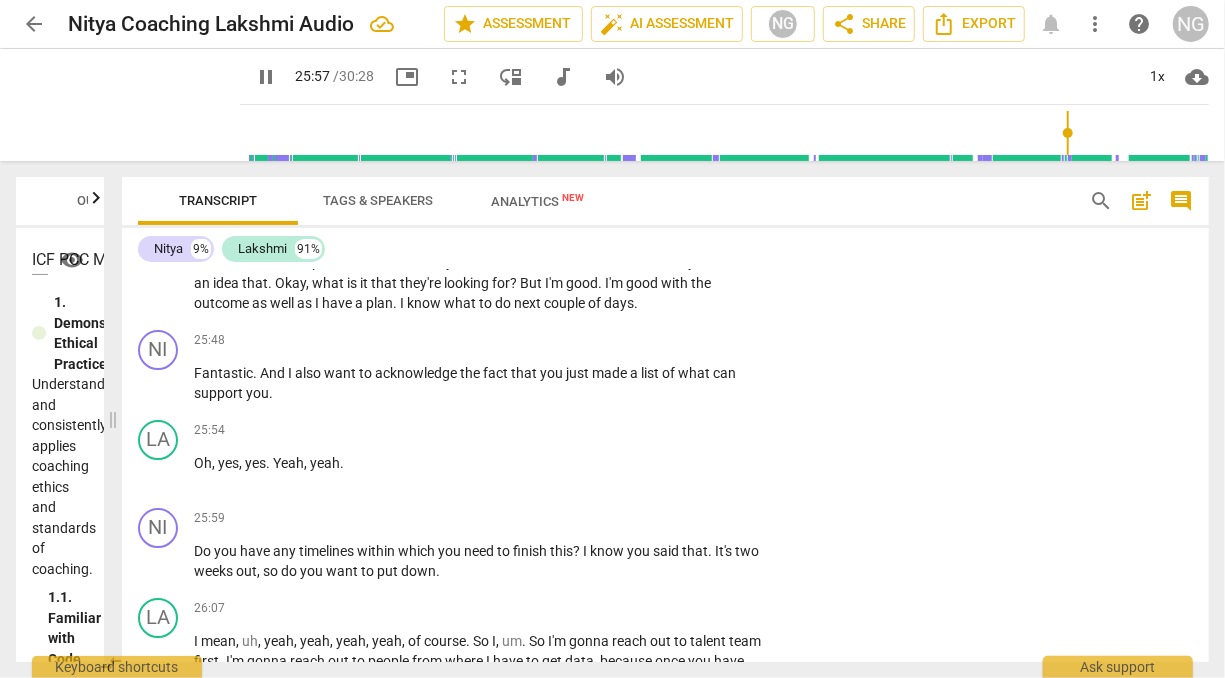 click on "LA play_arrow pause 25:54 + Add competency keyboard_arrow_right Oh ,   yes ,   yes .   Yeah ,   yeah ." at bounding box center [665, 456] 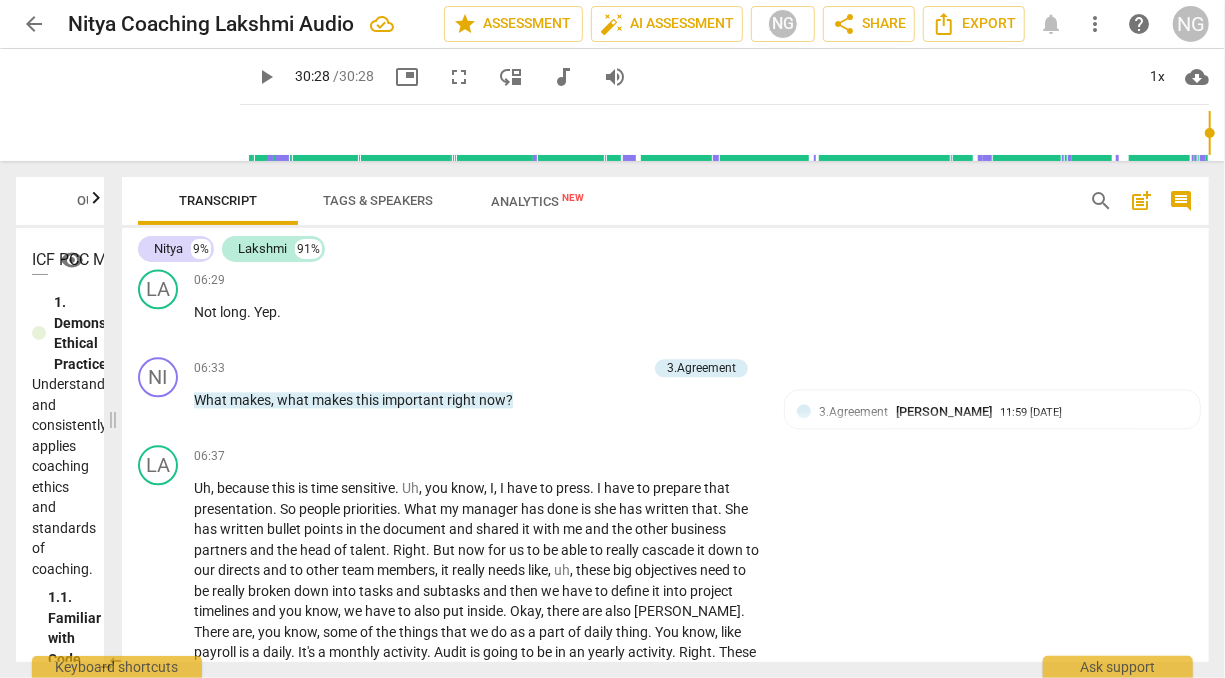 scroll, scrollTop: 2278, scrollLeft: 0, axis: vertical 